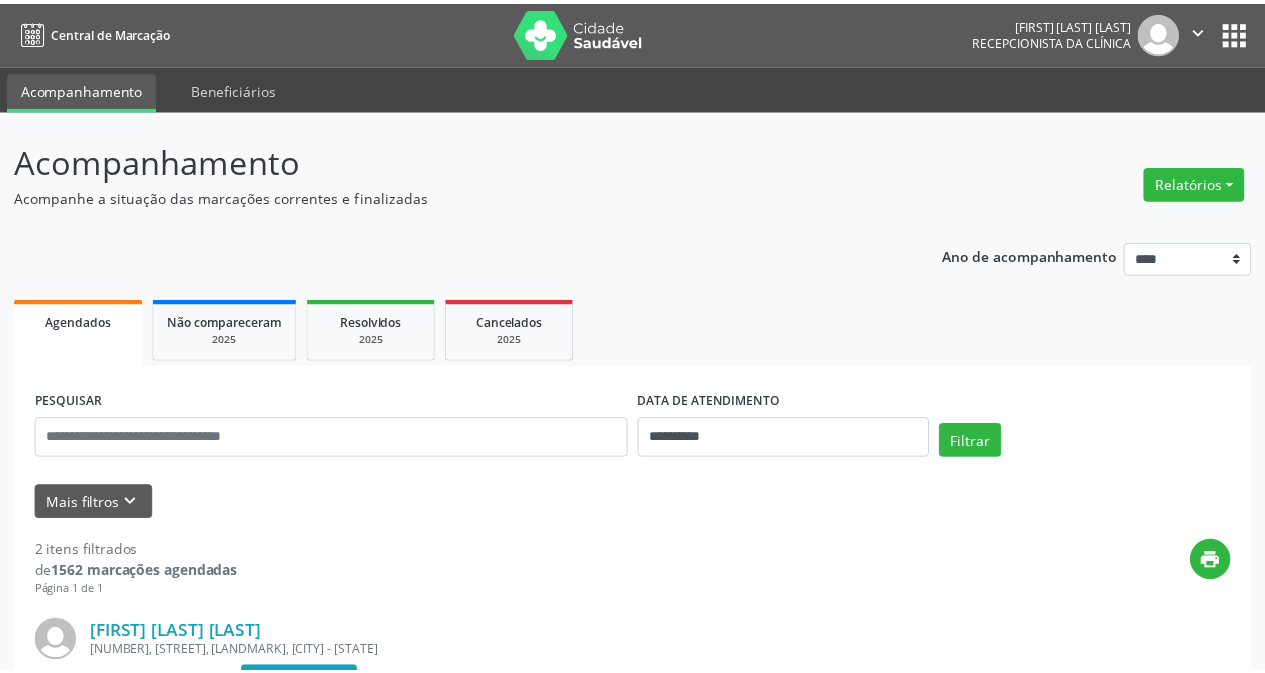 scroll, scrollTop: 0, scrollLeft: 0, axis: both 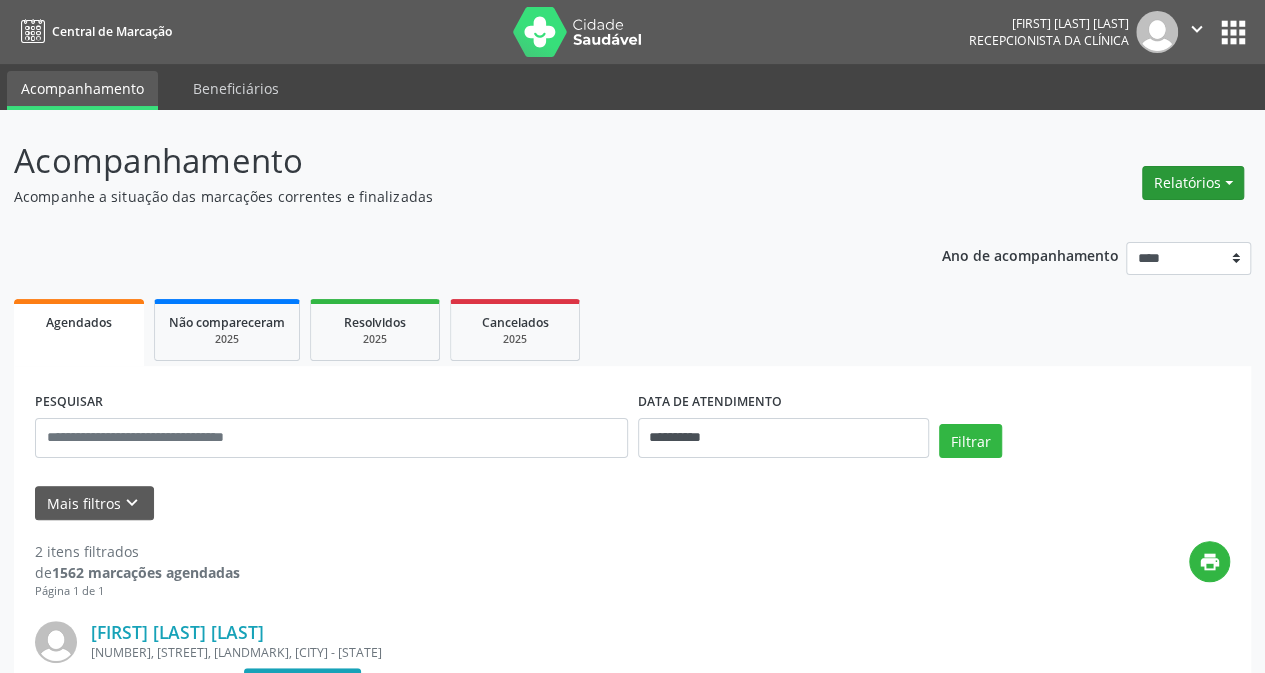 click on "Relatórios" at bounding box center [1193, 183] 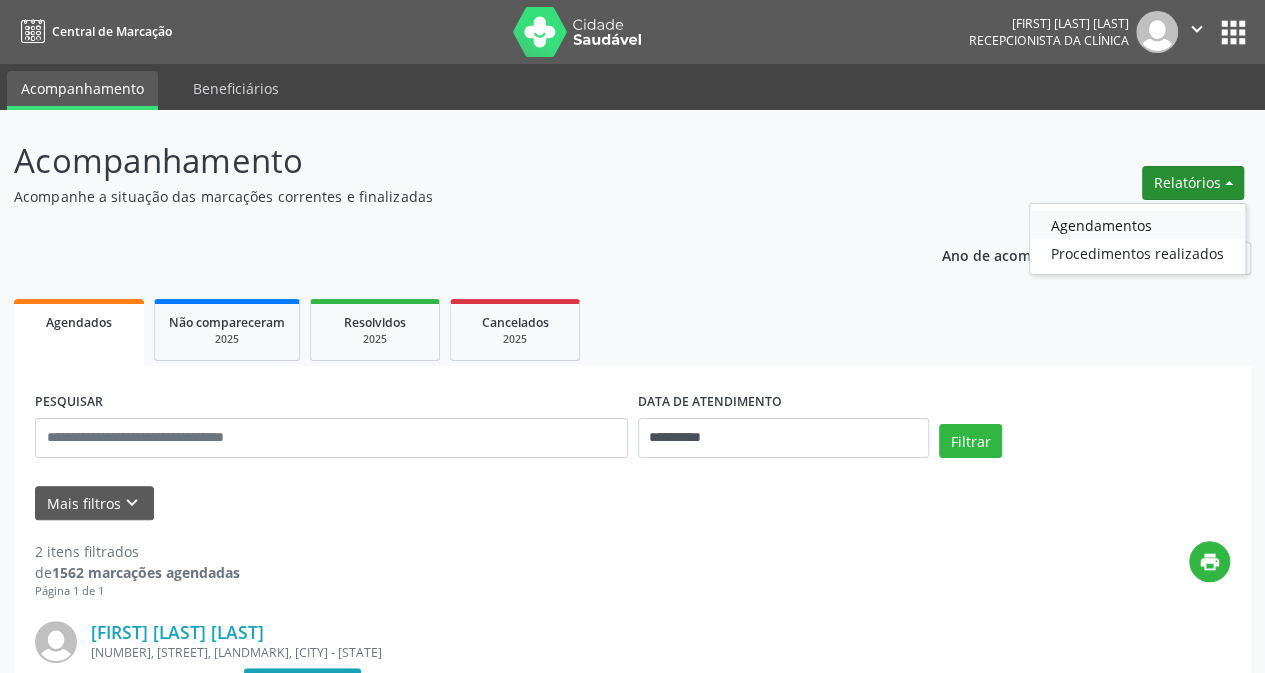 click on "Agendamentos" at bounding box center (1137, 225) 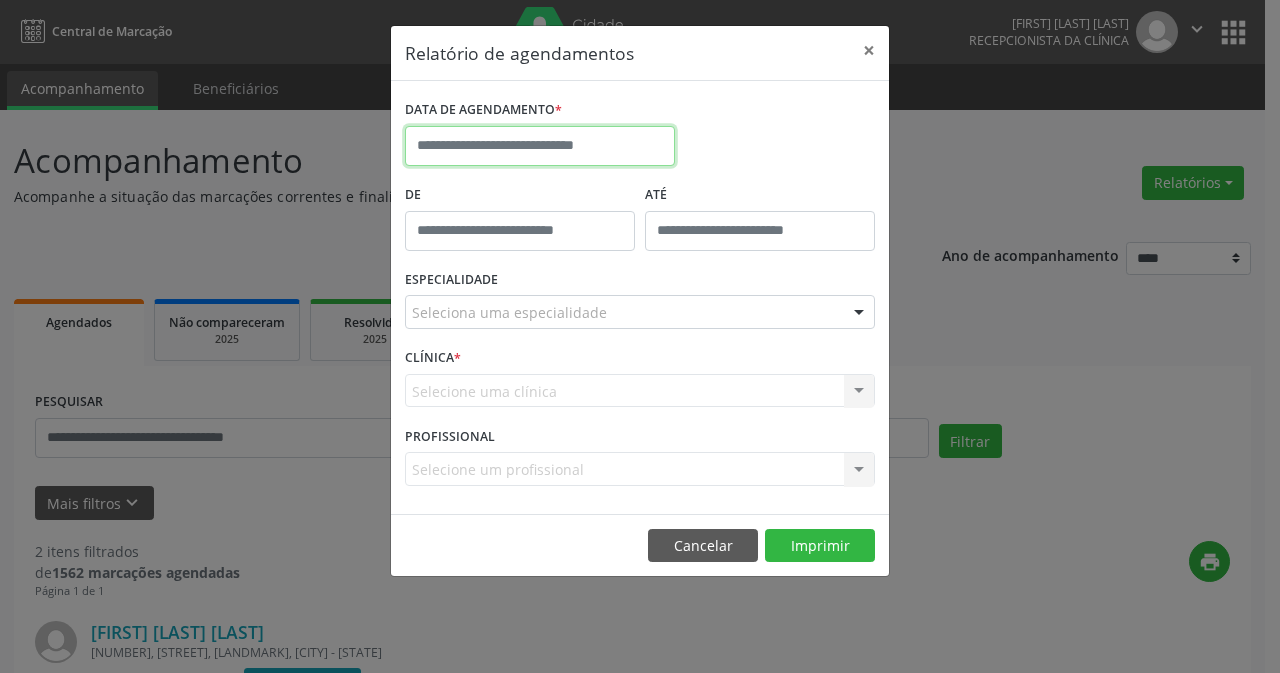 click at bounding box center (540, 146) 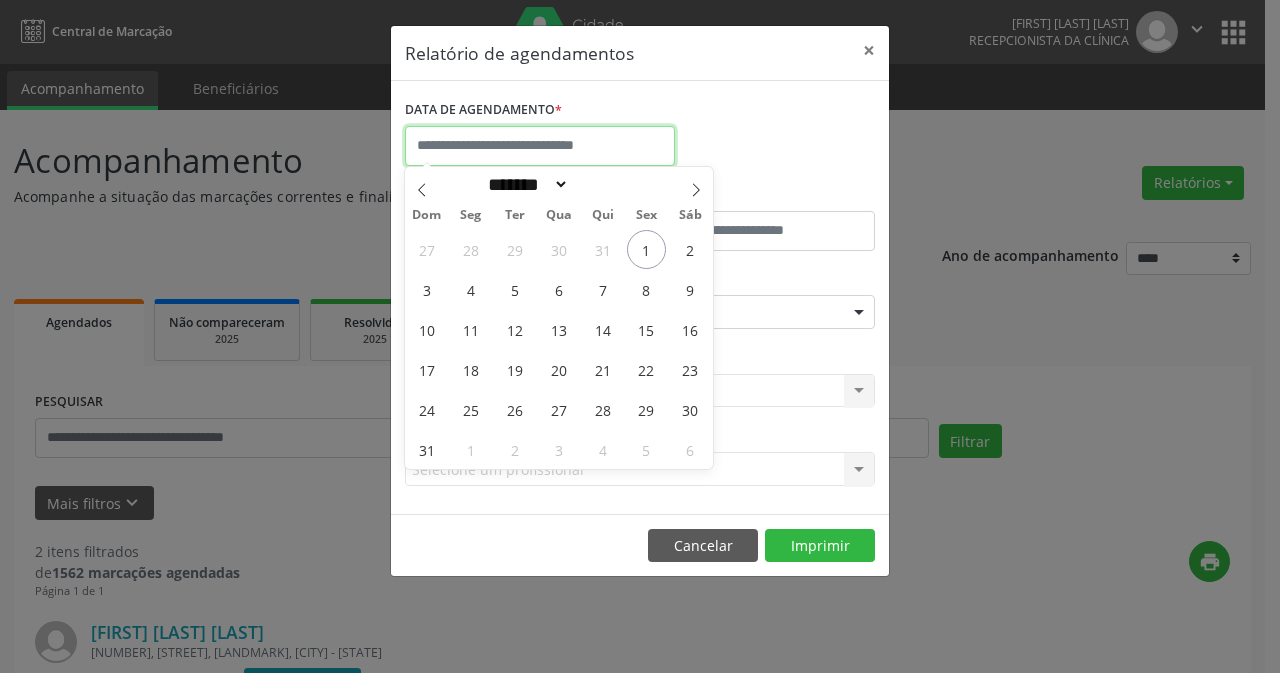 click at bounding box center [540, 146] 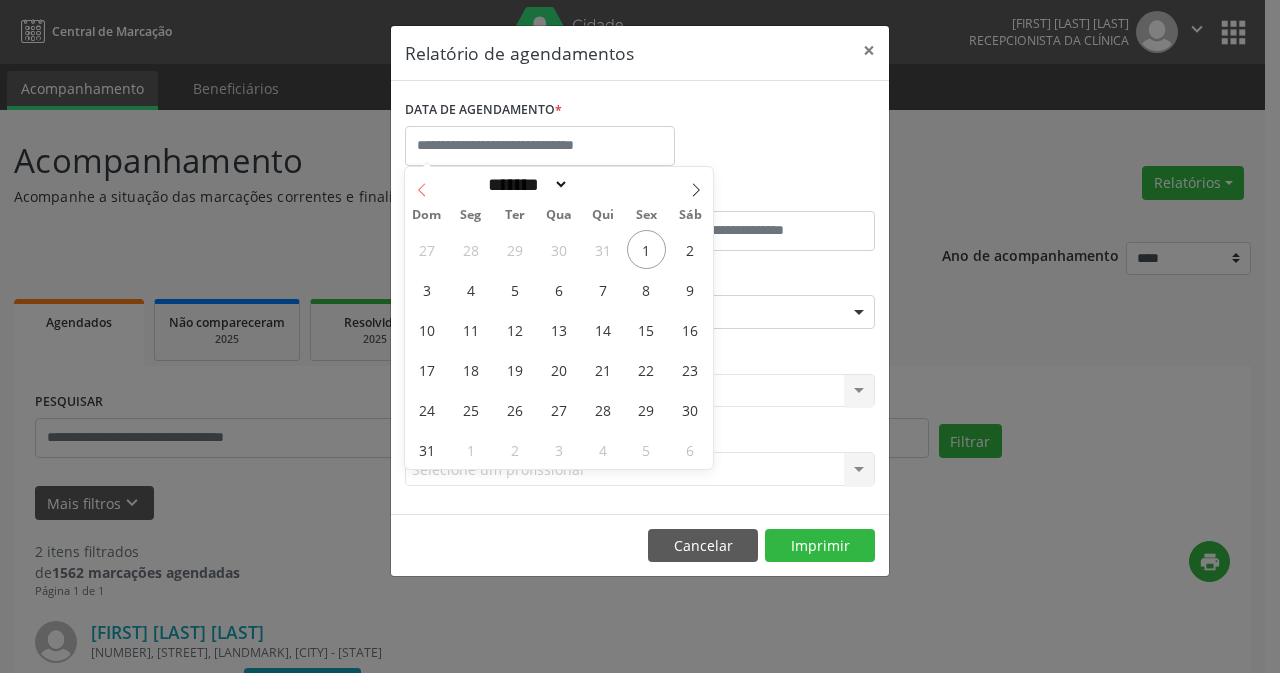 drag, startPoint x: 427, startPoint y: 194, endPoint x: 471, endPoint y: 217, distance: 49.648766 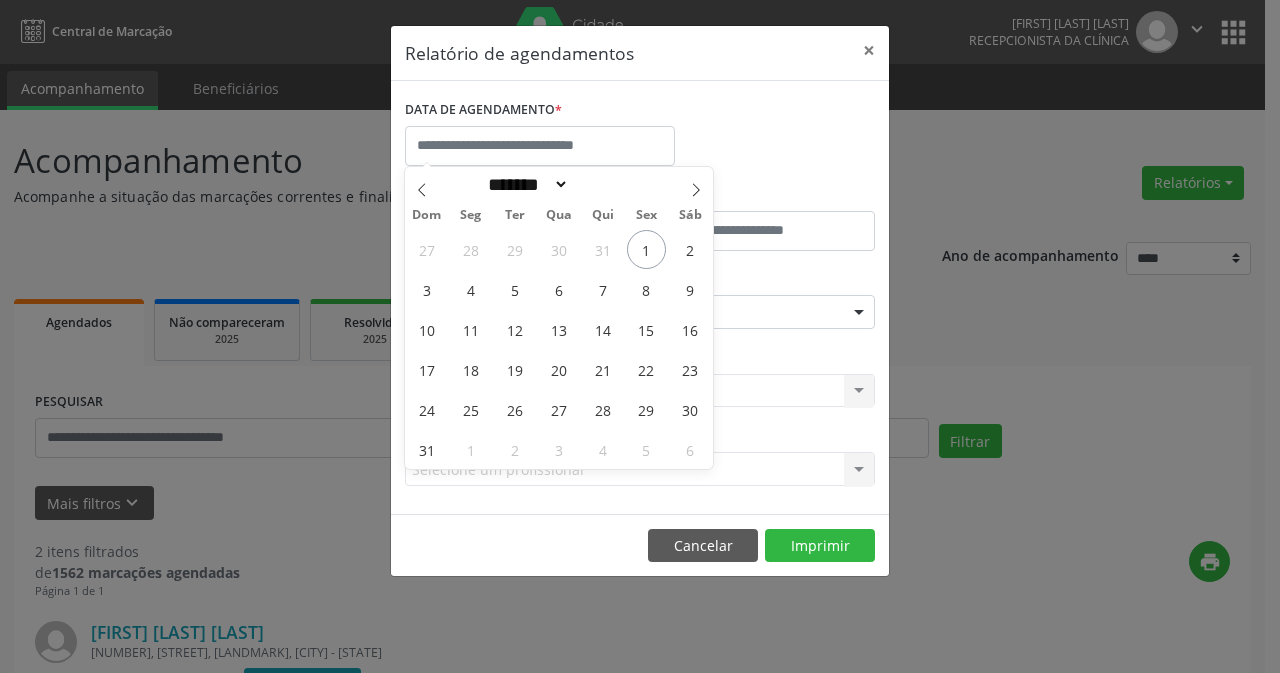 select on "*" 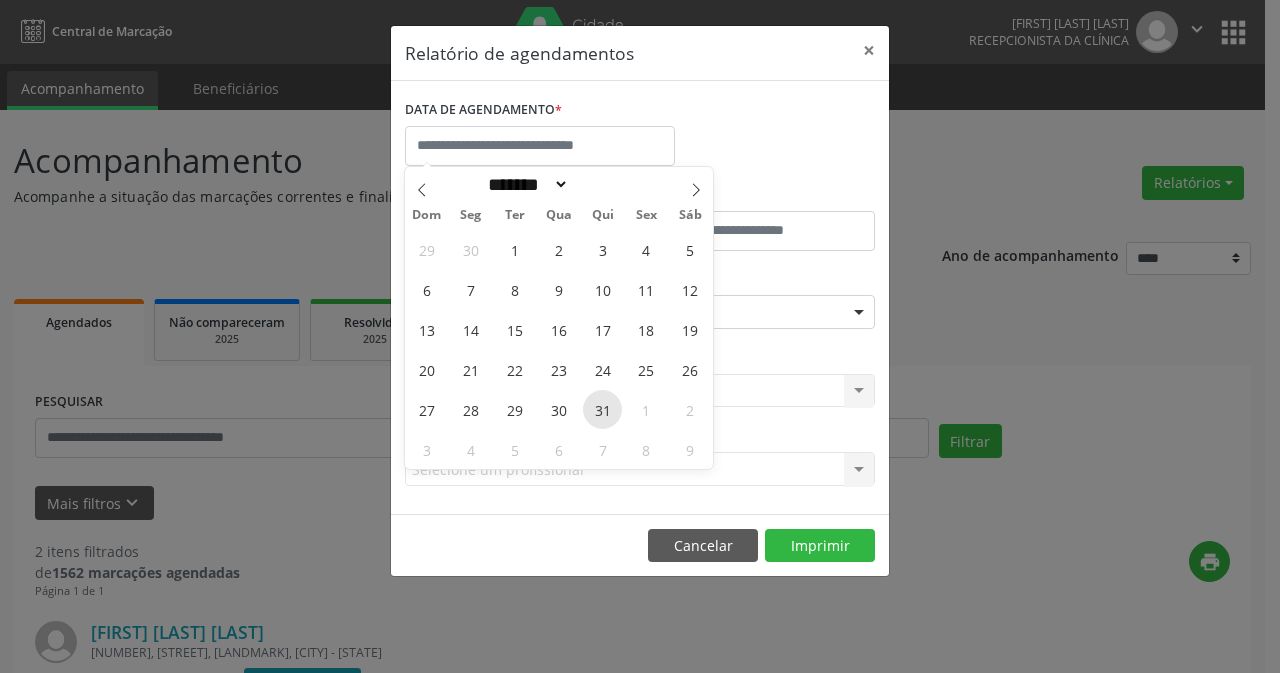 click on "31" at bounding box center [602, 409] 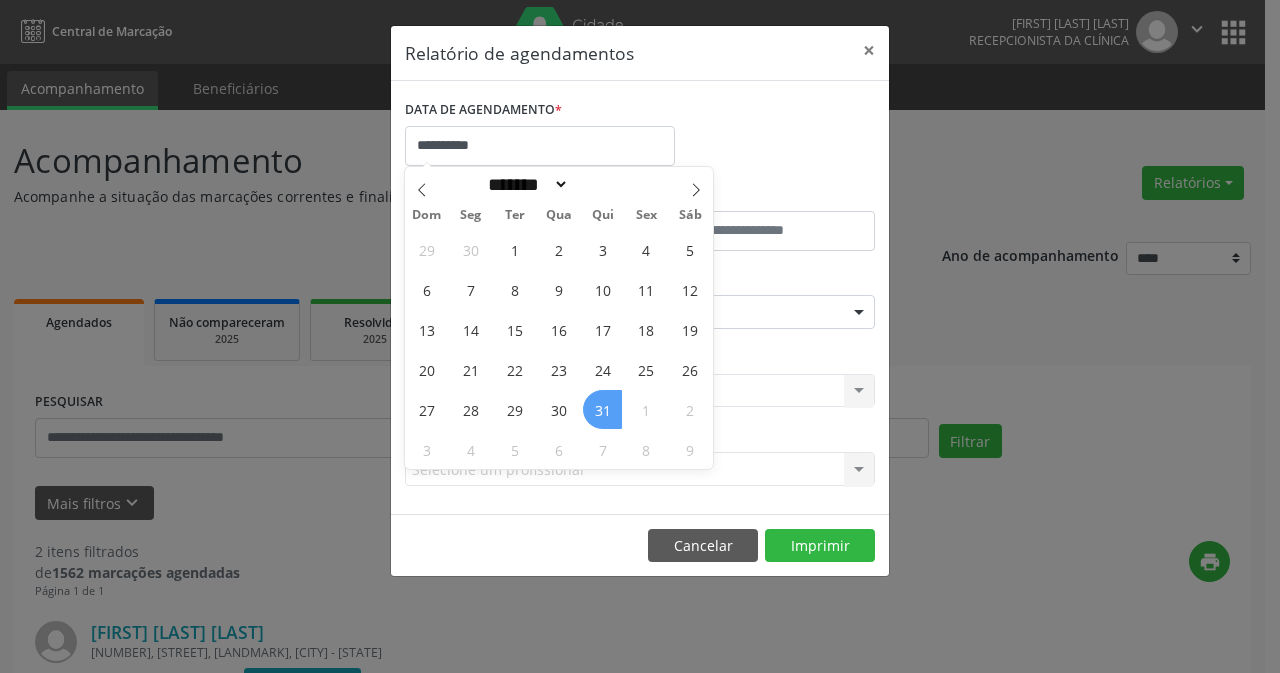 click on "31" at bounding box center (602, 409) 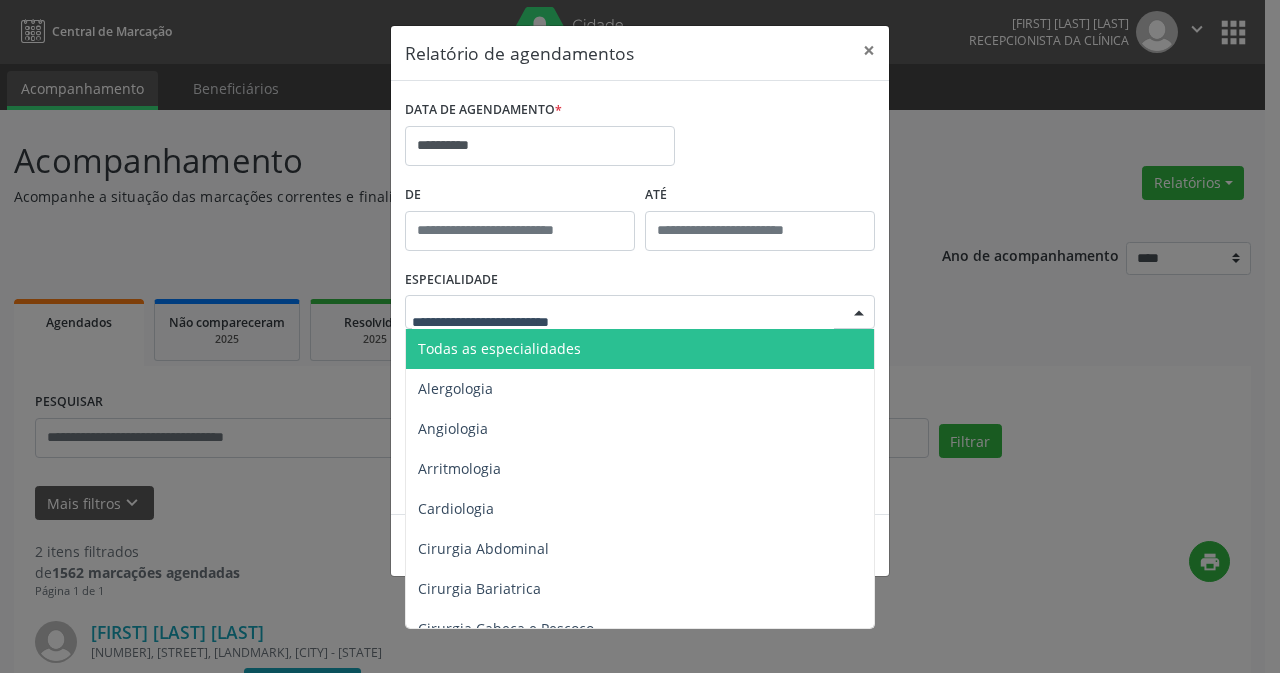 click at bounding box center [859, 313] 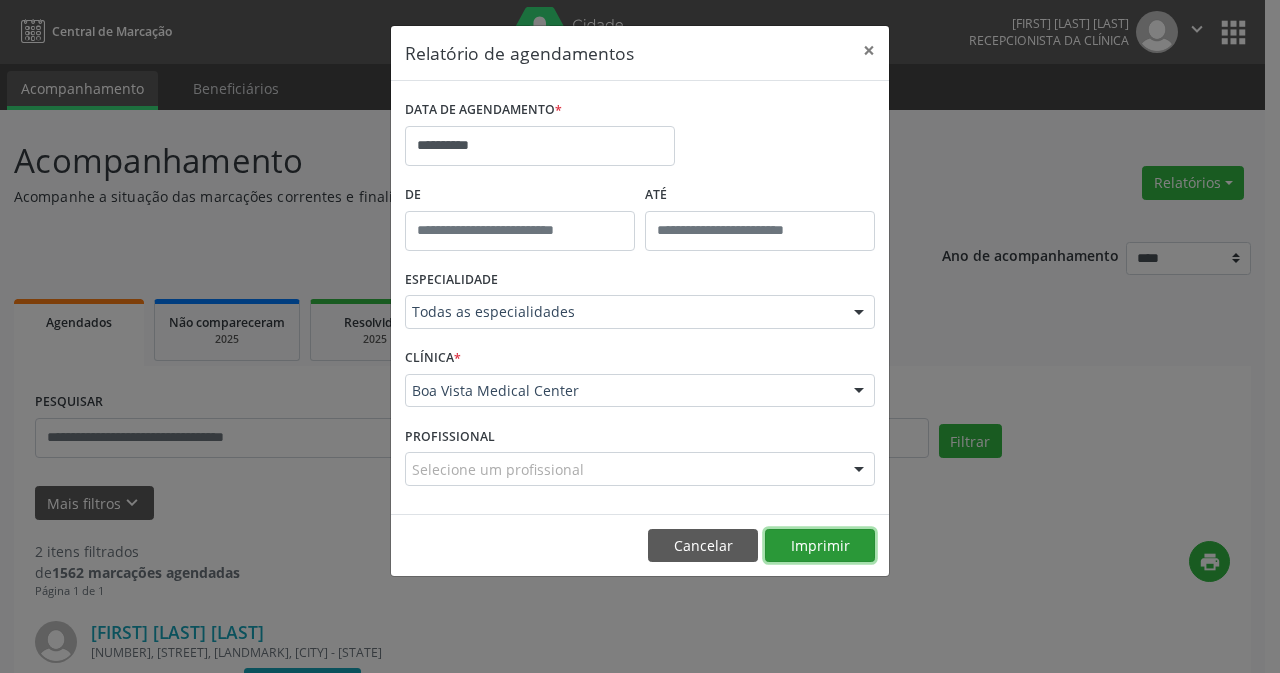 click on "Imprimir" at bounding box center [820, 546] 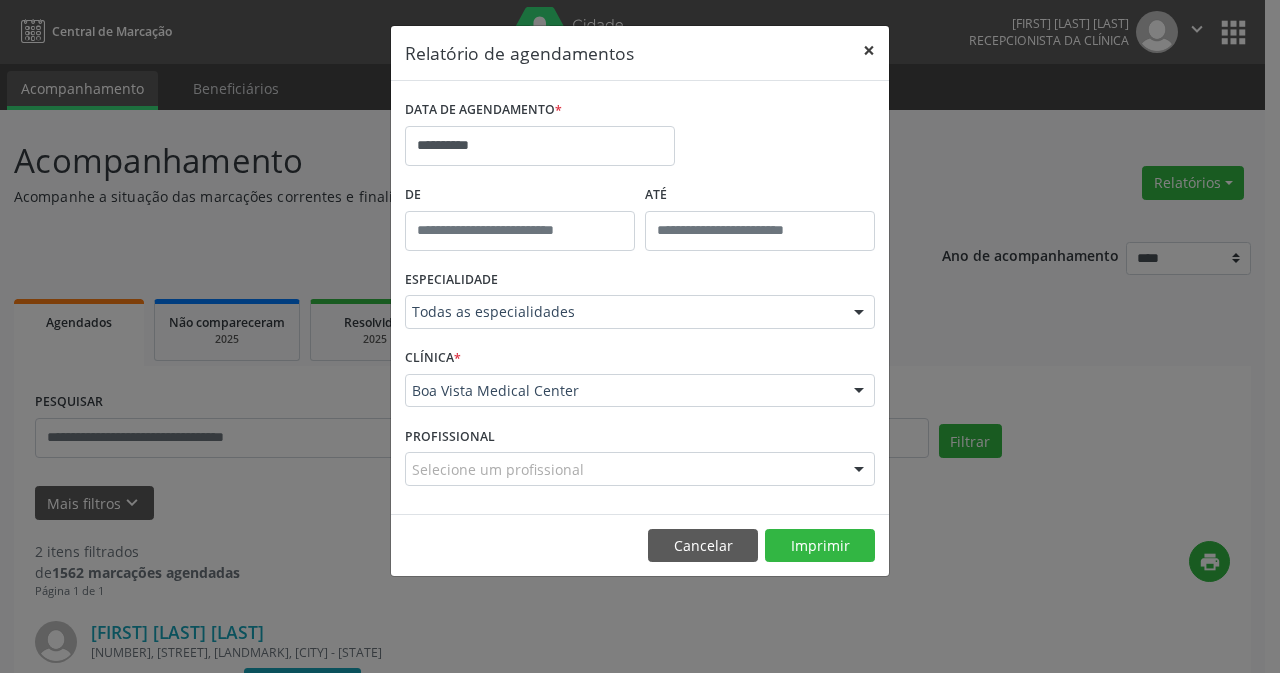 click on "×" at bounding box center [869, 50] 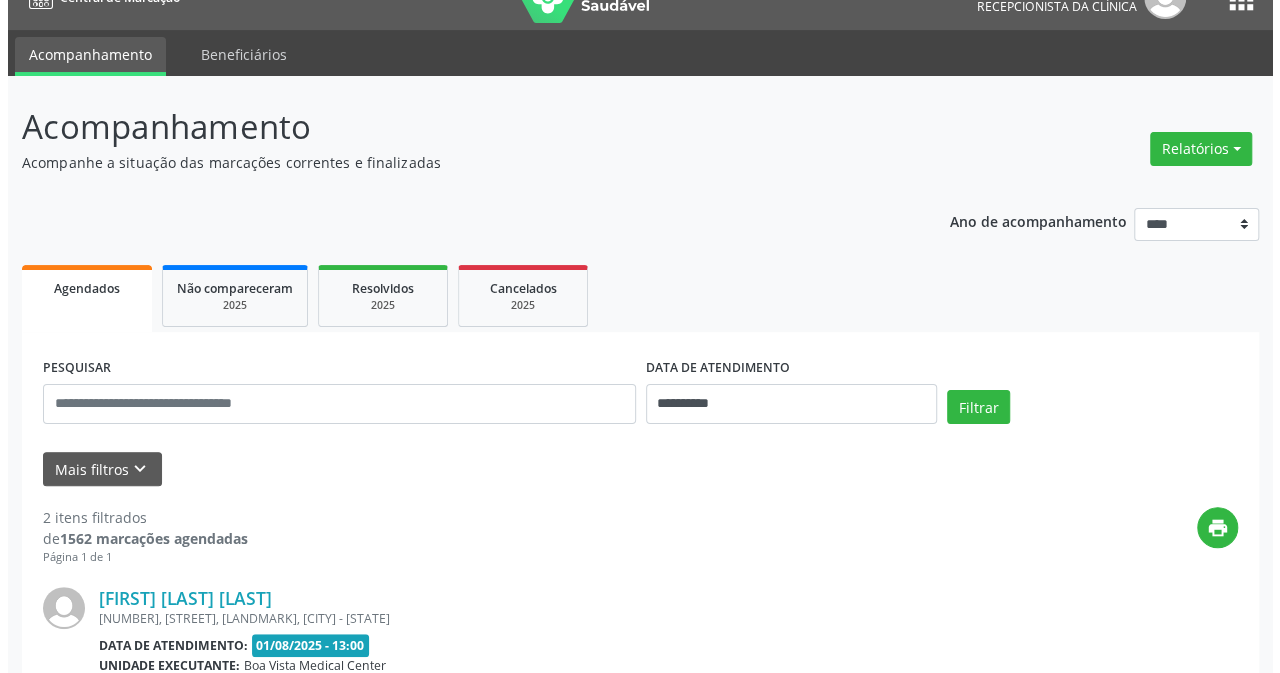scroll, scrollTop: 0, scrollLeft: 0, axis: both 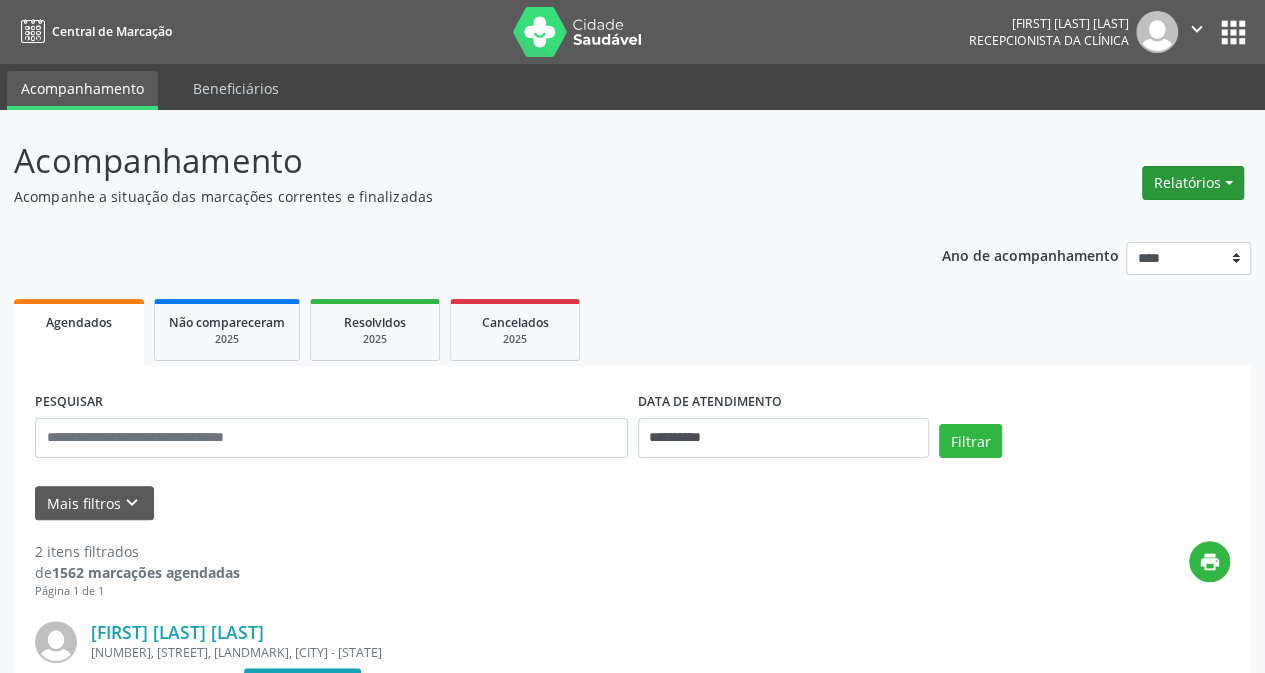 click on "Relatórios" at bounding box center [1193, 183] 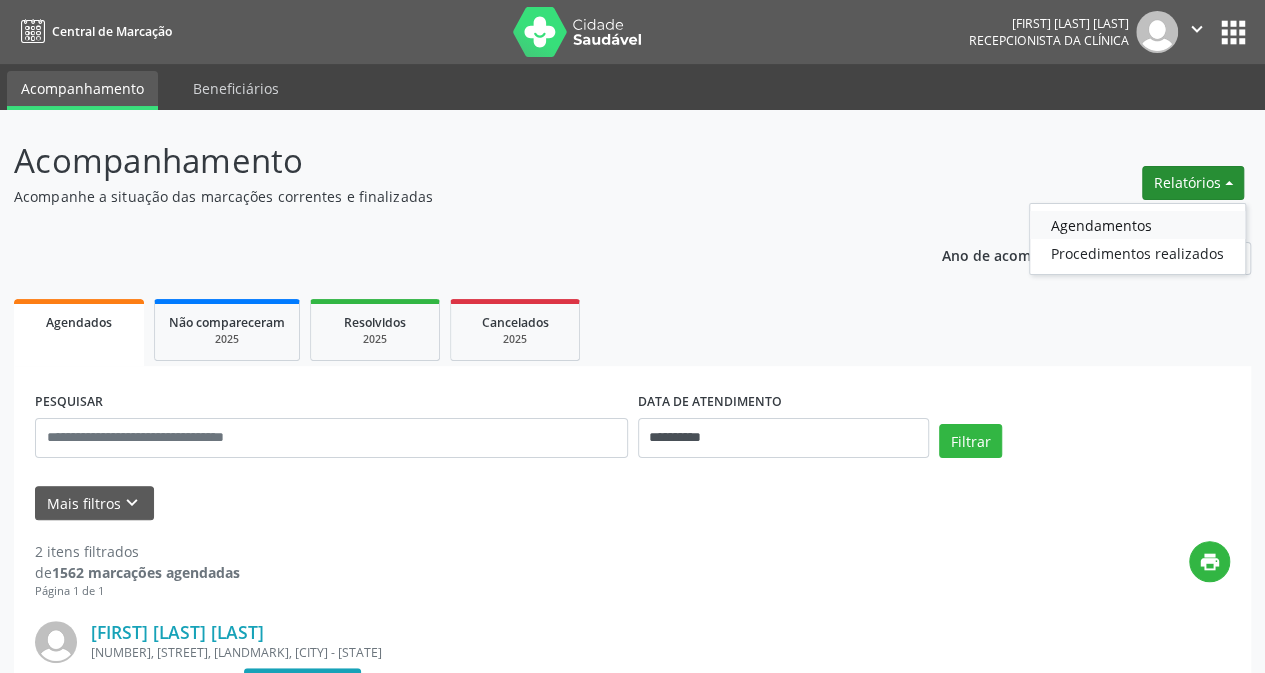 click on "Agendamentos" at bounding box center (1137, 225) 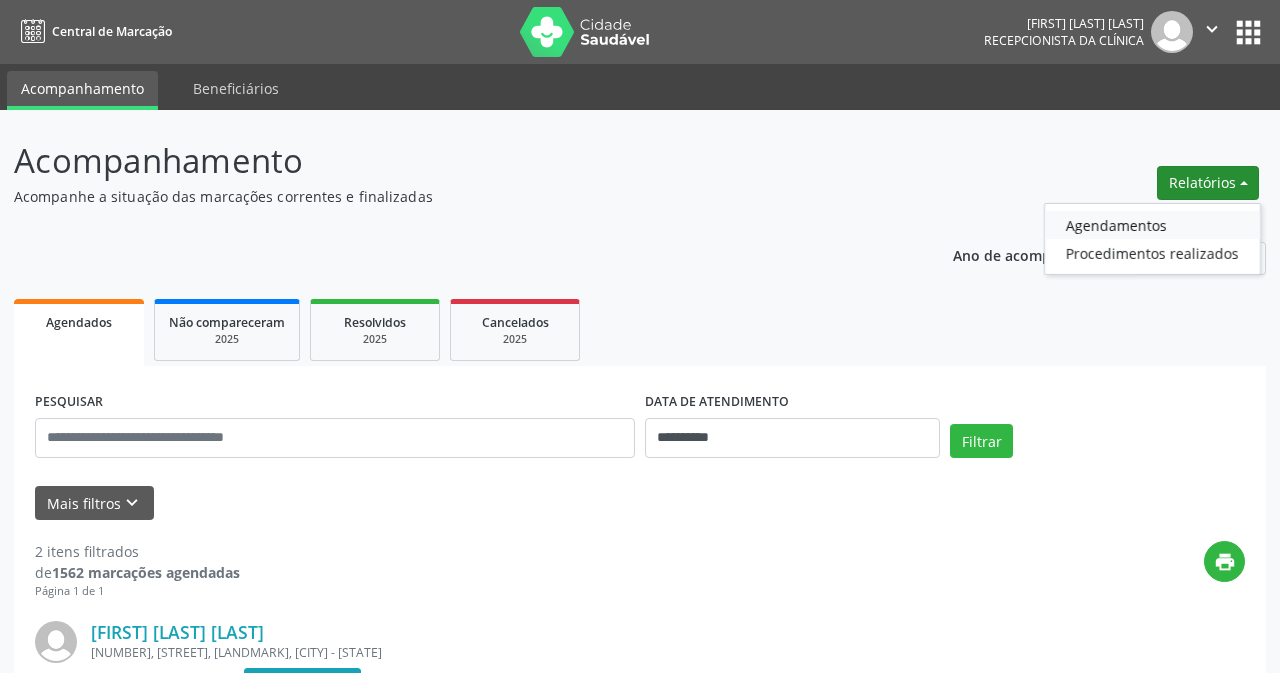 select on "*" 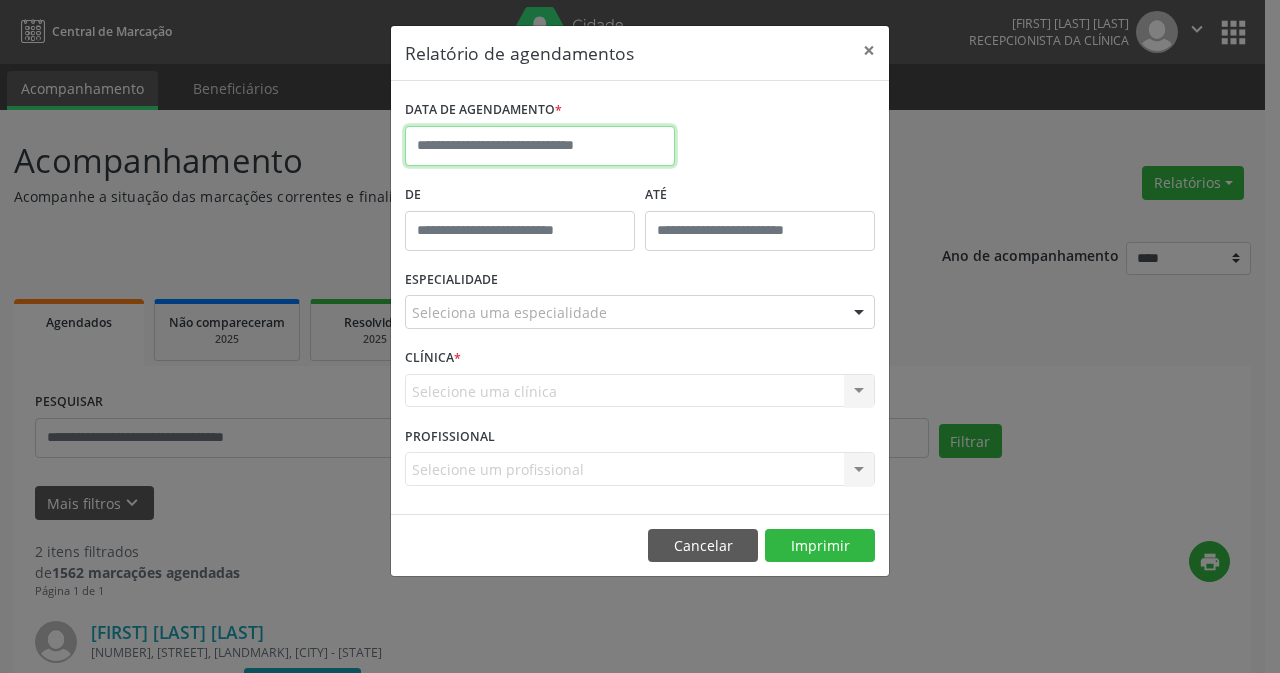 click at bounding box center (540, 146) 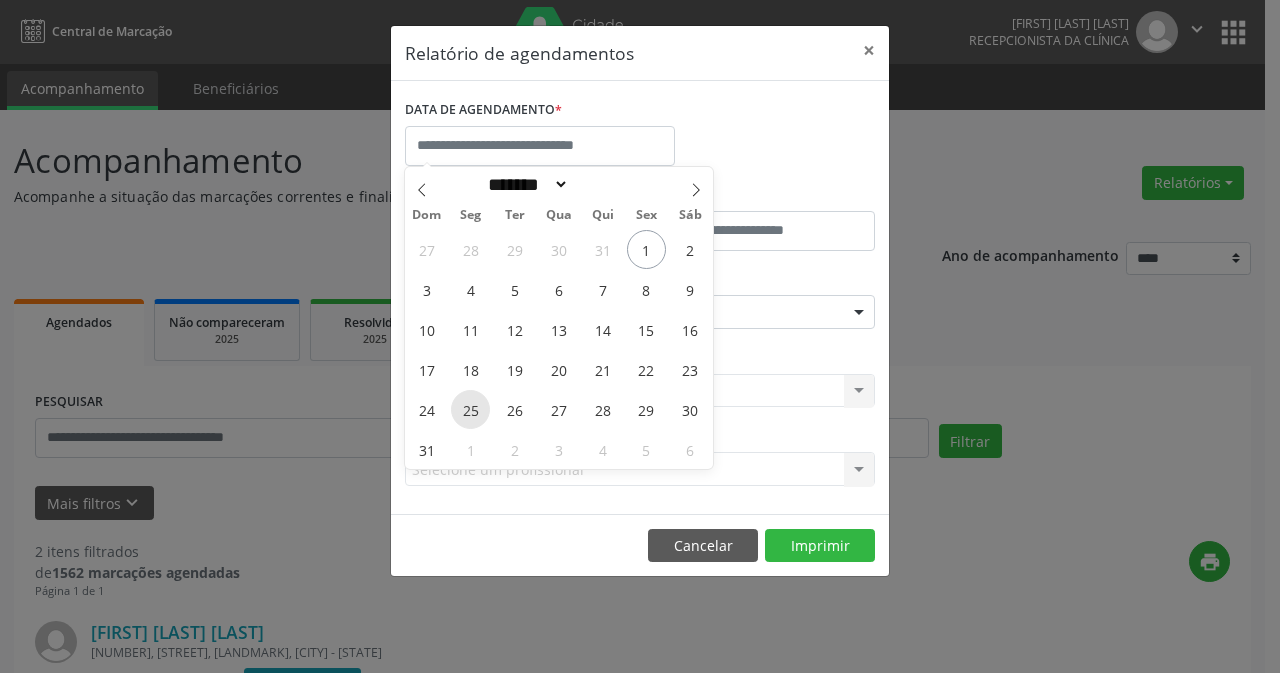 click on "25" at bounding box center (470, 409) 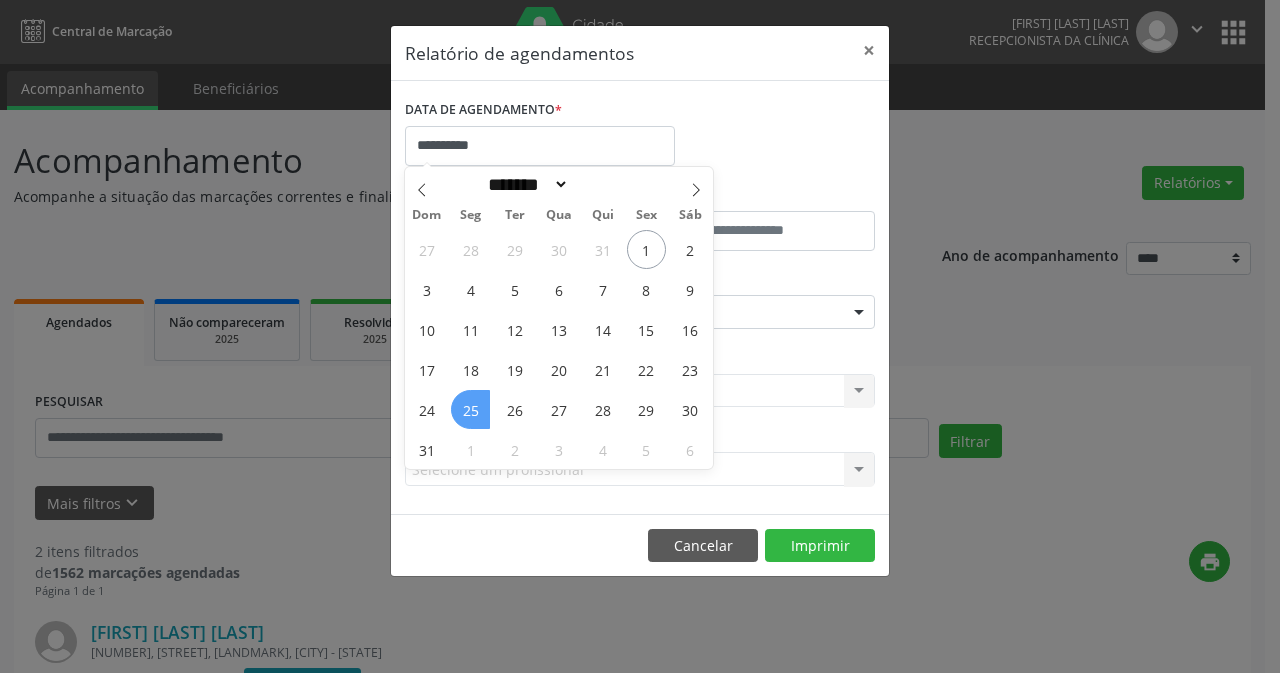 click on "25" at bounding box center (470, 409) 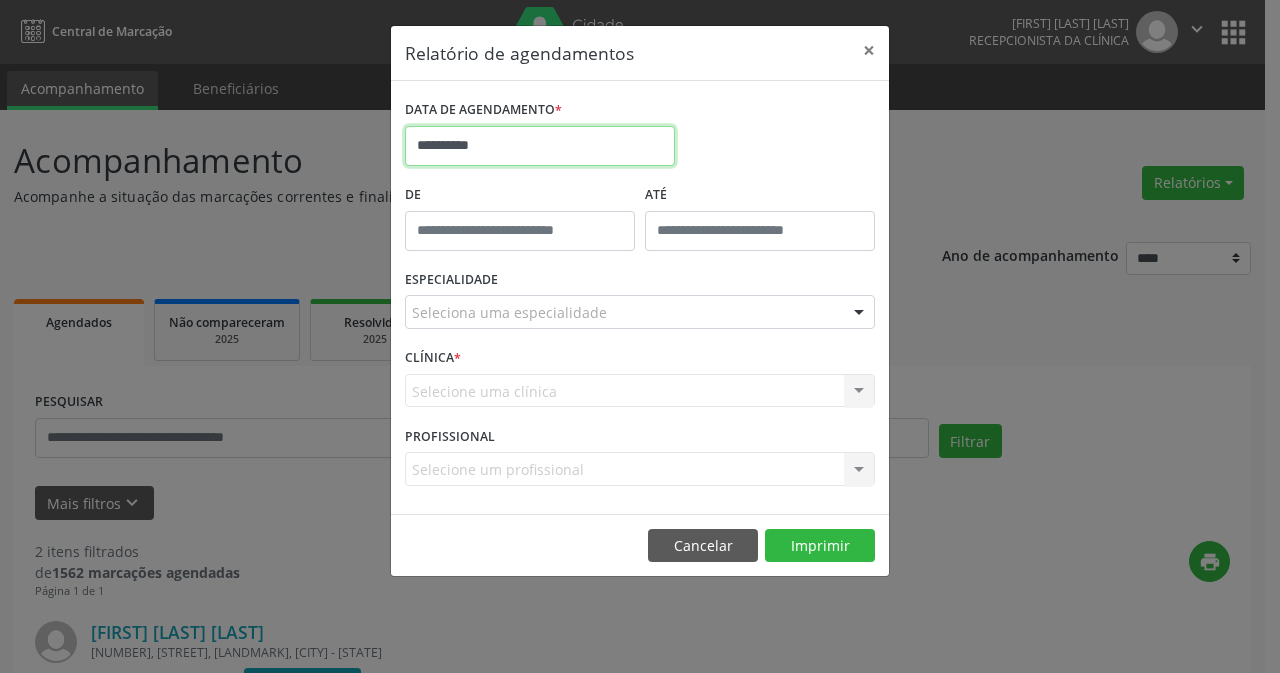 click on "**********" at bounding box center [540, 146] 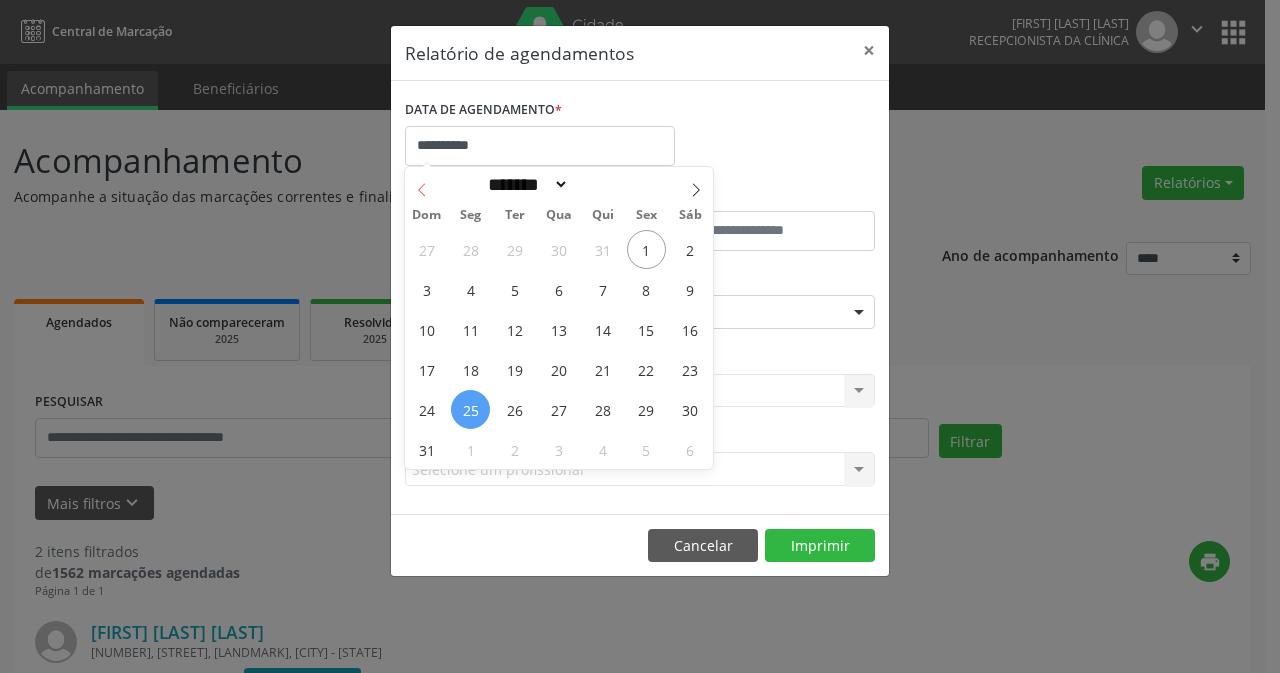 click 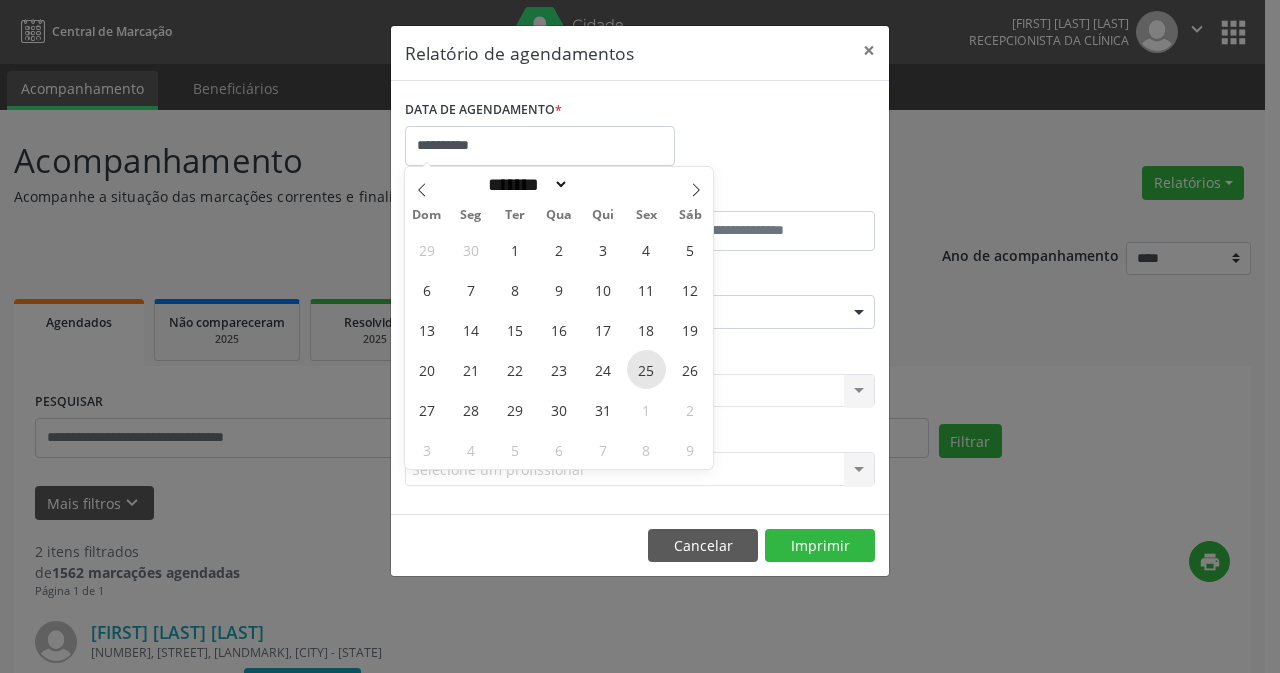 click on "25" at bounding box center (646, 369) 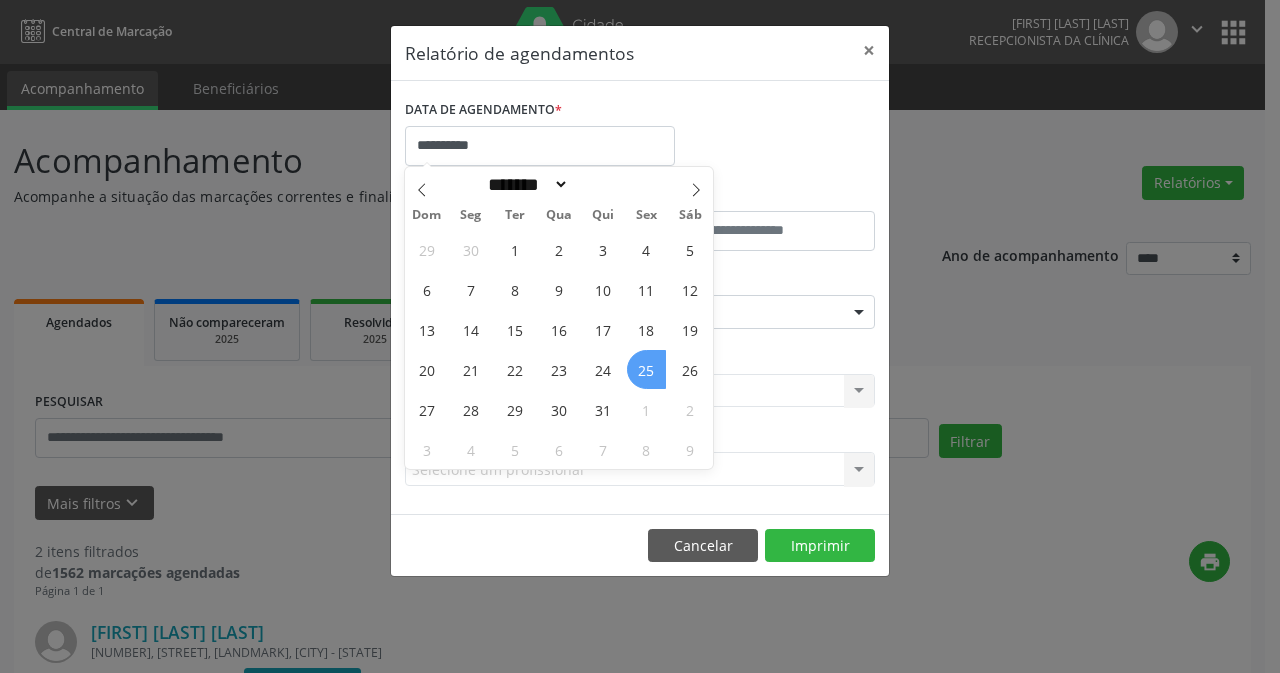 drag, startPoint x: 642, startPoint y: 371, endPoint x: 659, endPoint y: 369, distance: 17.117243 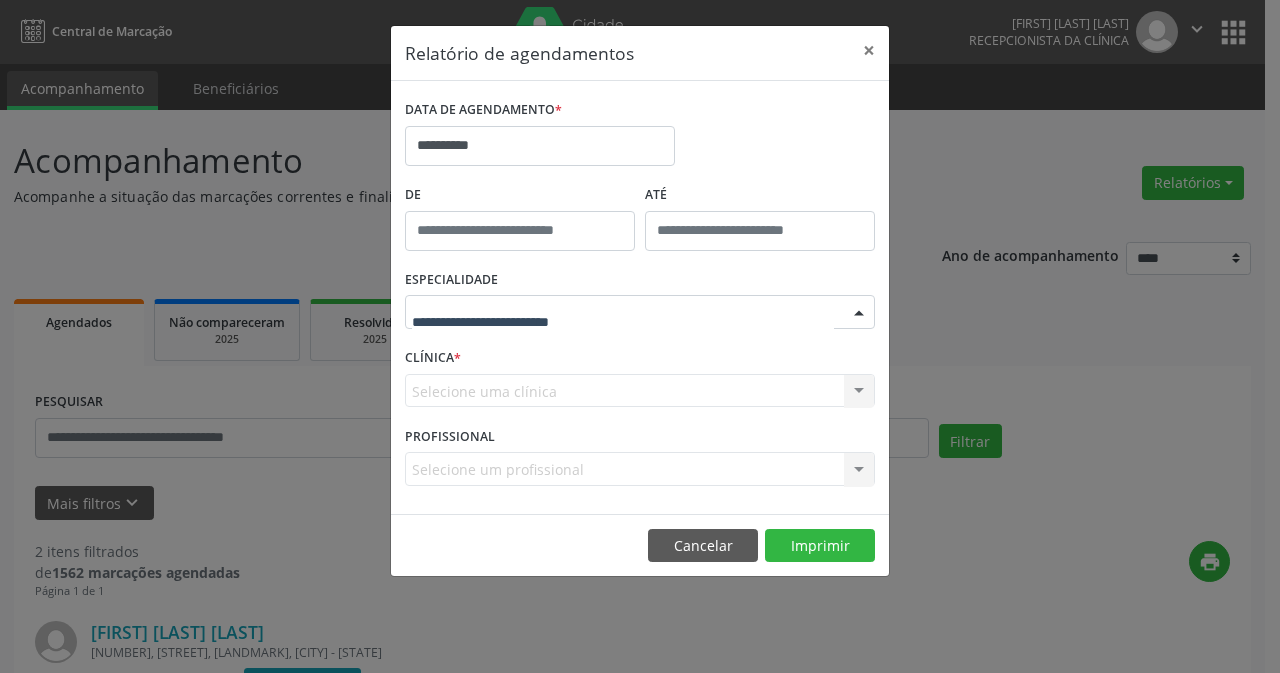 click at bounding box center (859, 313) 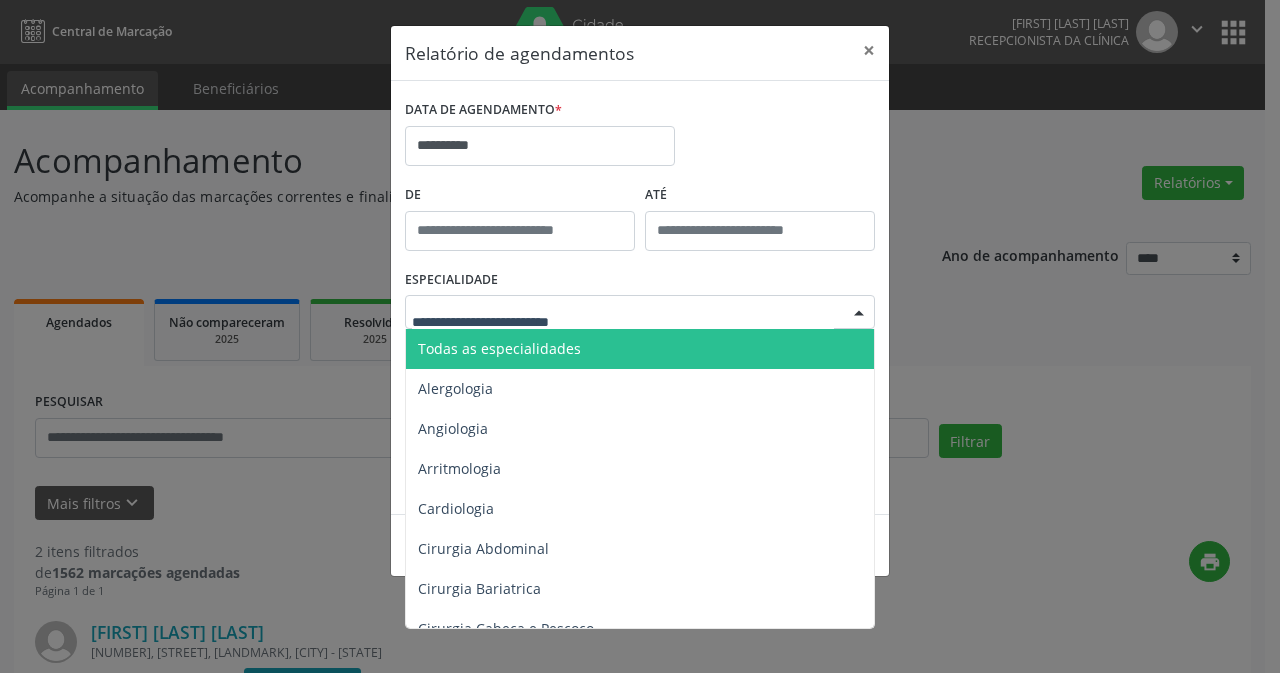 drag, startPoint x: 587, startPoint y: 352, endPoint x: 650, endPoint y: 350, distance: 63.03174 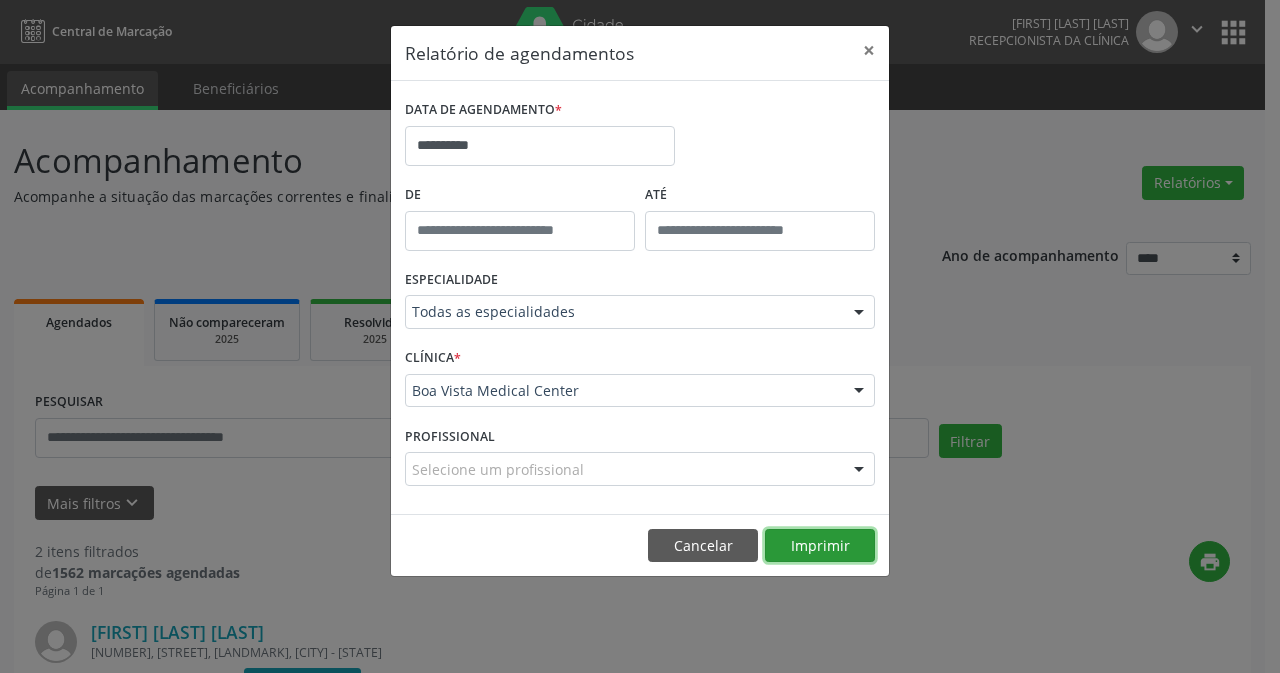 click on "Imprimir" at bounding box center [820, 546] 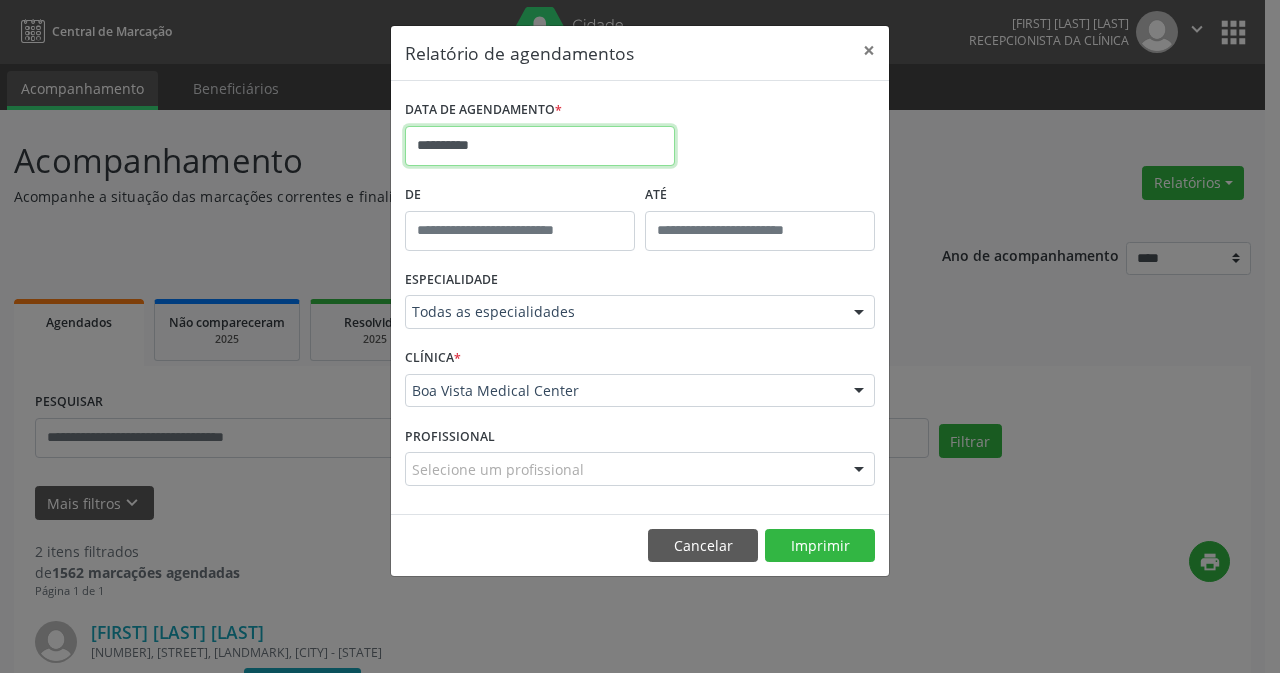 click on "**********" at bounding box center (540, 146) 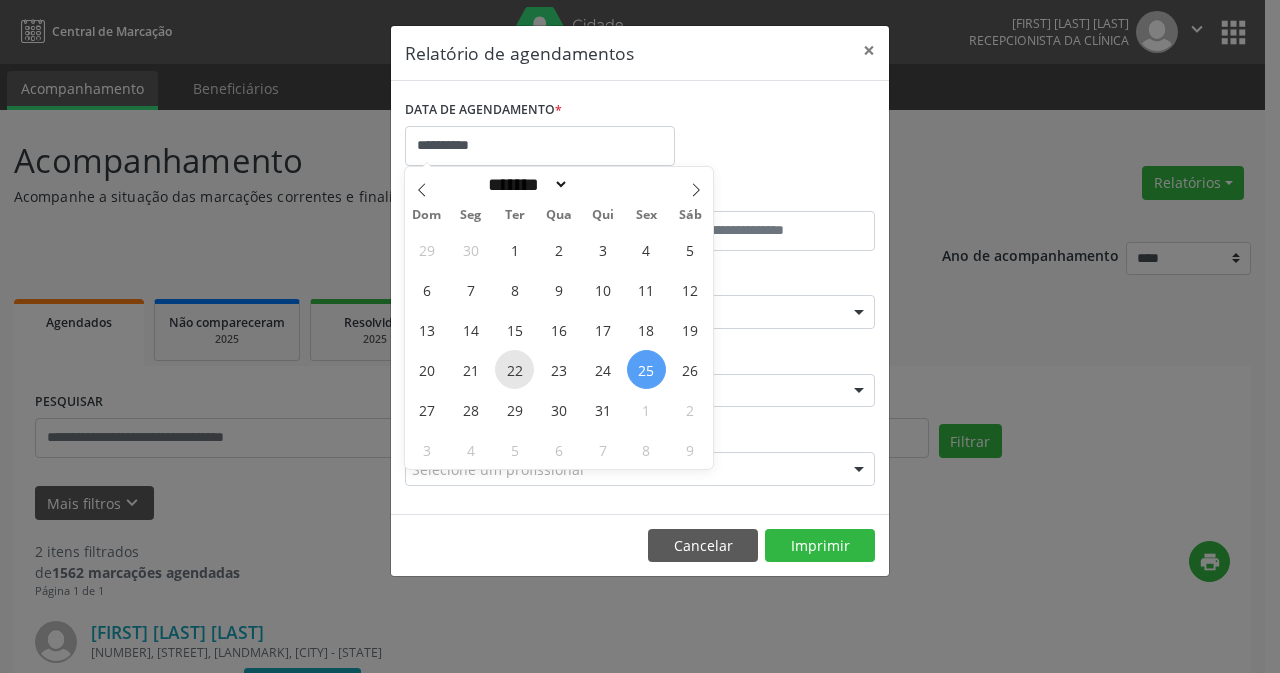 click on "22" at bounding box center [514, 369] 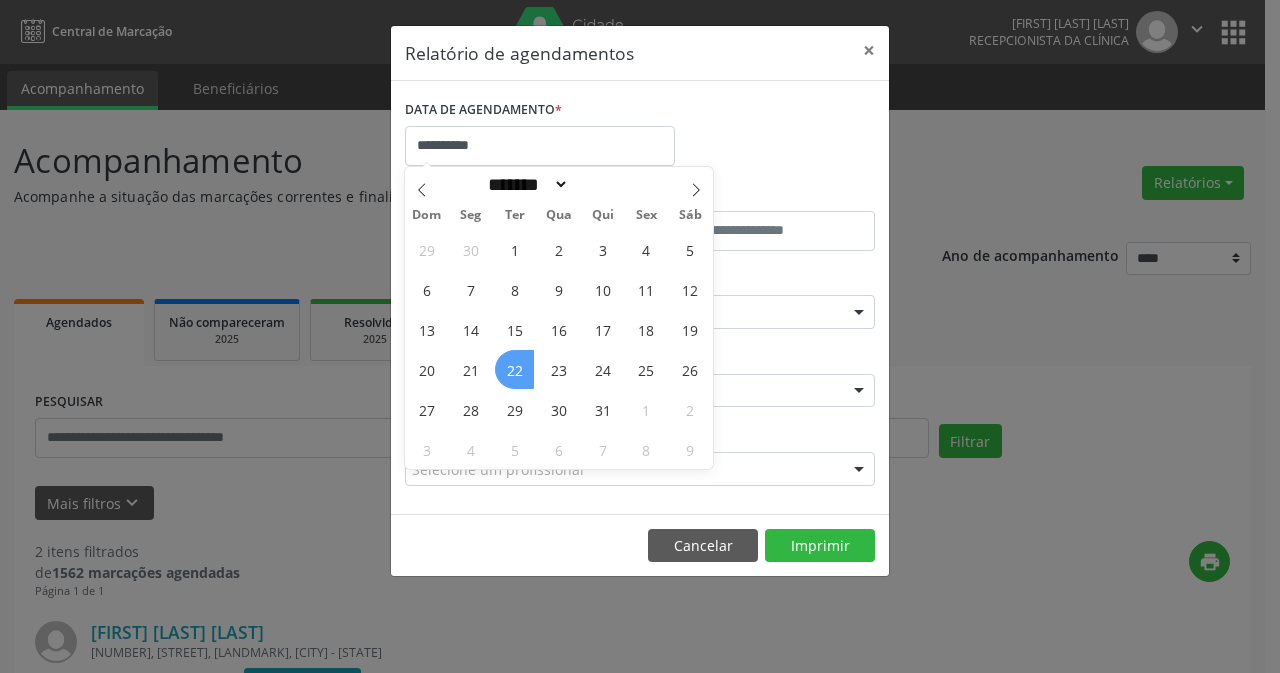 drag, startPoint x: 514, startPoint y: 375, endPoint x: 571, endPoint y: 343, distance: 65.36819 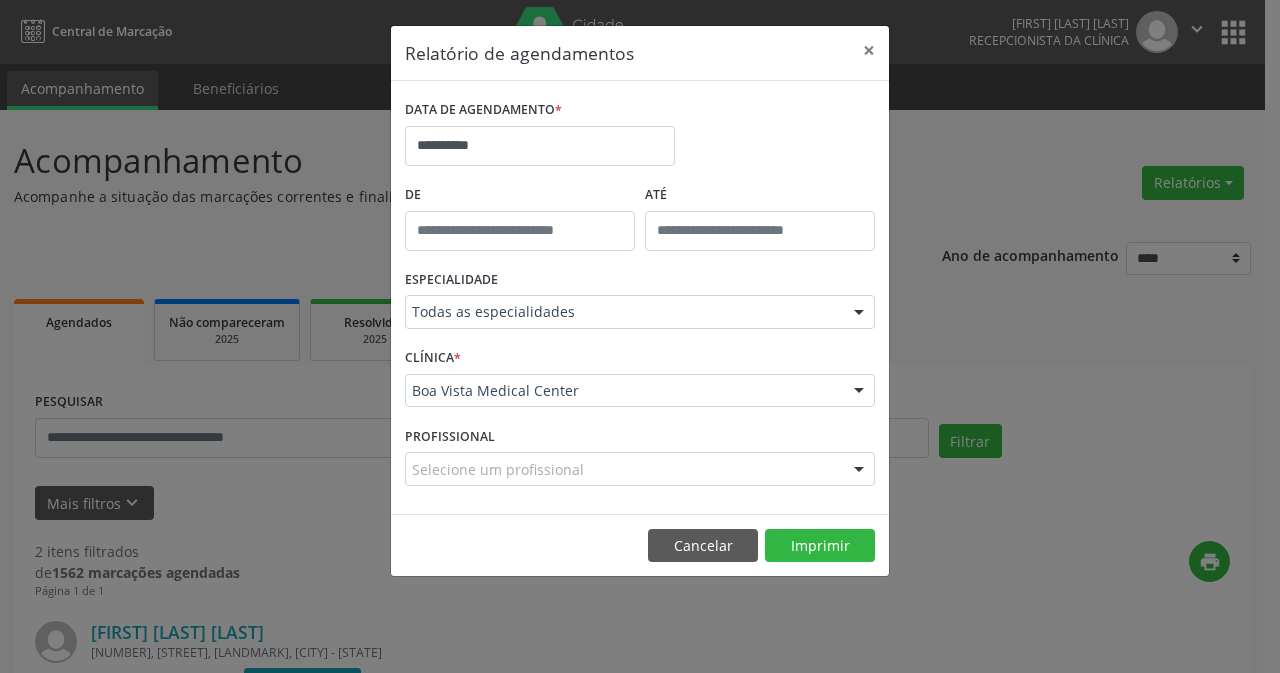 click at bounding box center (859, 313) 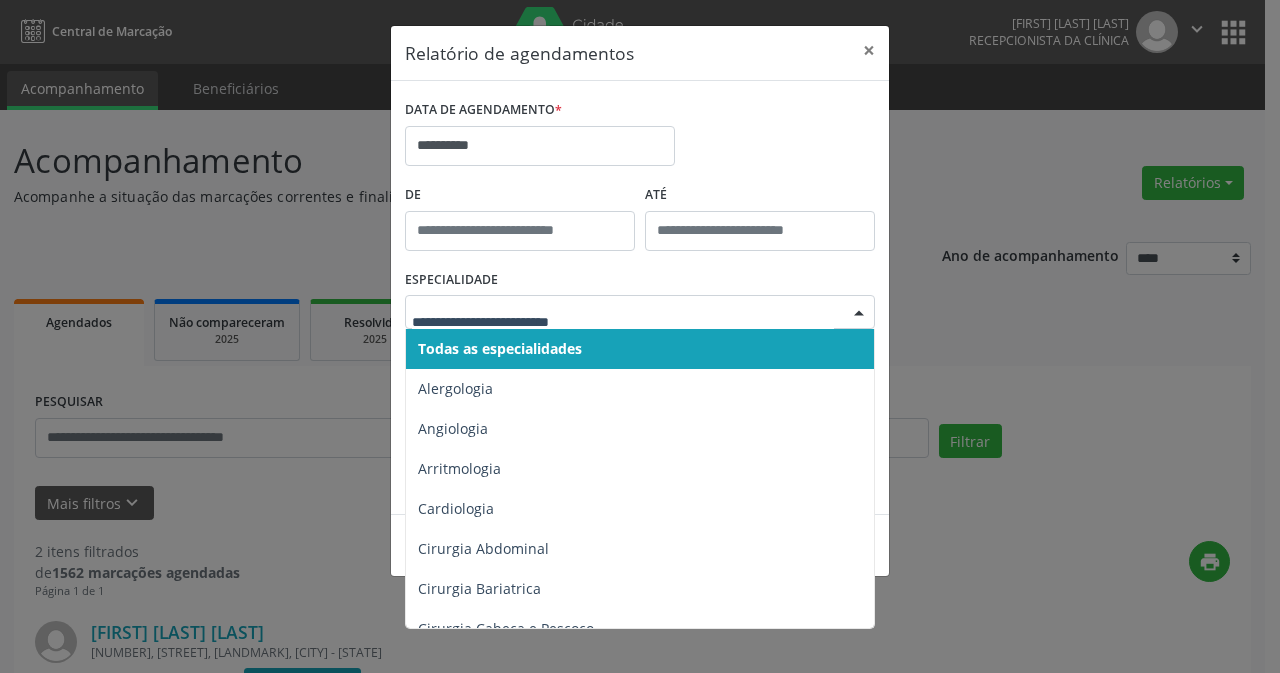 click on "Todas as especialidades" at bounding box center (500, 348) 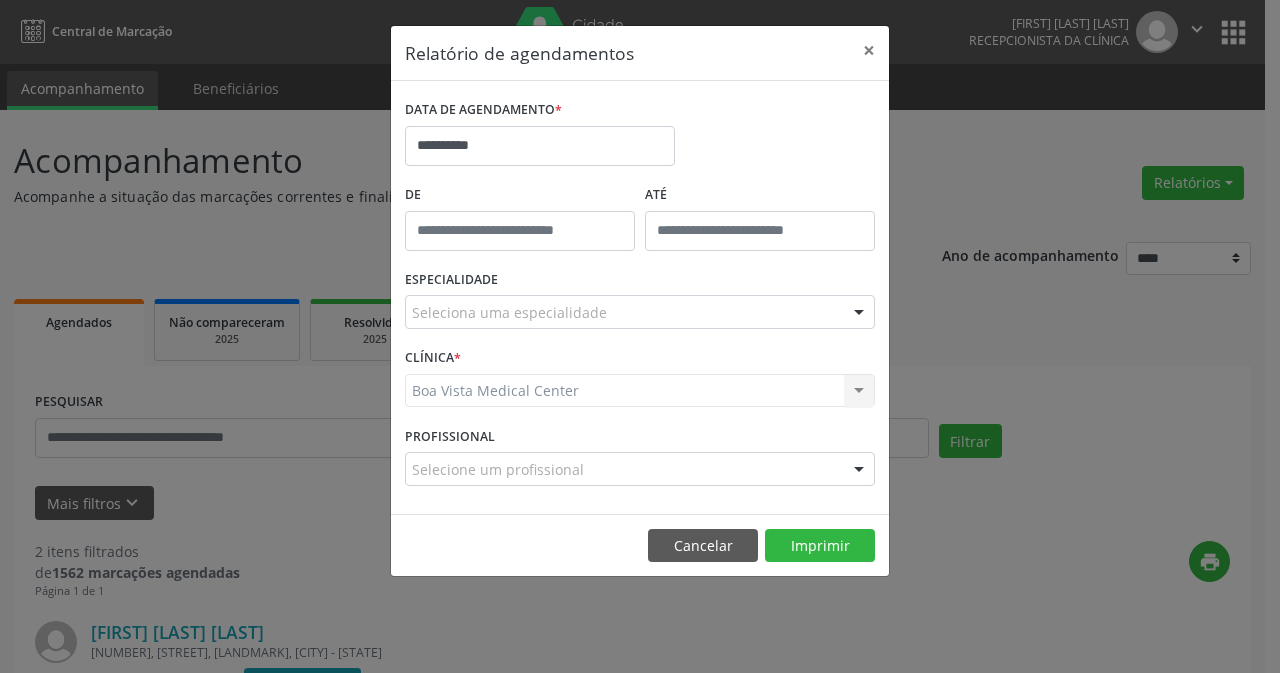 click at bounding box center [859, 313] 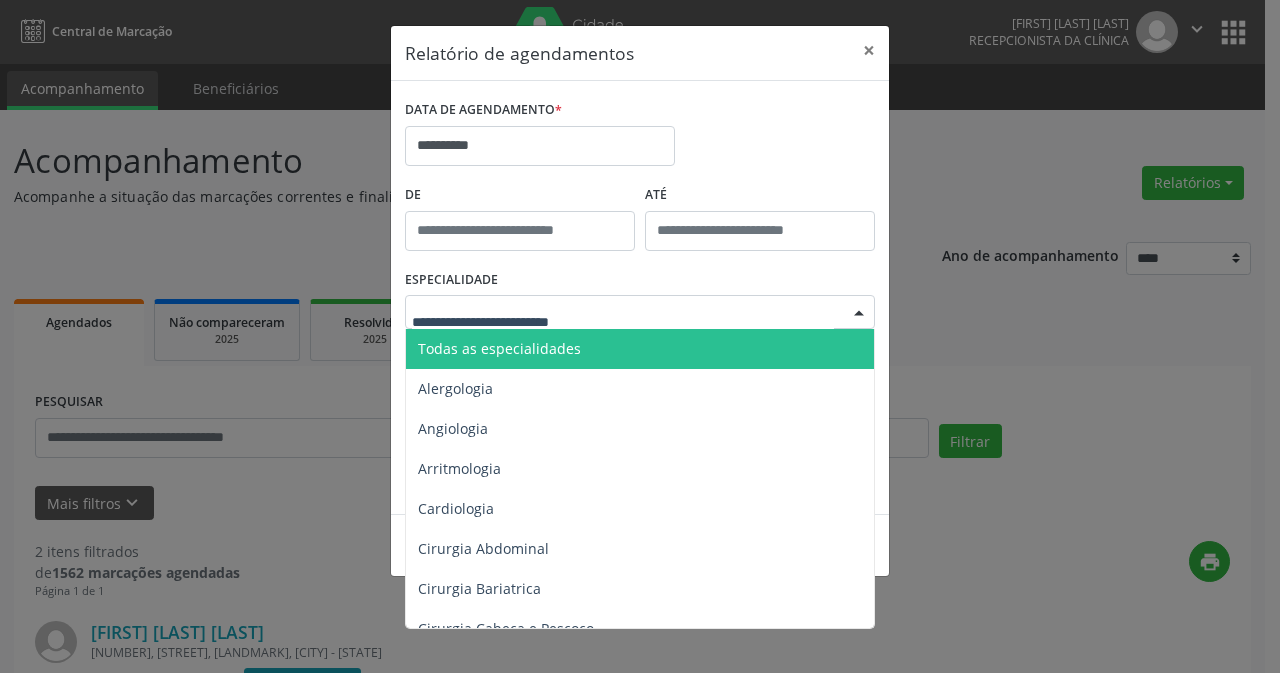 drag, startPoint x: 540, startPoint y: 348, endPoint x: 603, endPoint y: 400, distance: 81.68843 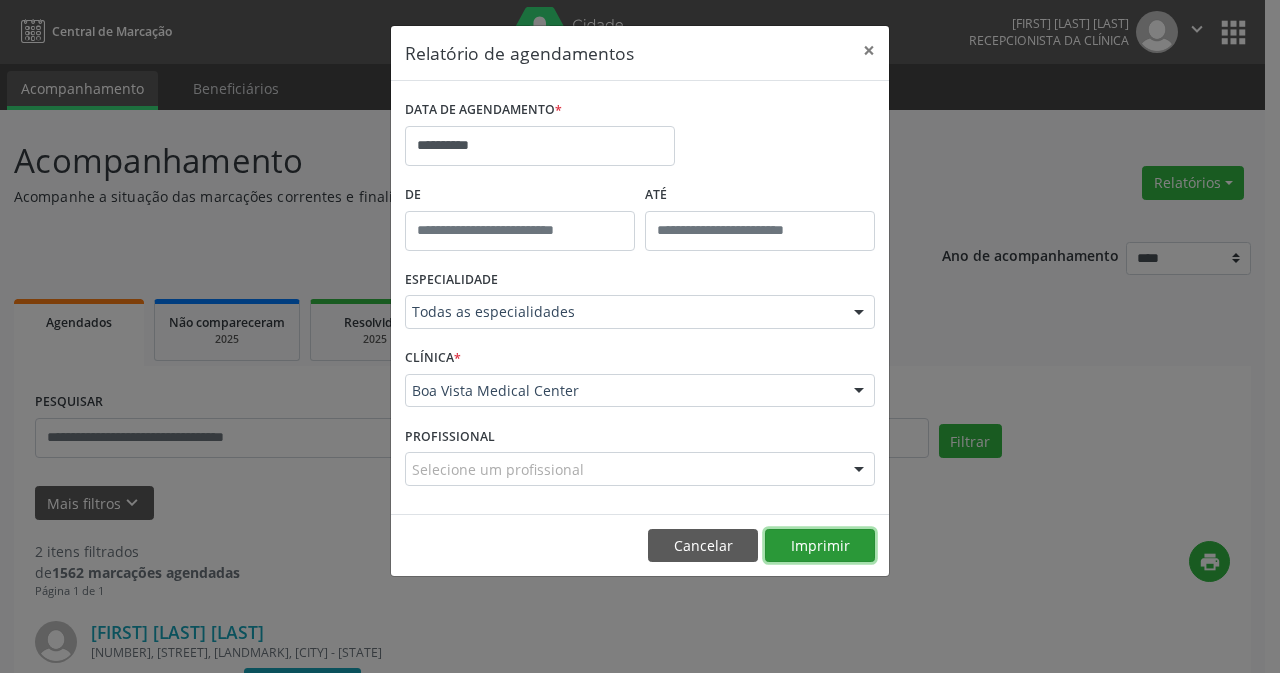 click on "Imprimir" at bounding box center [820, 546] 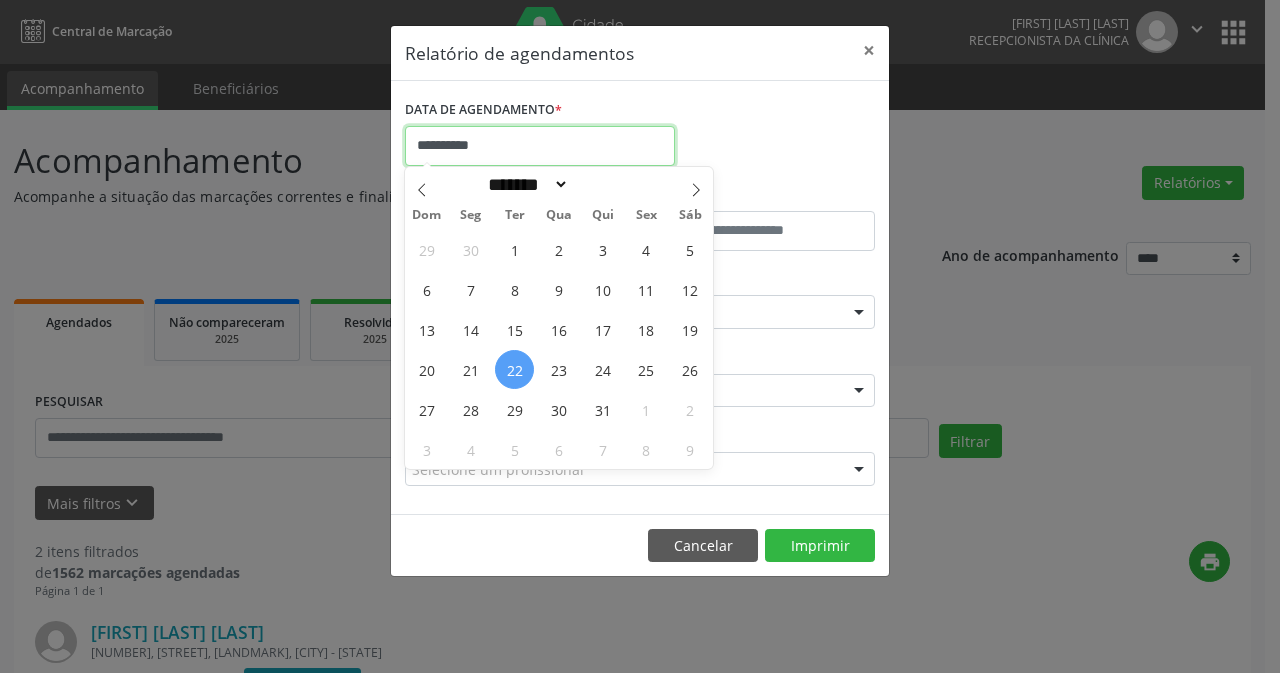 click on "**********" at bounding box center [540, 146] 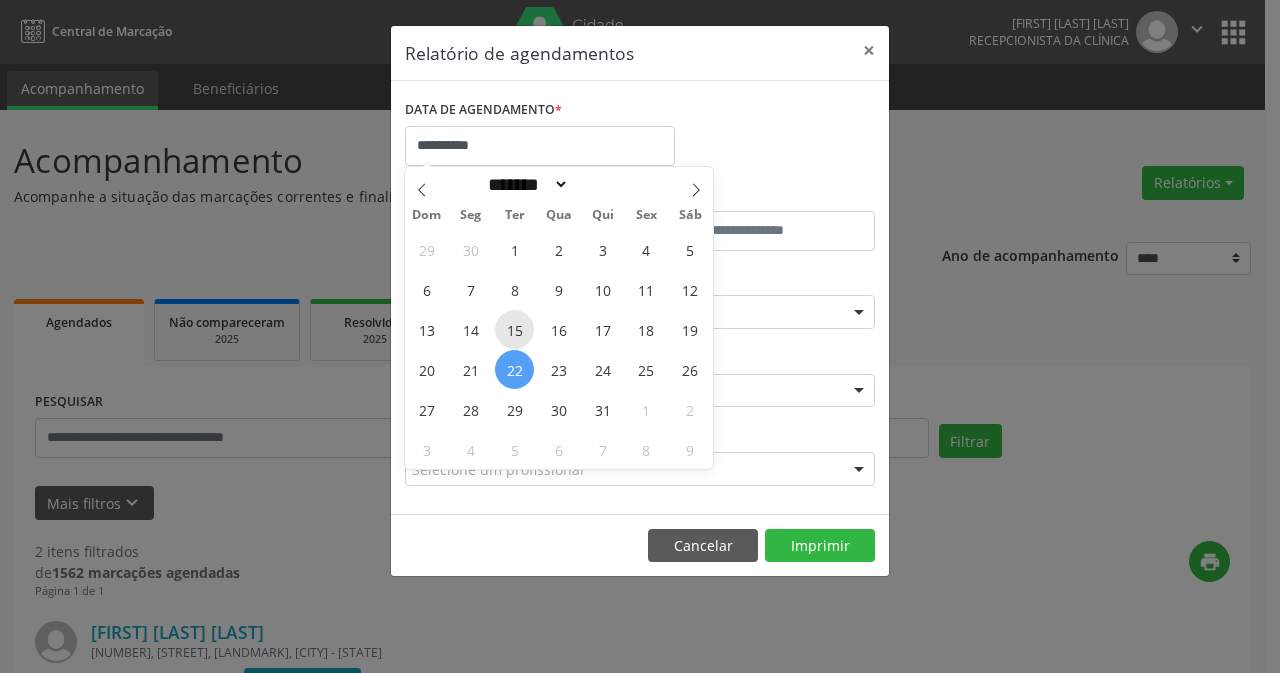 click on "15" at bounding box center (514, 329) 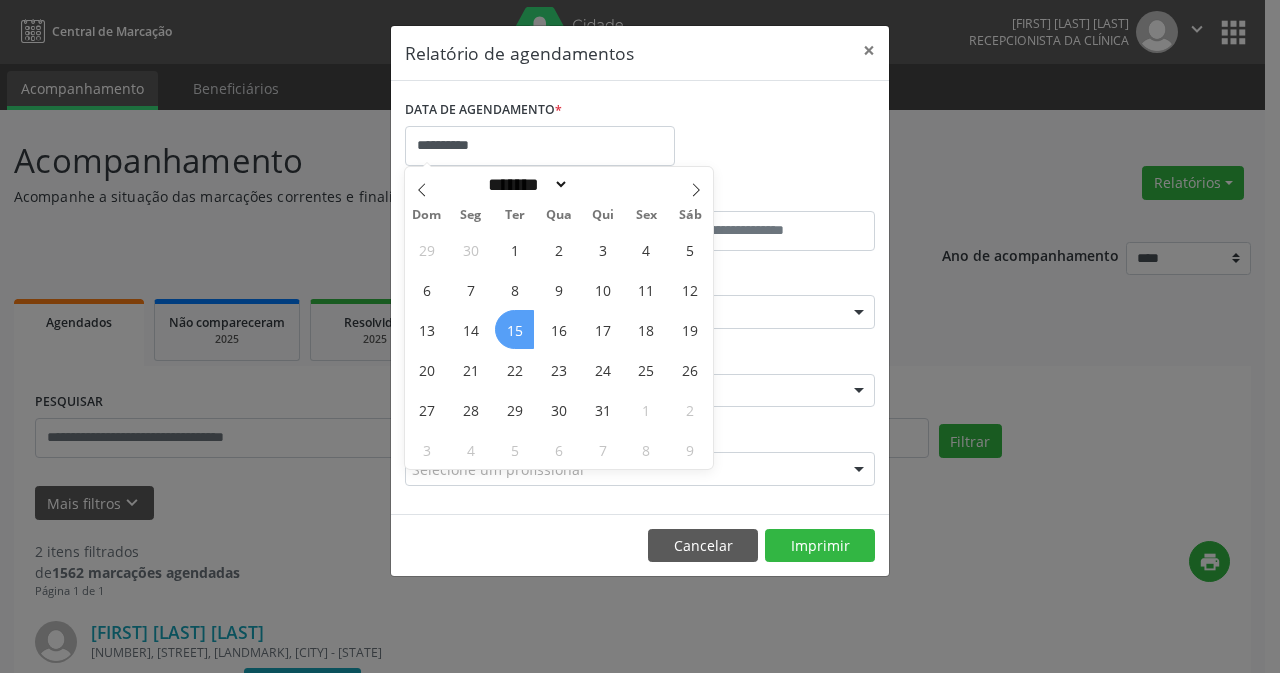 click on "15" at bounding box center [514, 329] 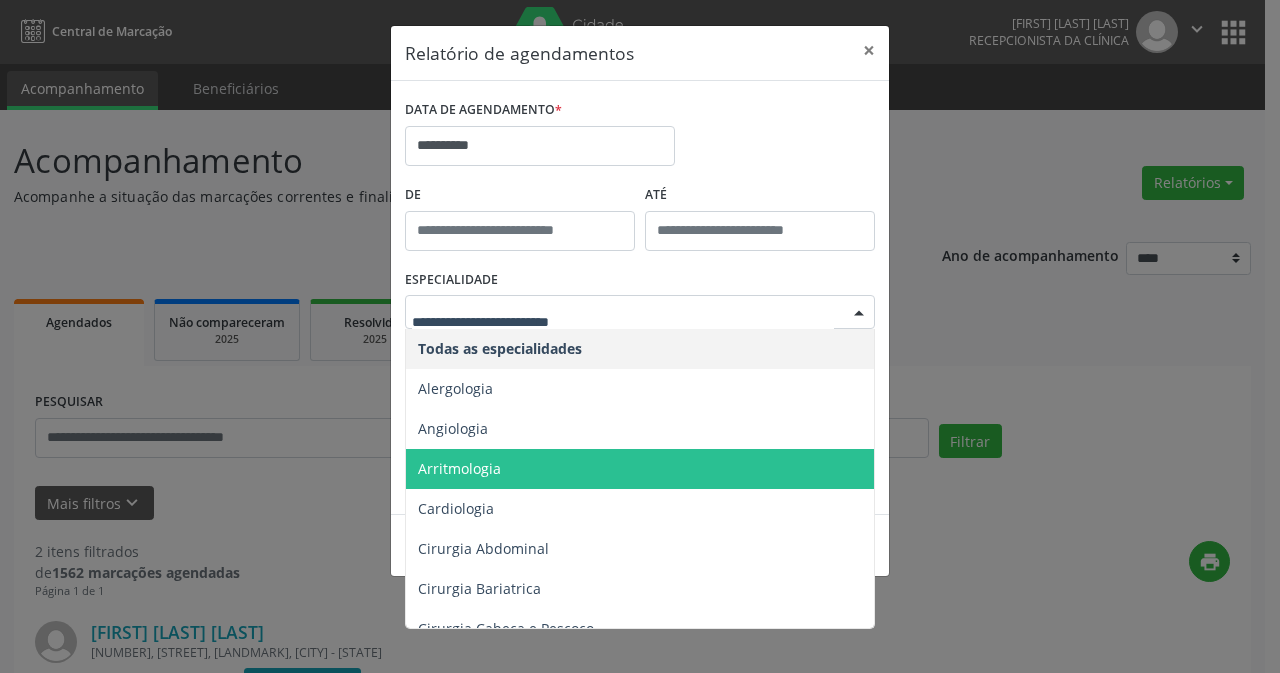 click at bounding box center (859, 313) 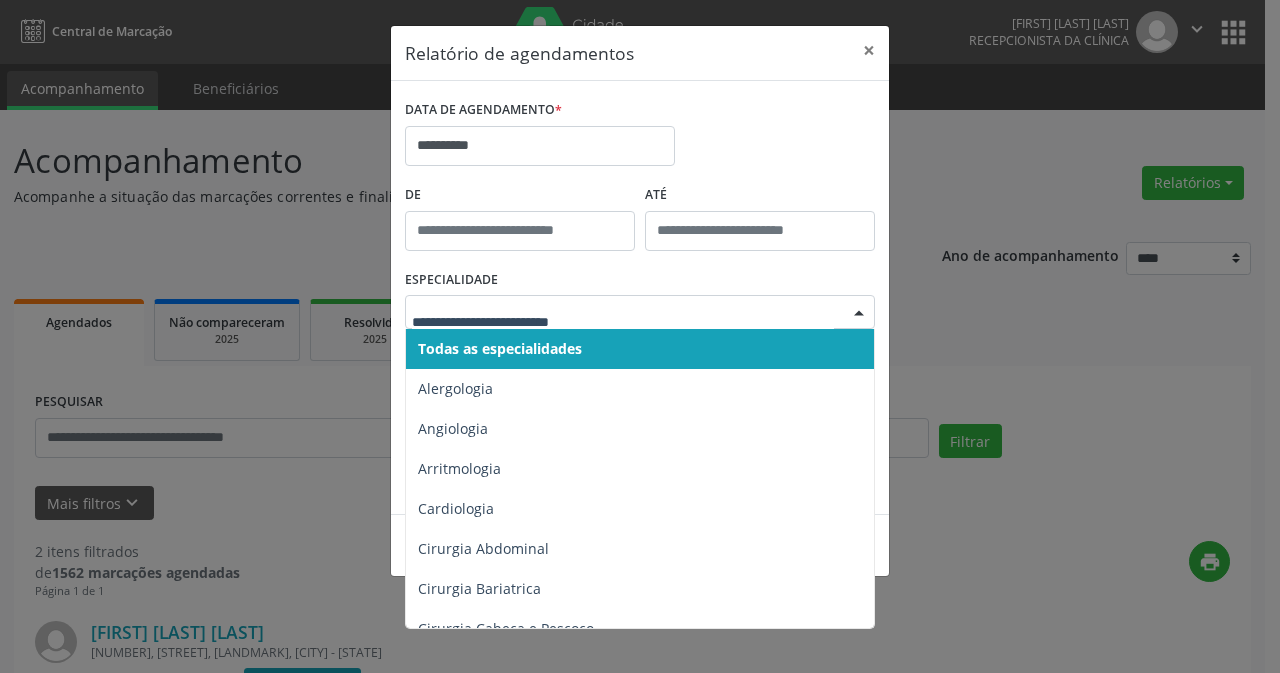 drag, startPoint x: 512, startPoint y: 350, endPoint x: 718, endPoint y: 357, distance: 206.1189 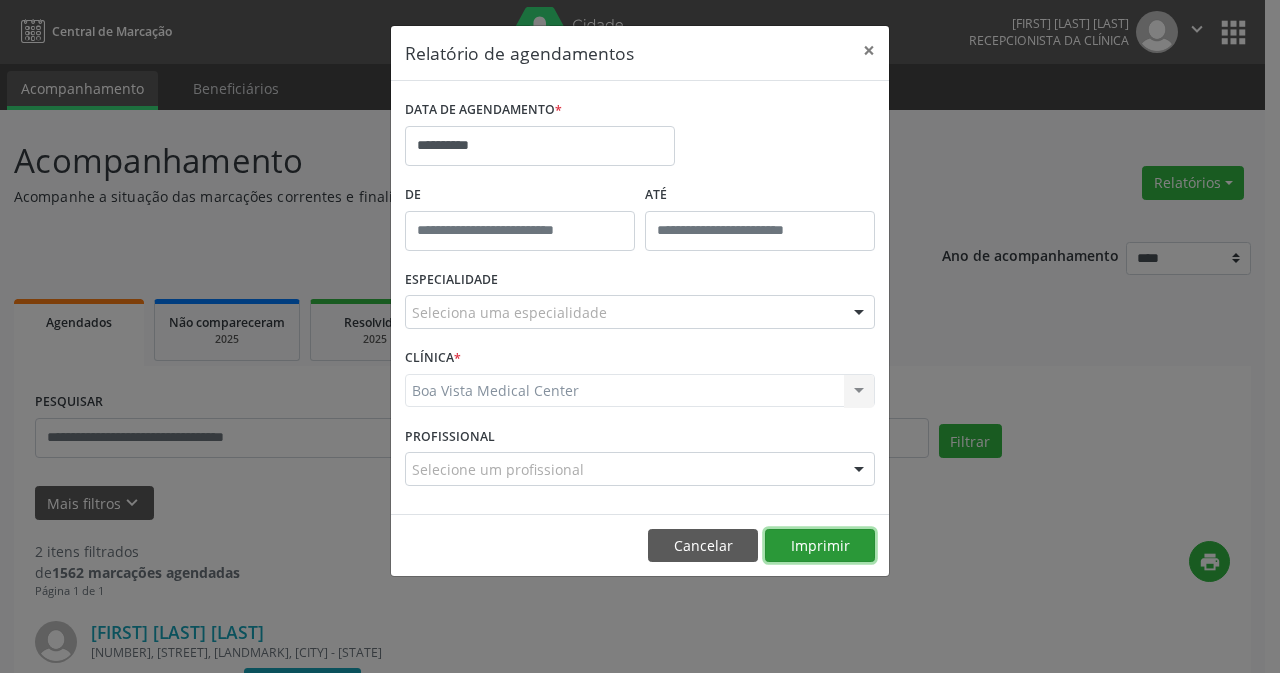 click on "Imprimir" at bounding box center (820, 546) 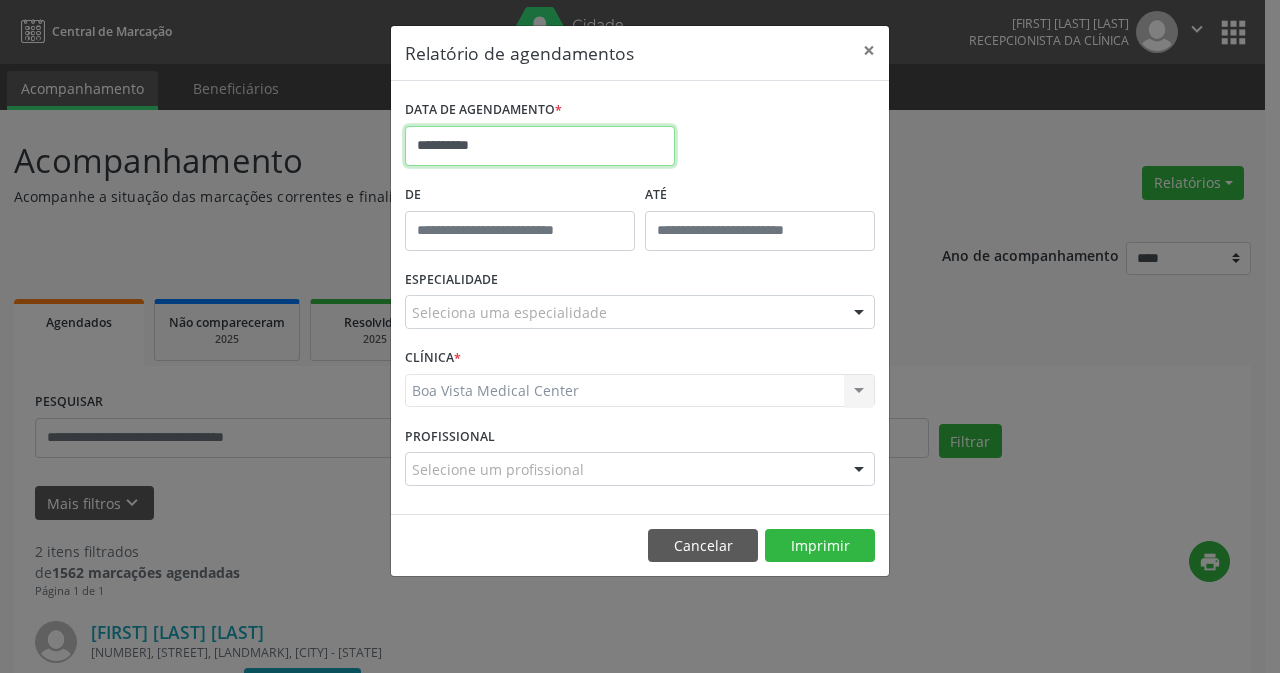 click on "**********" at bounding box center (540, 146) 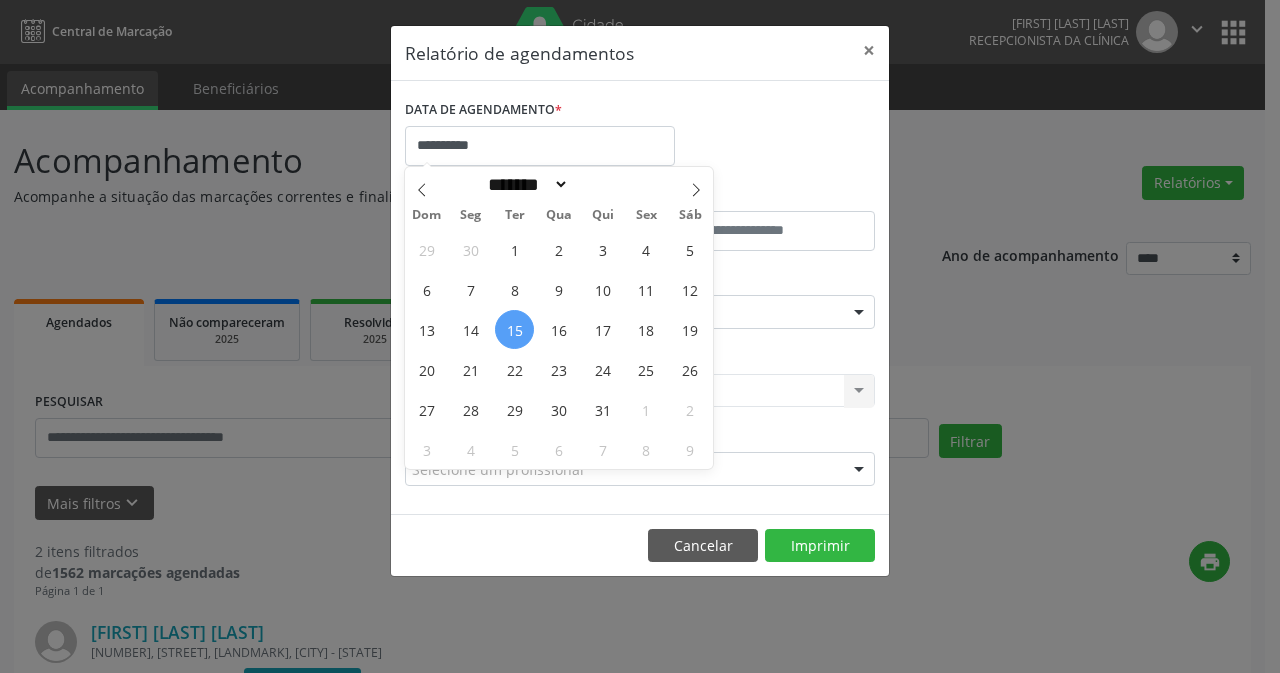 click on "15" at bounding box center [514, 329] 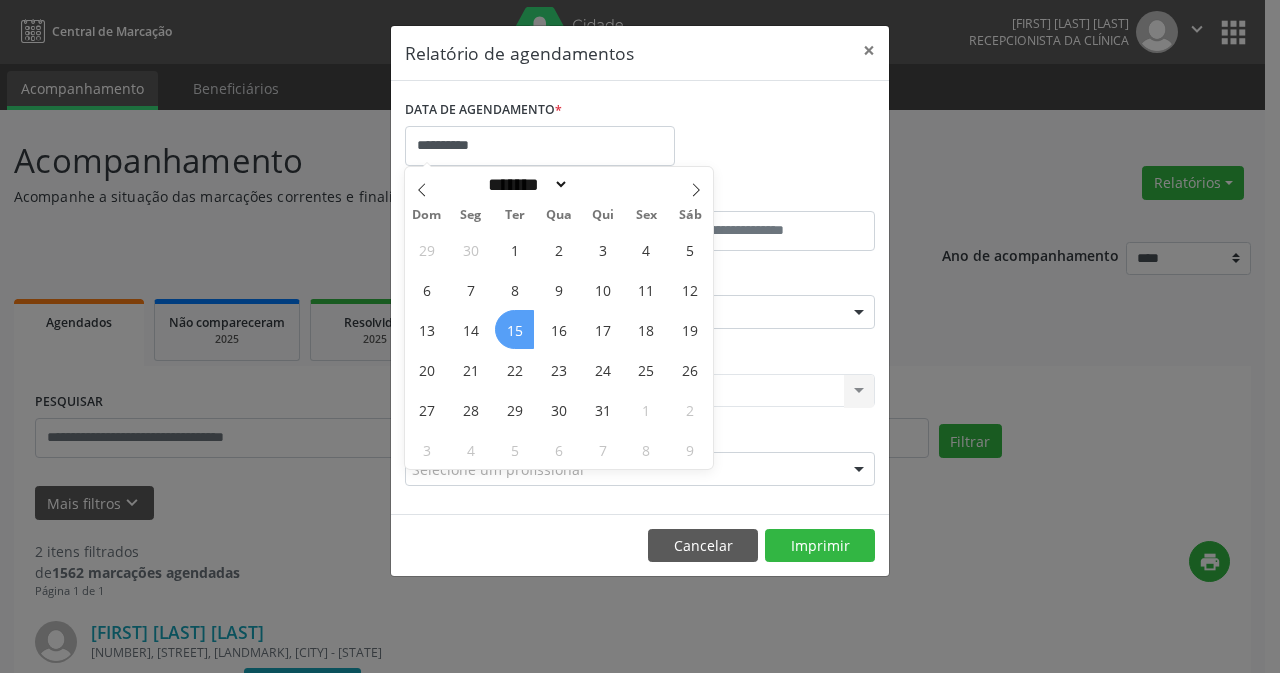 click on "15" at bounding box center (514, 329) 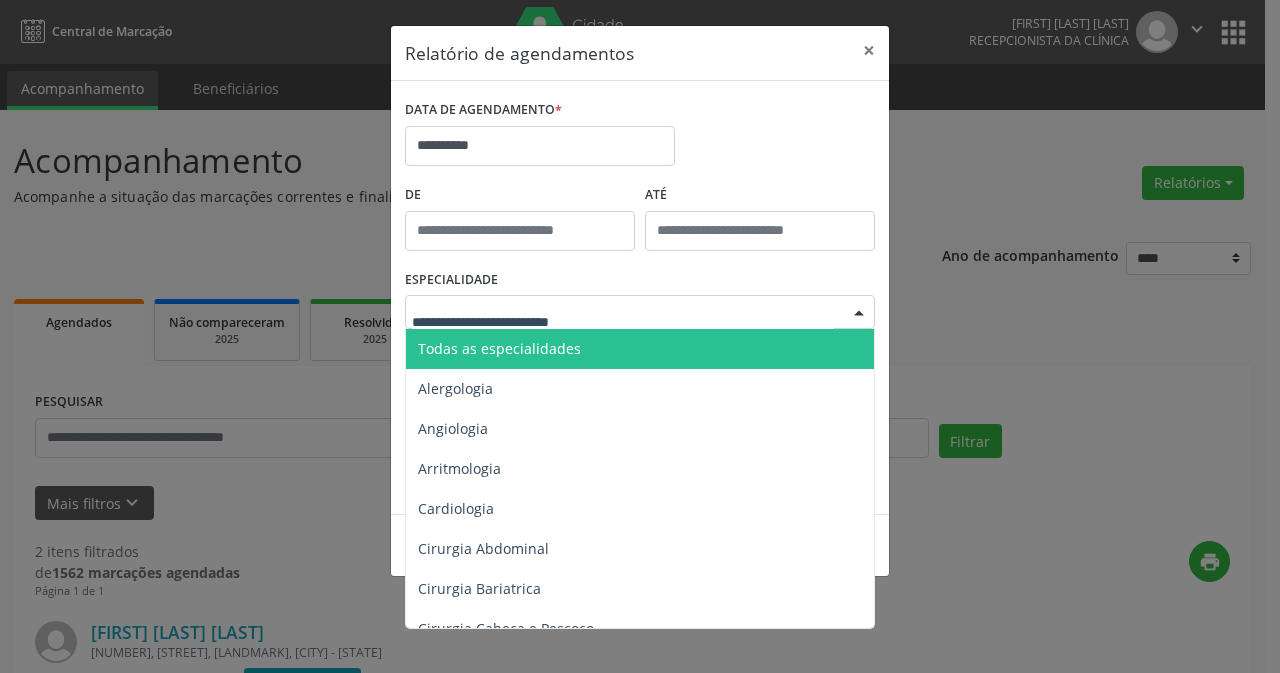 click at bounding box center (859, 313) 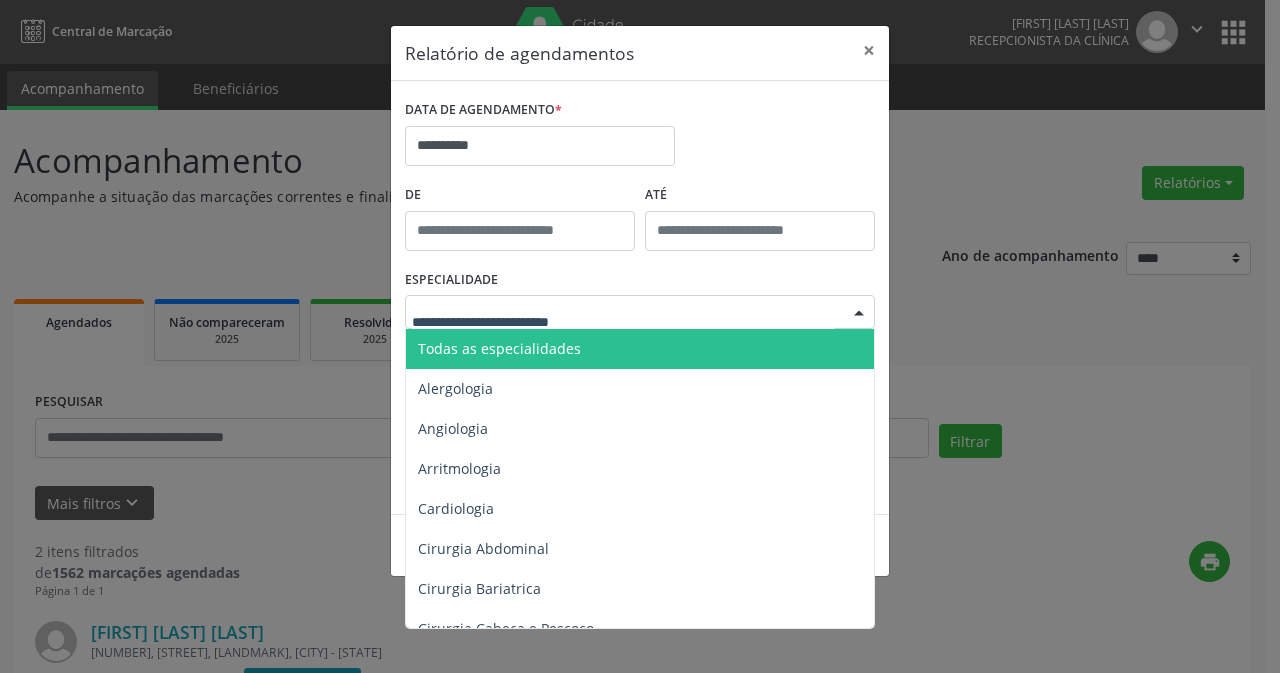 click on "Todas as especialidades" at bounding box center [641, 349] 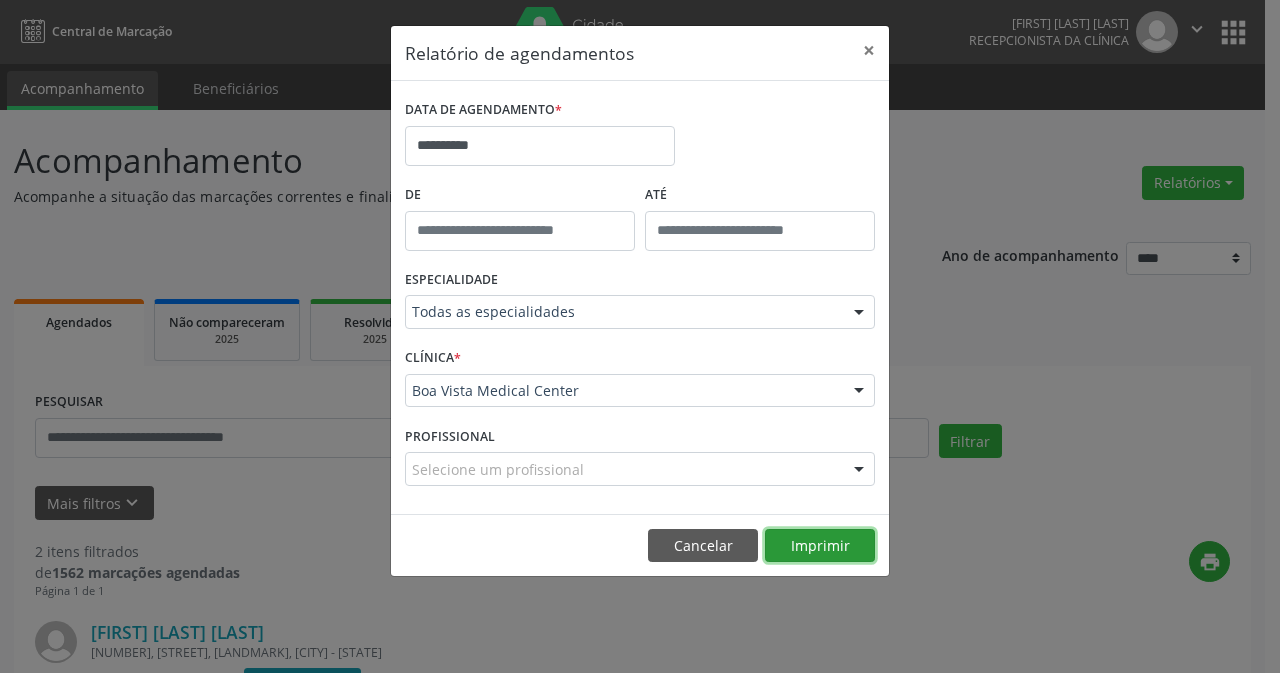 click on "Imprimir" at bounding box center [820, 546] 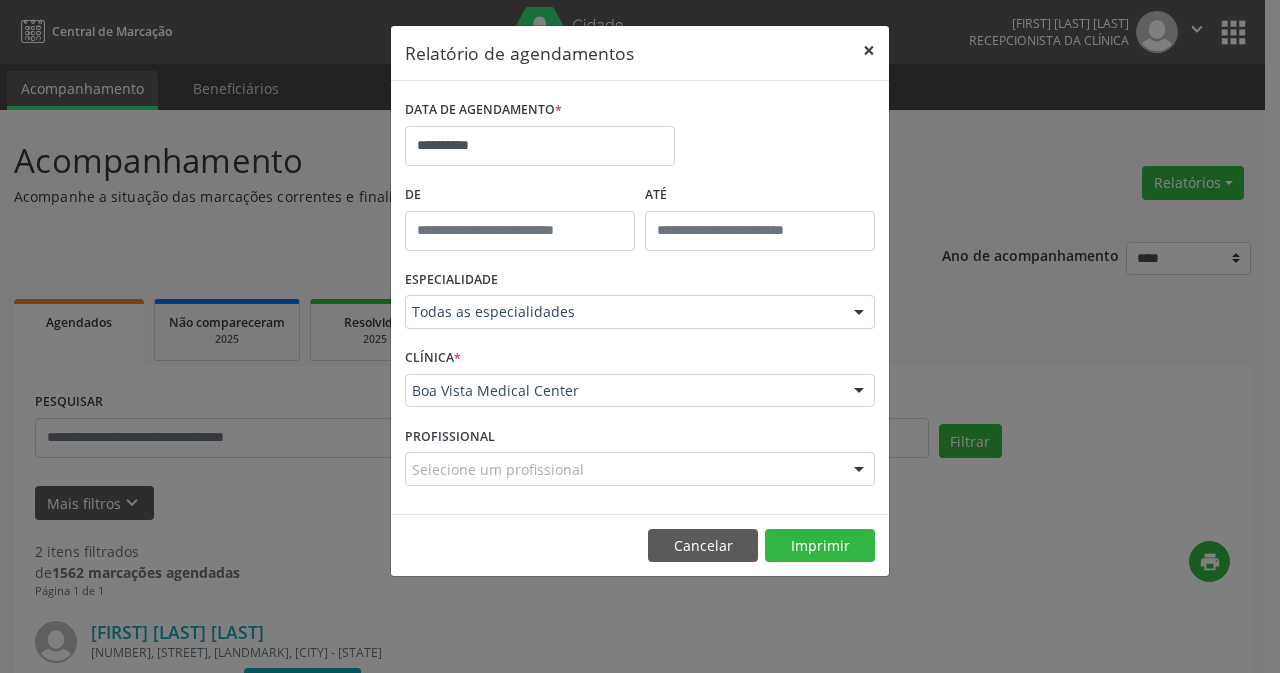 click on "×" at bounding box center (869, 50) 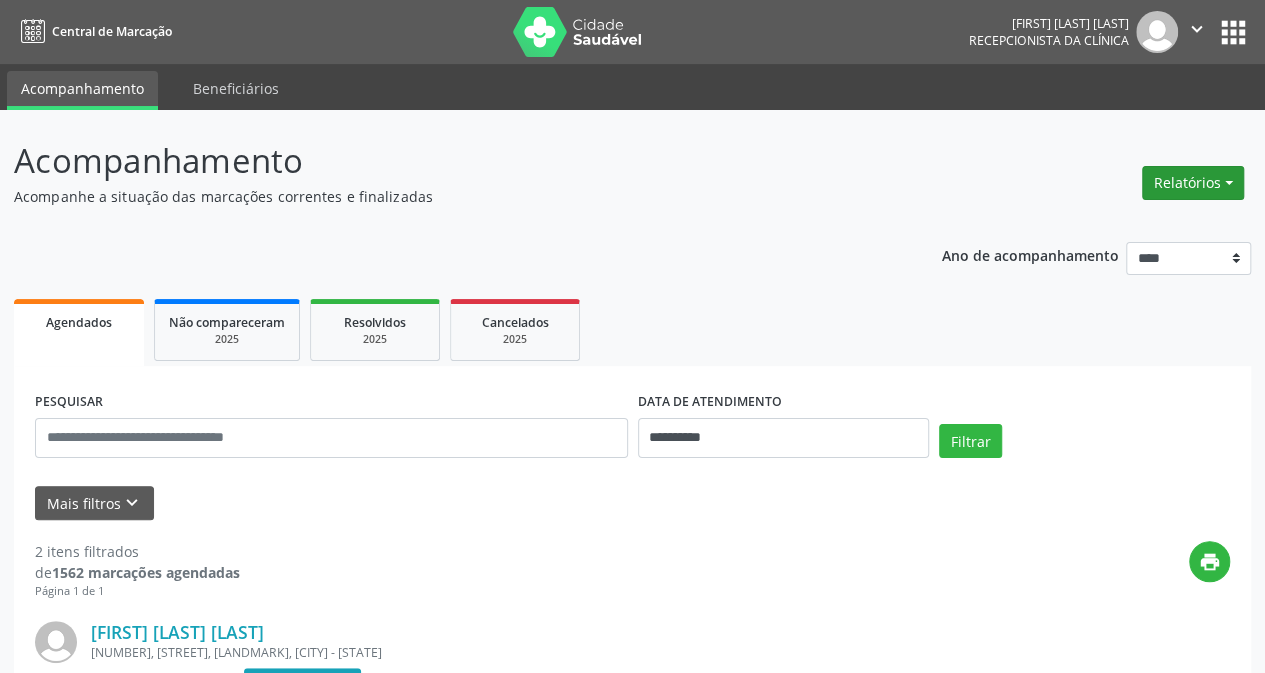 drag, startPoint x: 1201, startPoint y: 179, endPoint x: 970, endPoint y: 190, distance: 231.26175 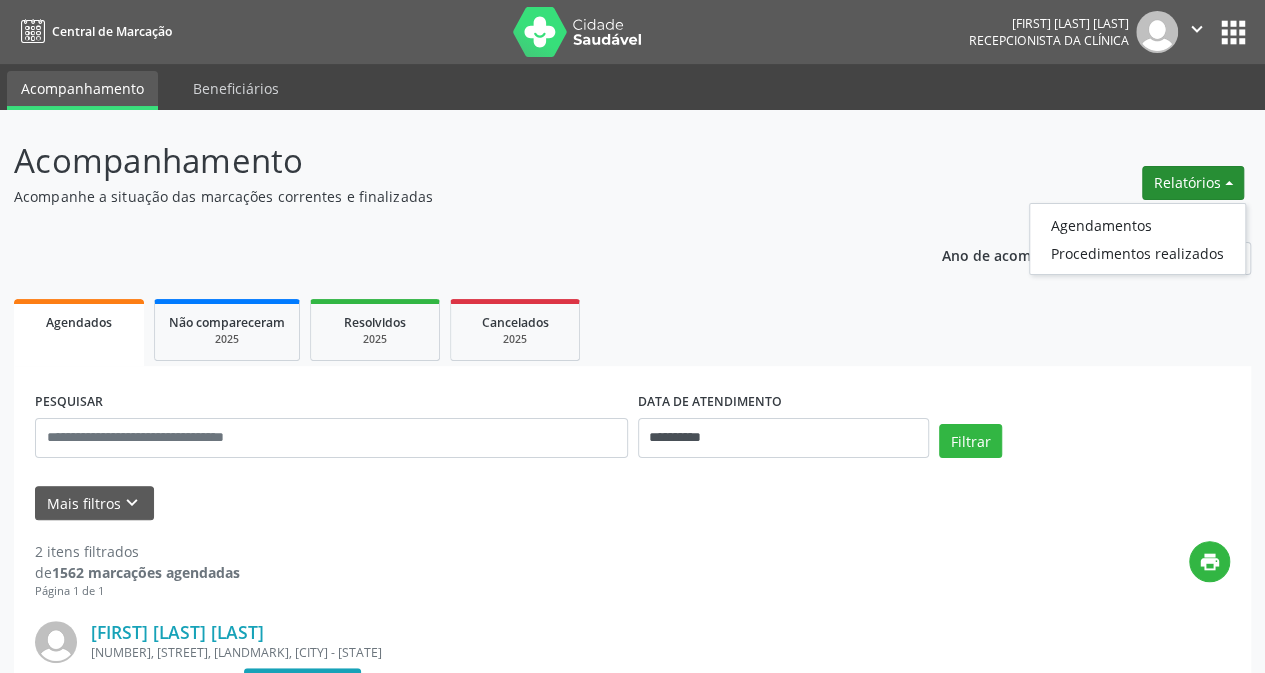 click on "Relatórios" at bounding box center (1193, 183) 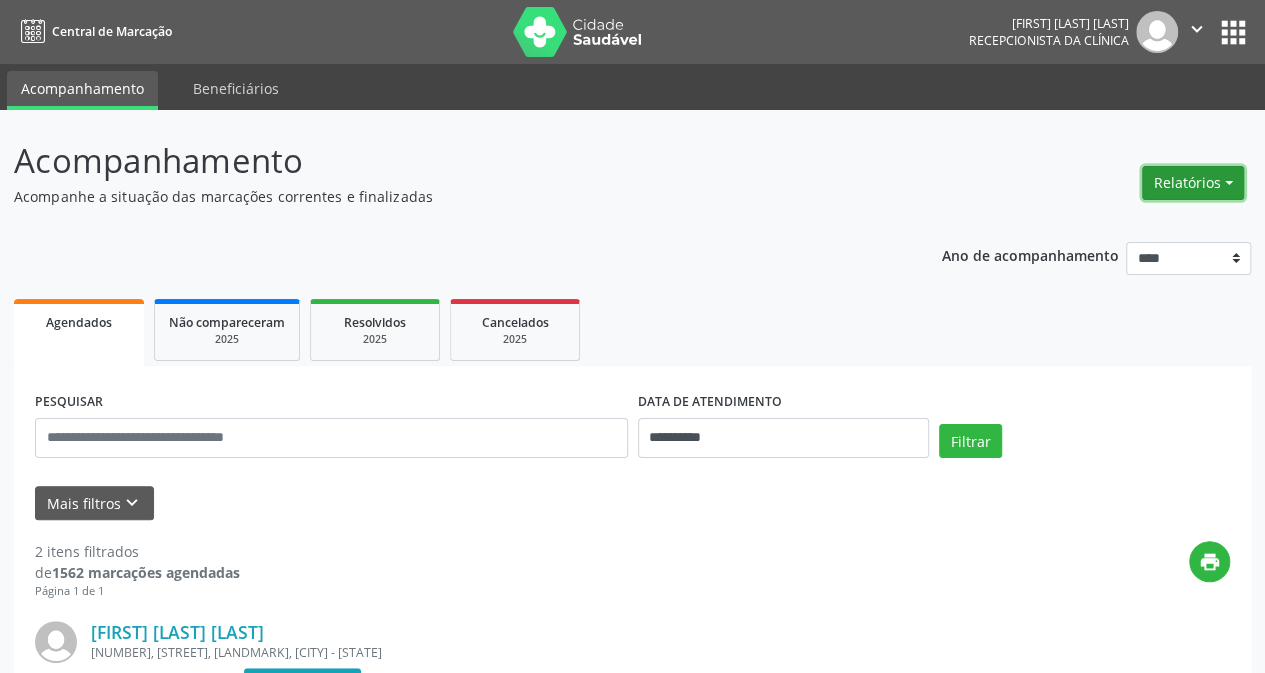 click on "Relatórios" at bounding box center [1193, 183] 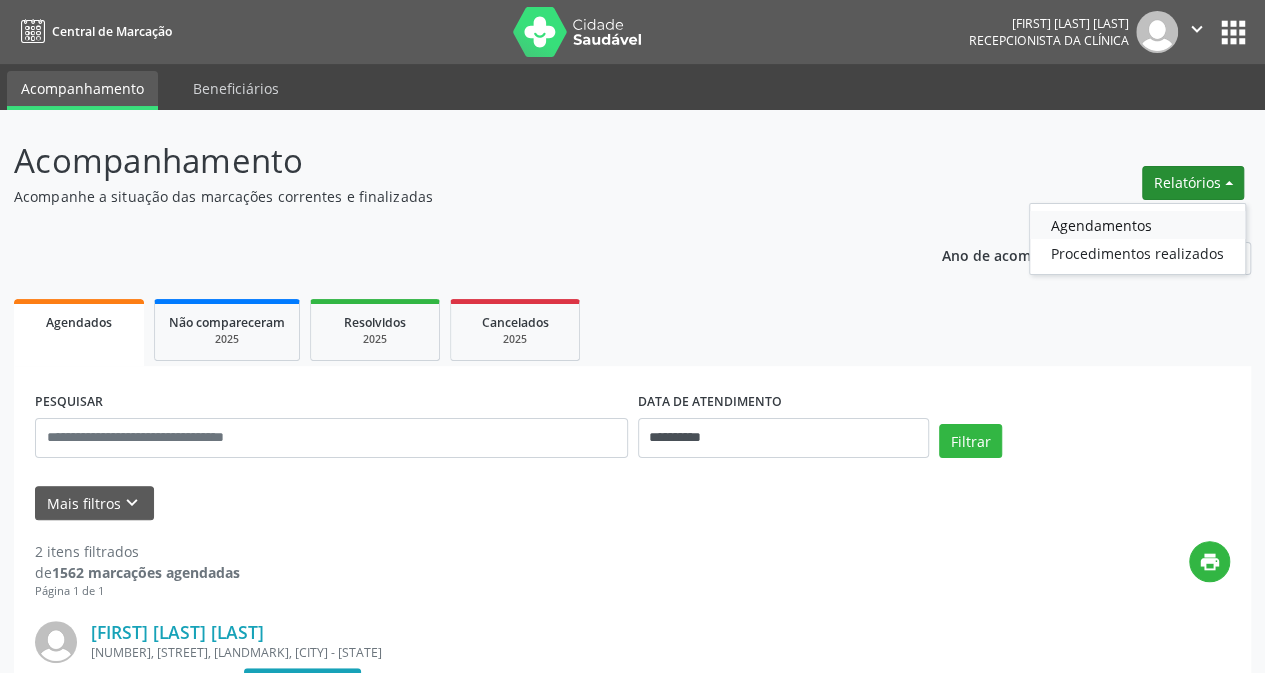 click on "Agendamentos" at bounding box center [1137, 225] 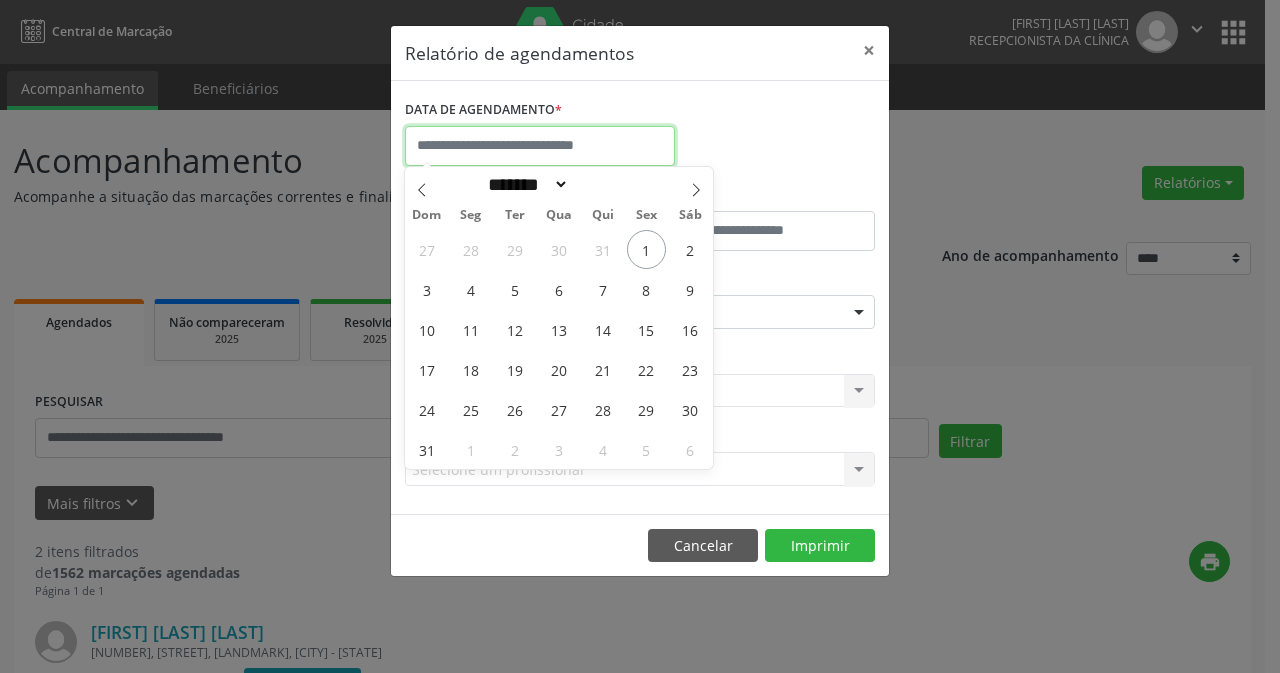 click at bounding box center [540, 146] 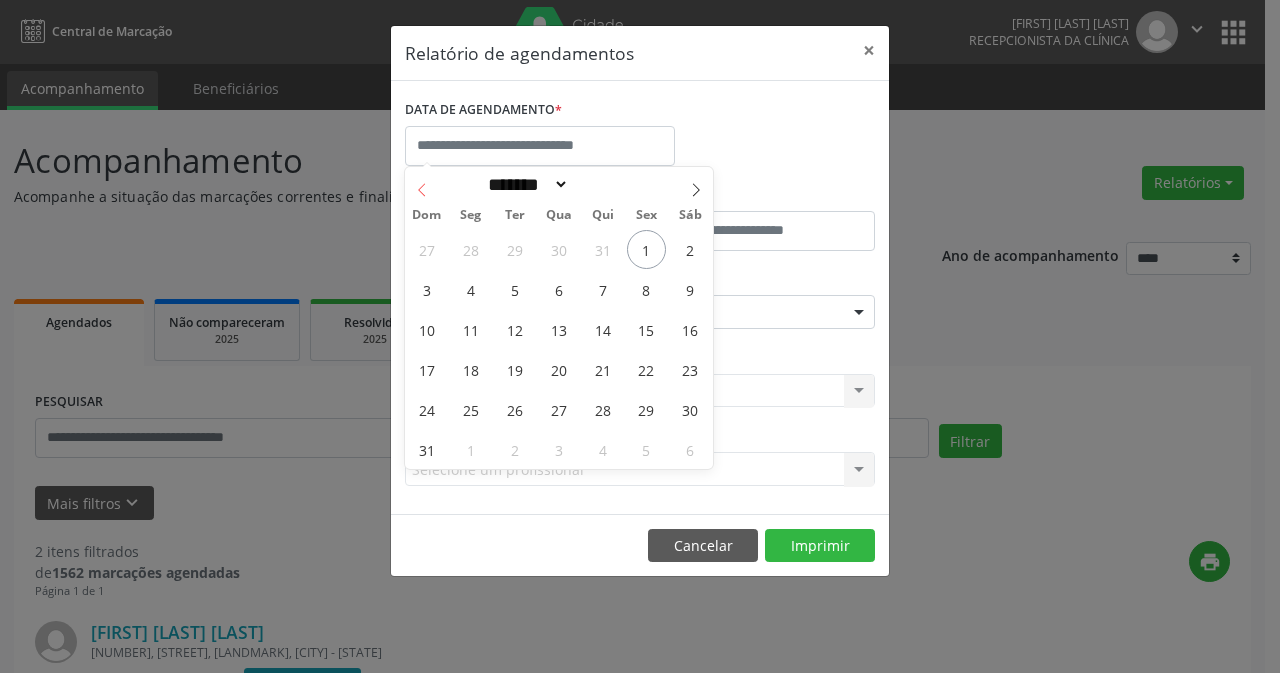drag, startPoint x: 422, startPoint y: 191, endPoint x: 434, endPoint y: 191, distance: 12 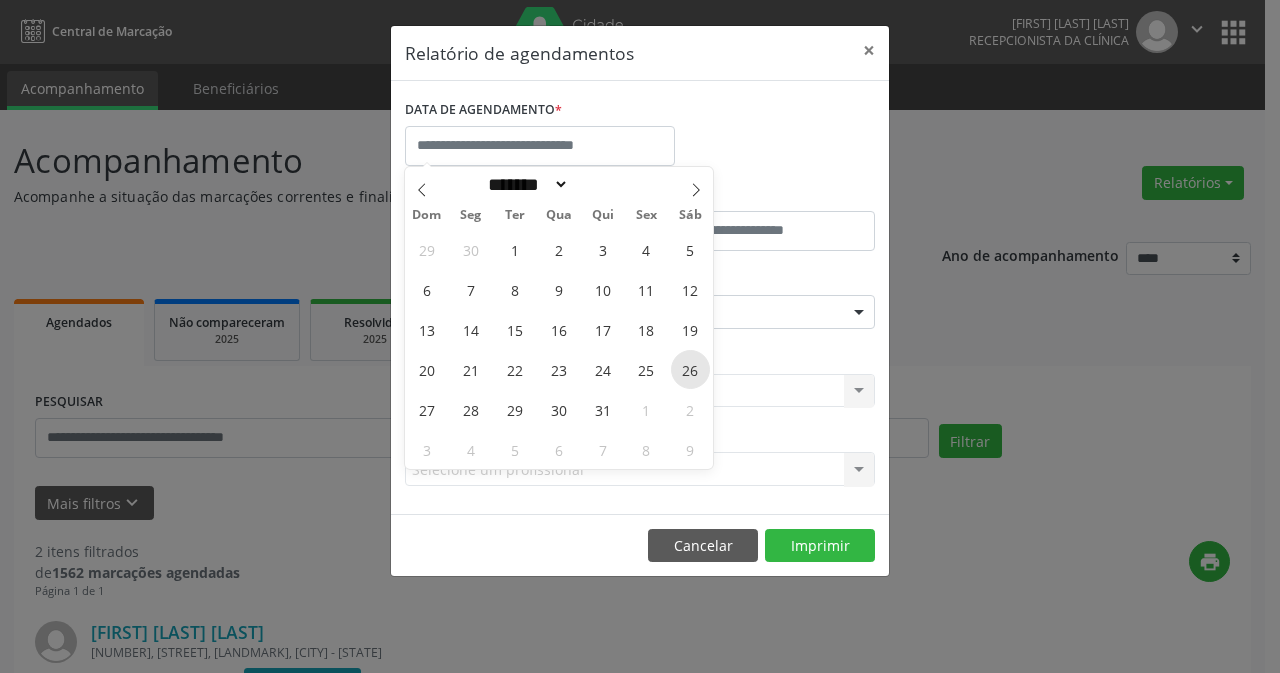 click on "26" at bounding box center [690, 369] 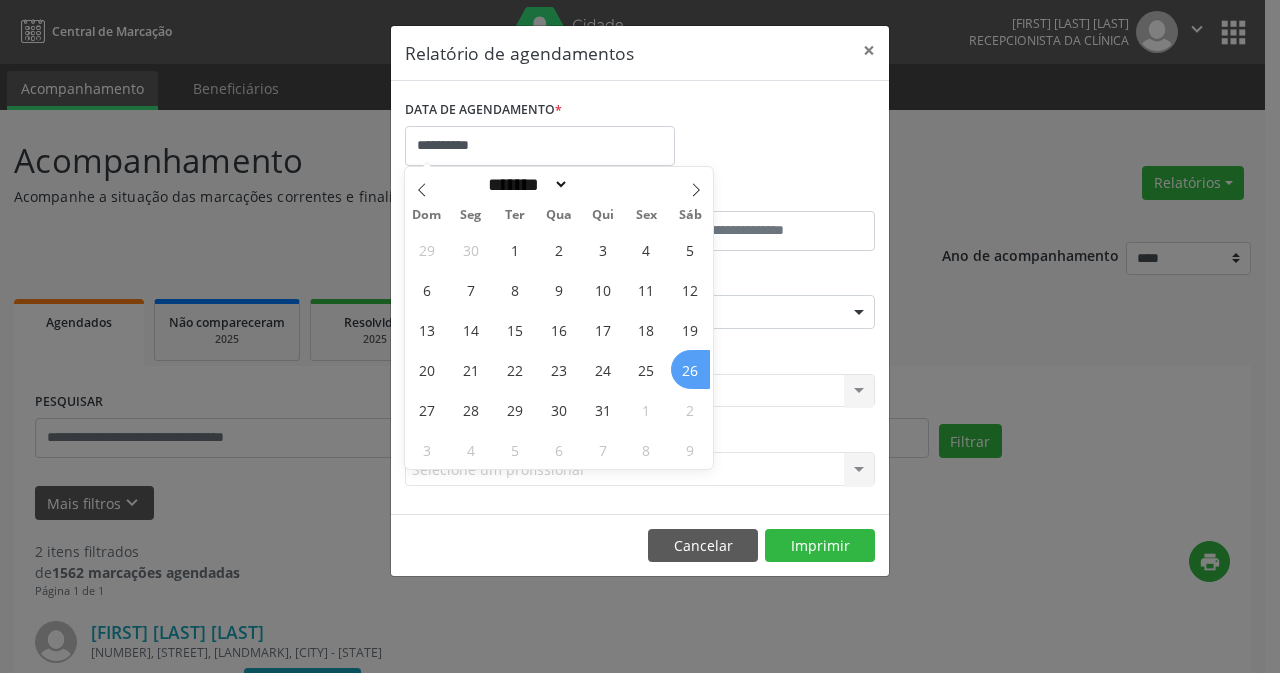 click on "26" at bounding box center [690, 369] 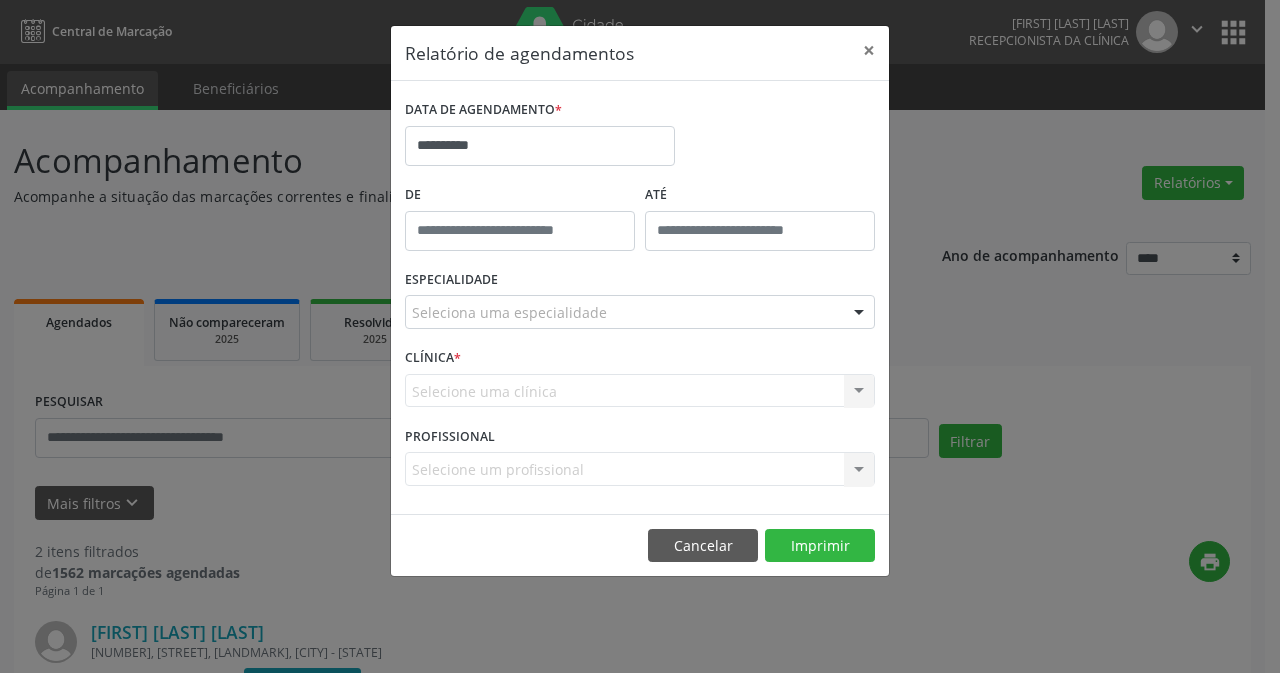 drag, startPoint x: 862, startPoint y: 311, endPoint x: 792, endPoint y: 303, distance: 70.45566 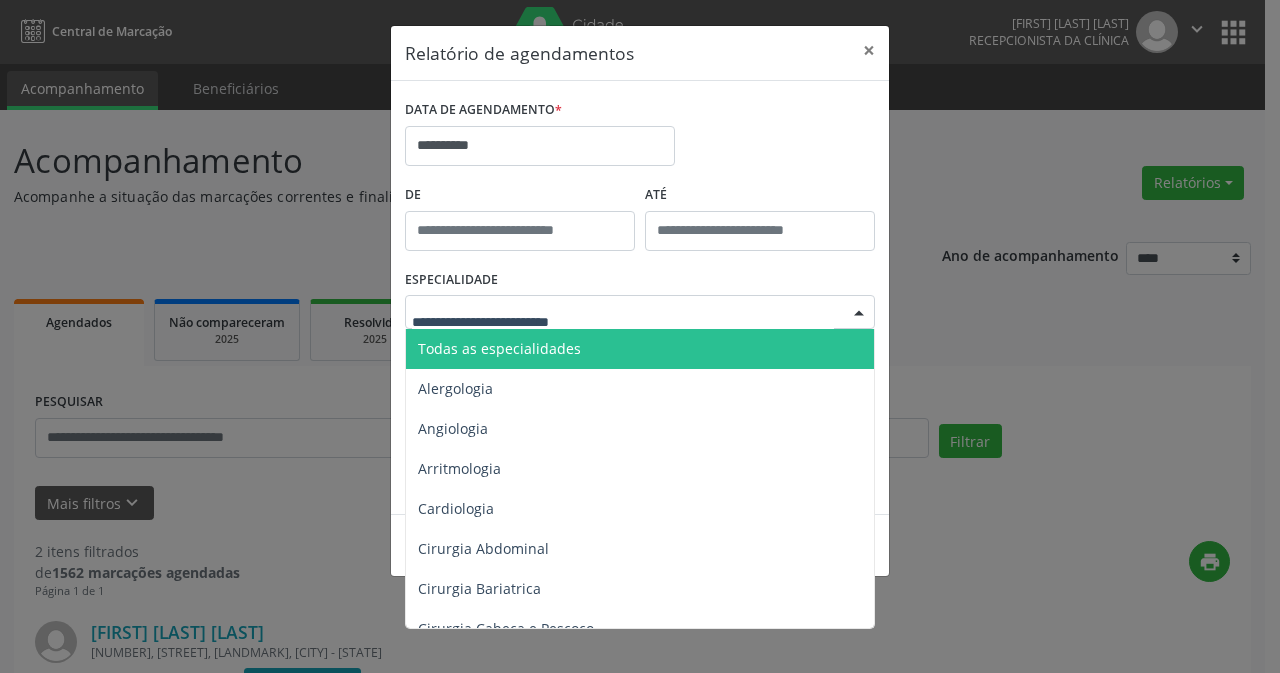 click on "Todas as especialidades" at bounding box center (499, 348) 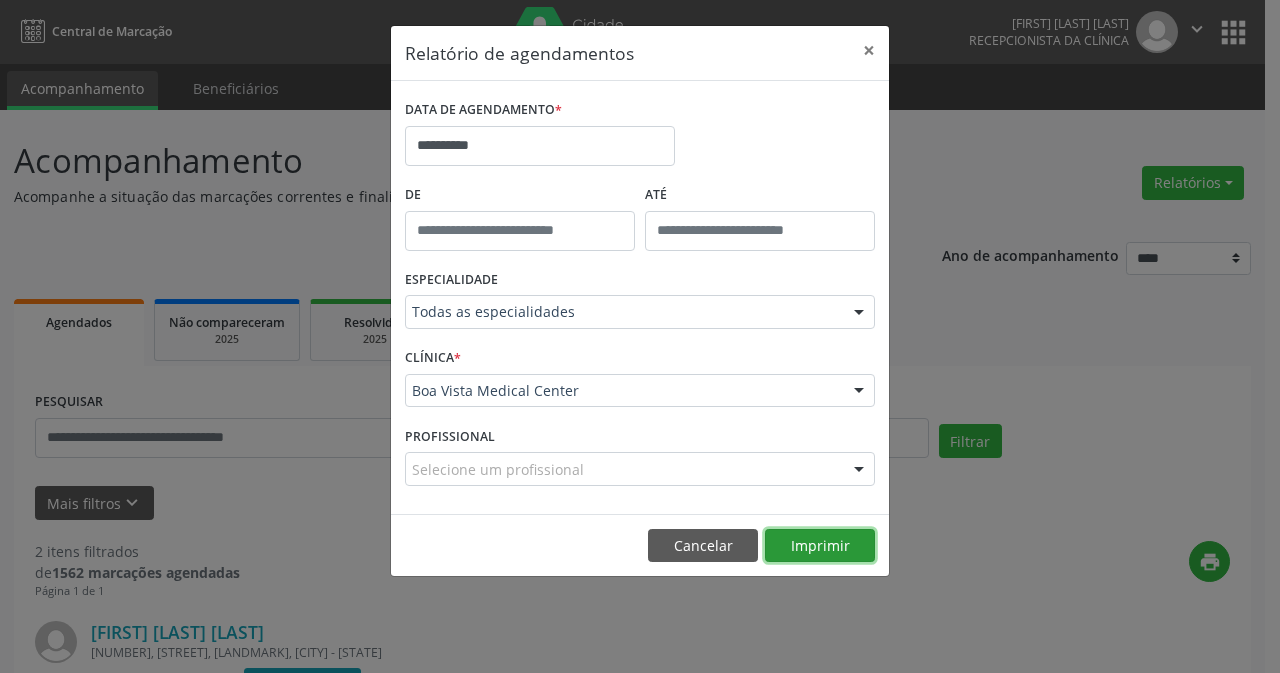click on "Imprimir" at bounding box center (820, 546) 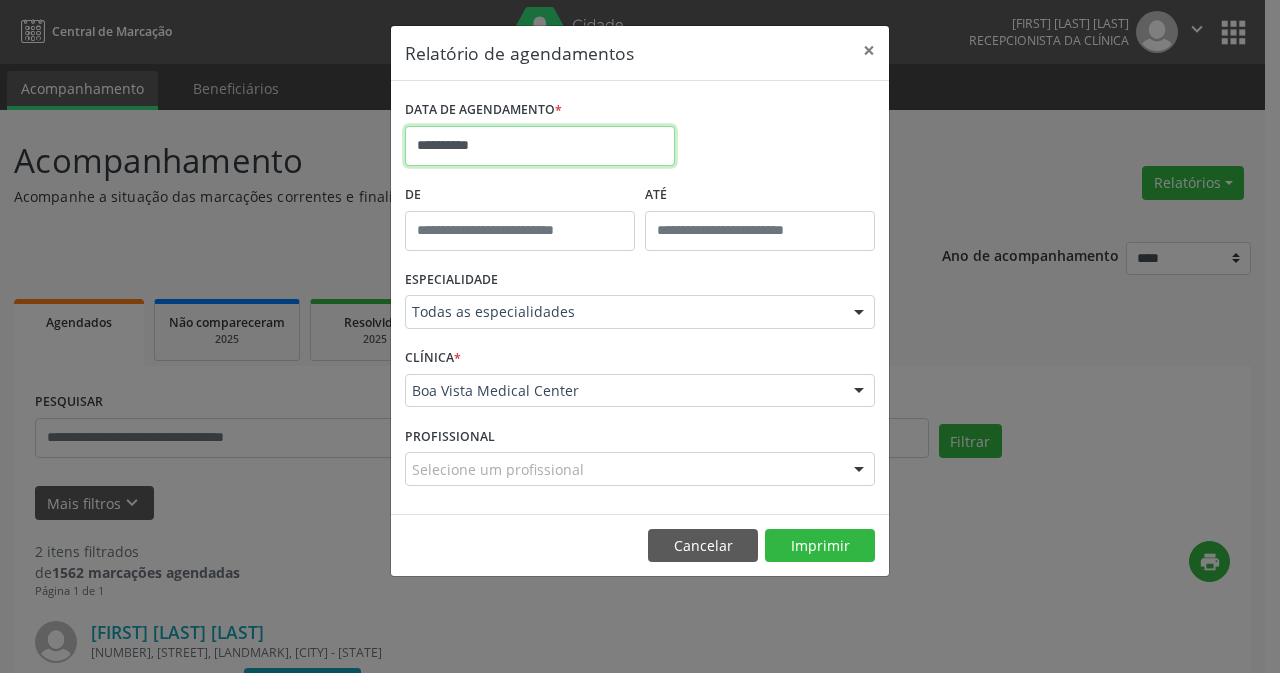 click on "**********" at bounding box center (540, 146) 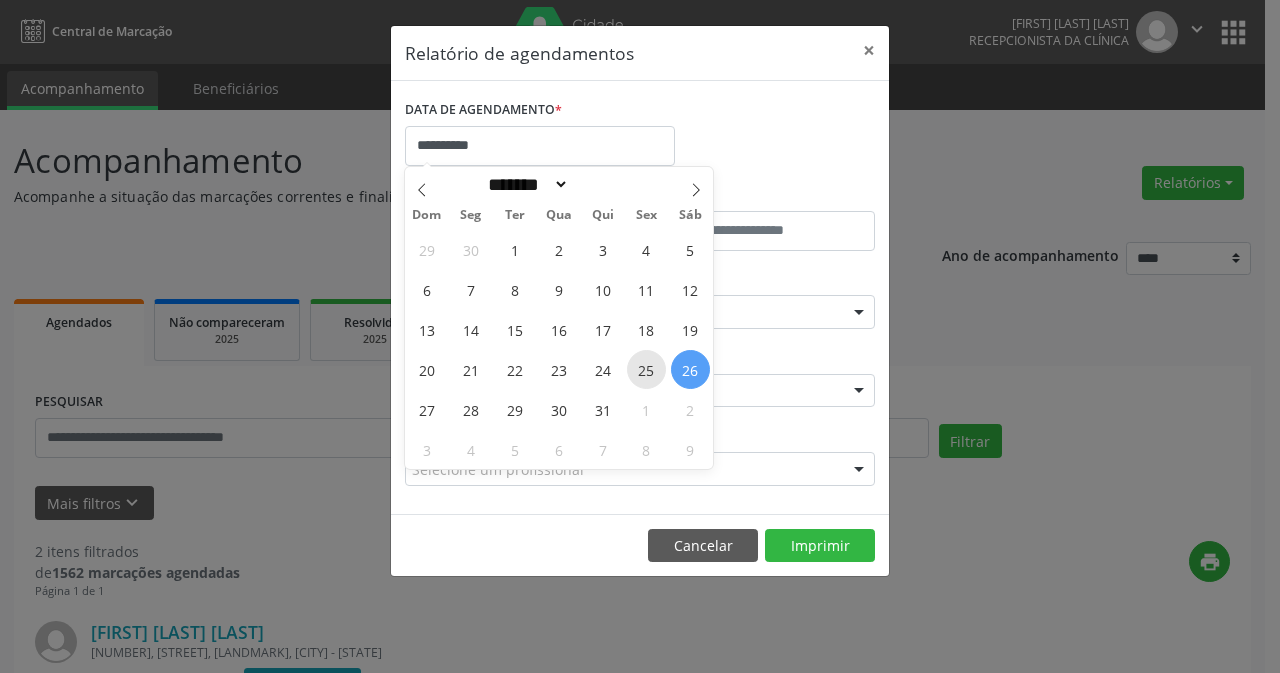 click on "25" at bounding box center (646, 369) 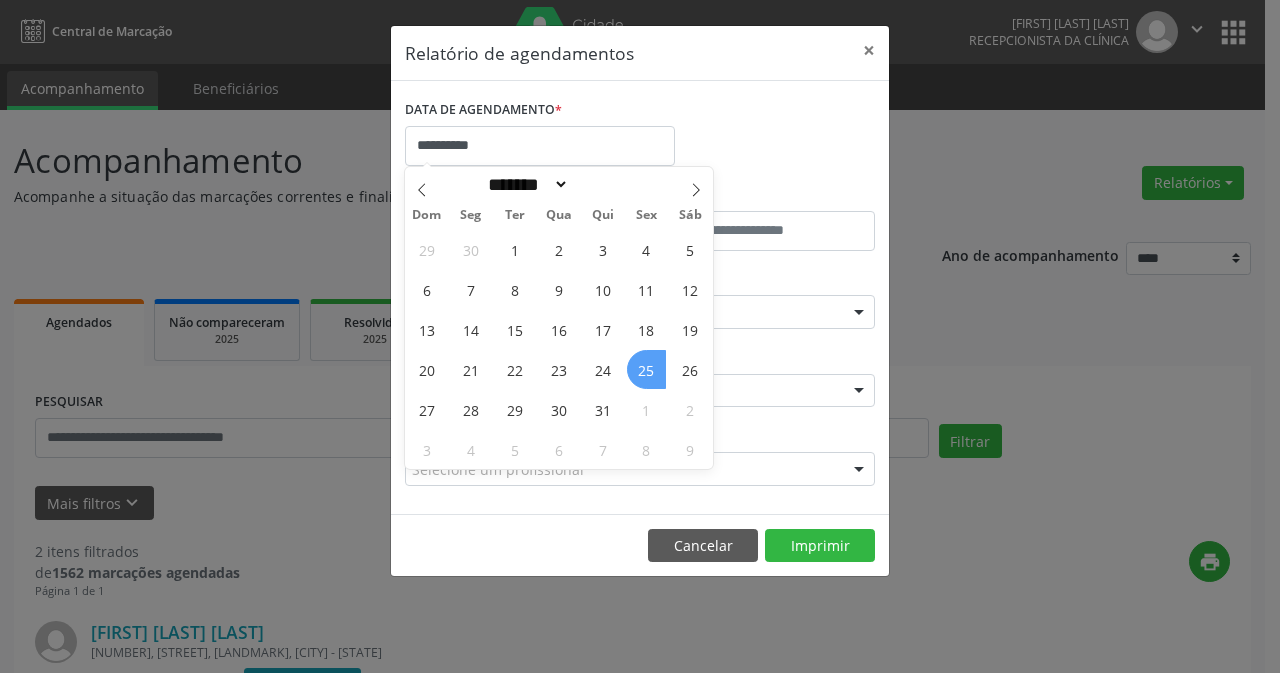 click on "25" at bounding box center [646, 369] 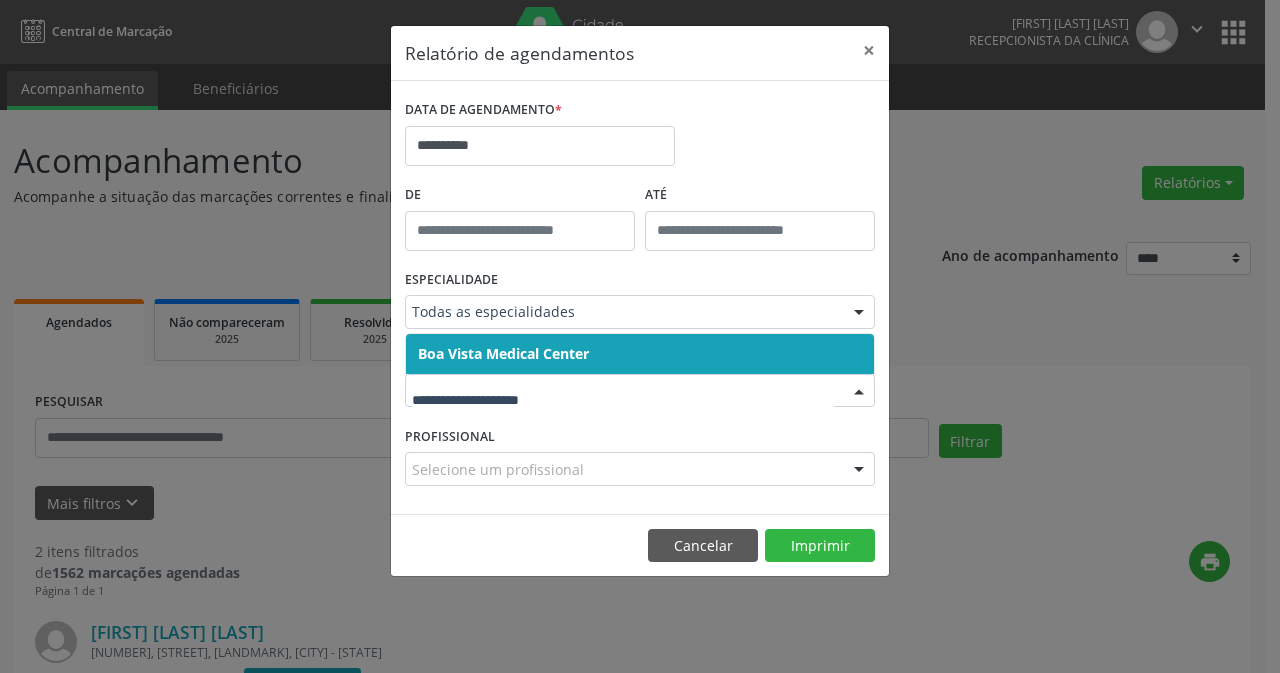 click at bounding box center [859, 313] 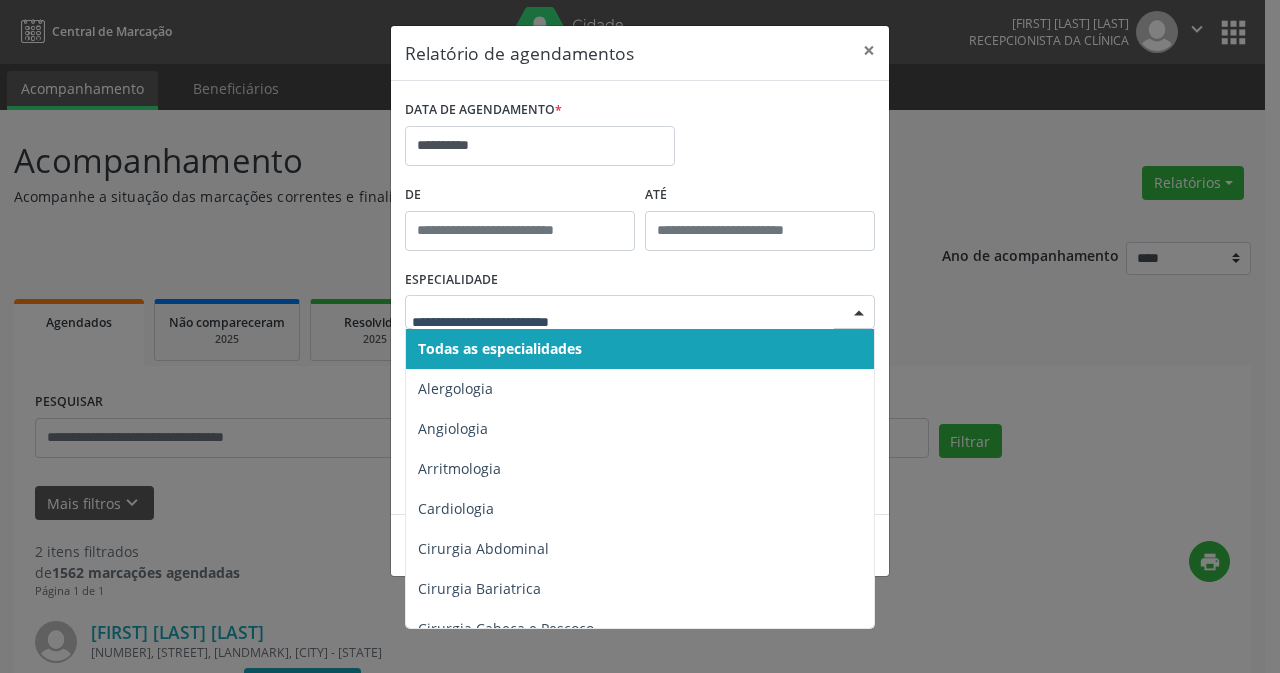 click on "Todas as especialidades" at bounding box center (500, 348) 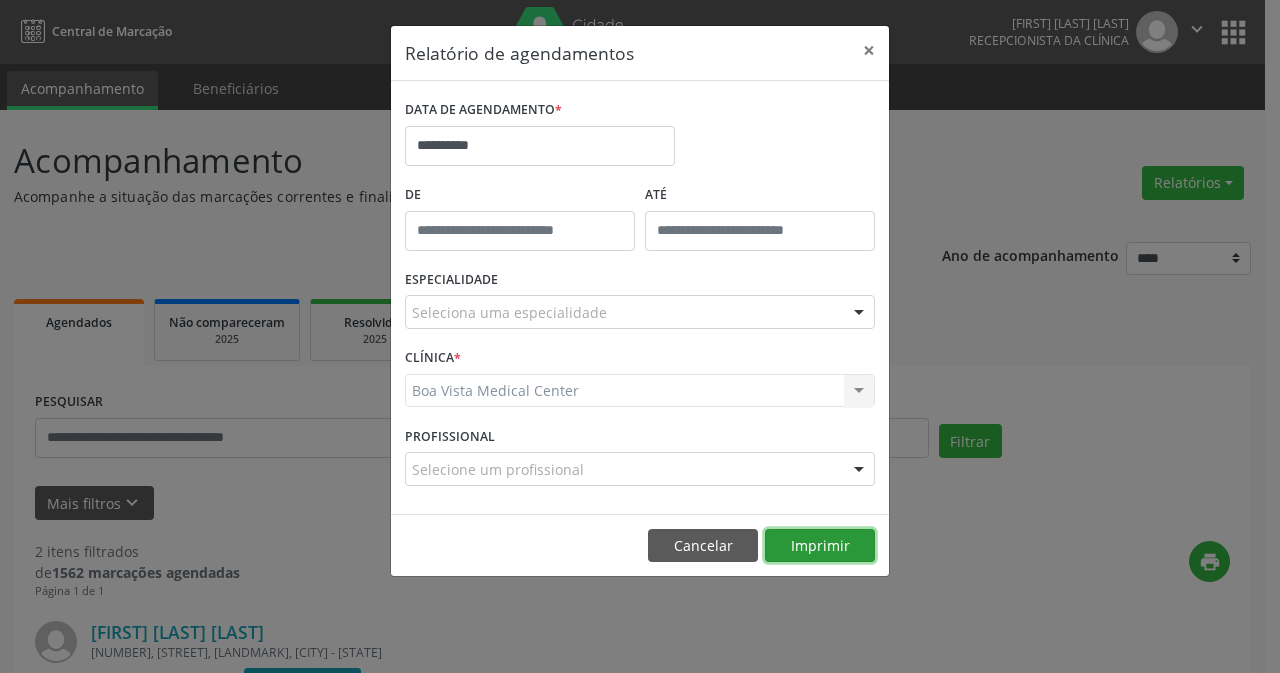 click on "Imprimir" at bounding box center (820, 546) 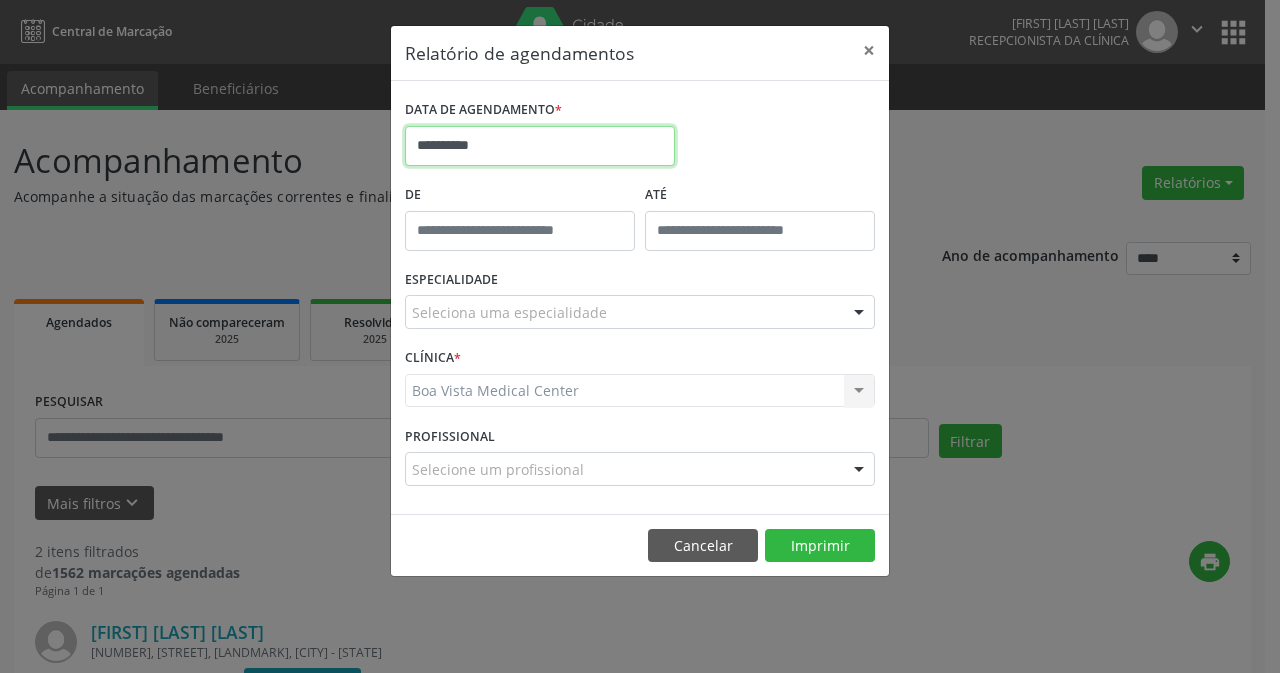 click on "**********" at bounding box center (540, 146) 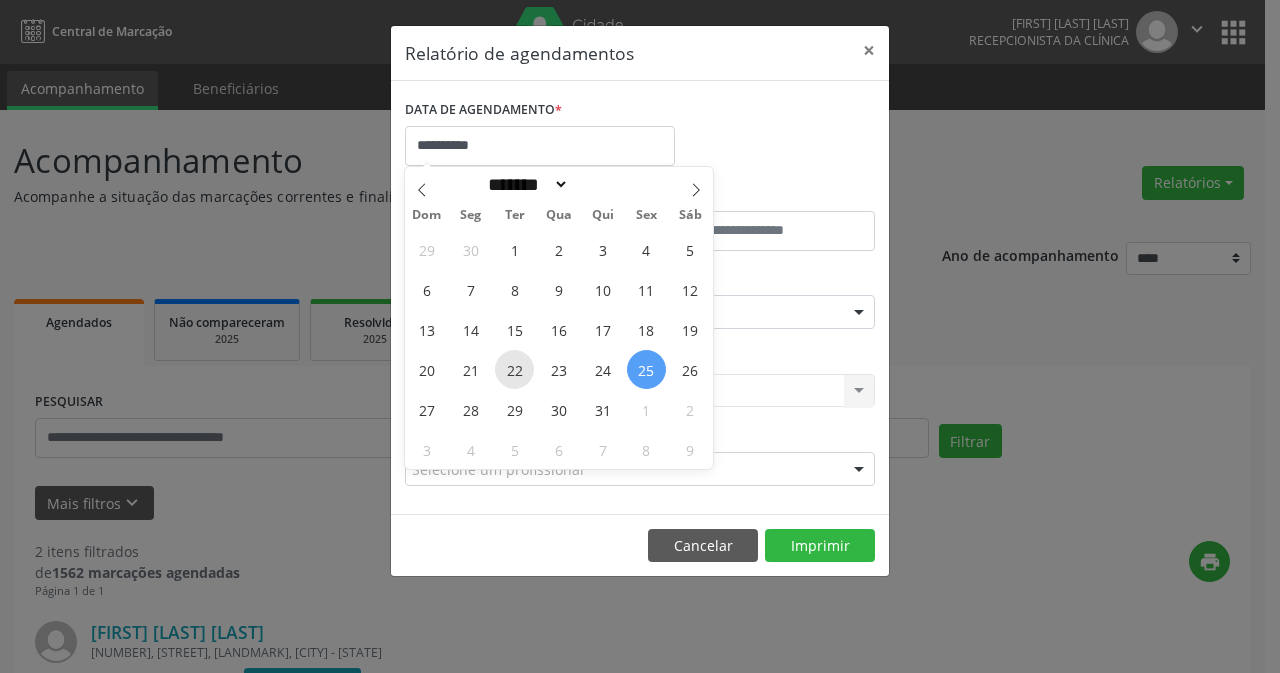 click on "22" at bounding box center [514, 369] 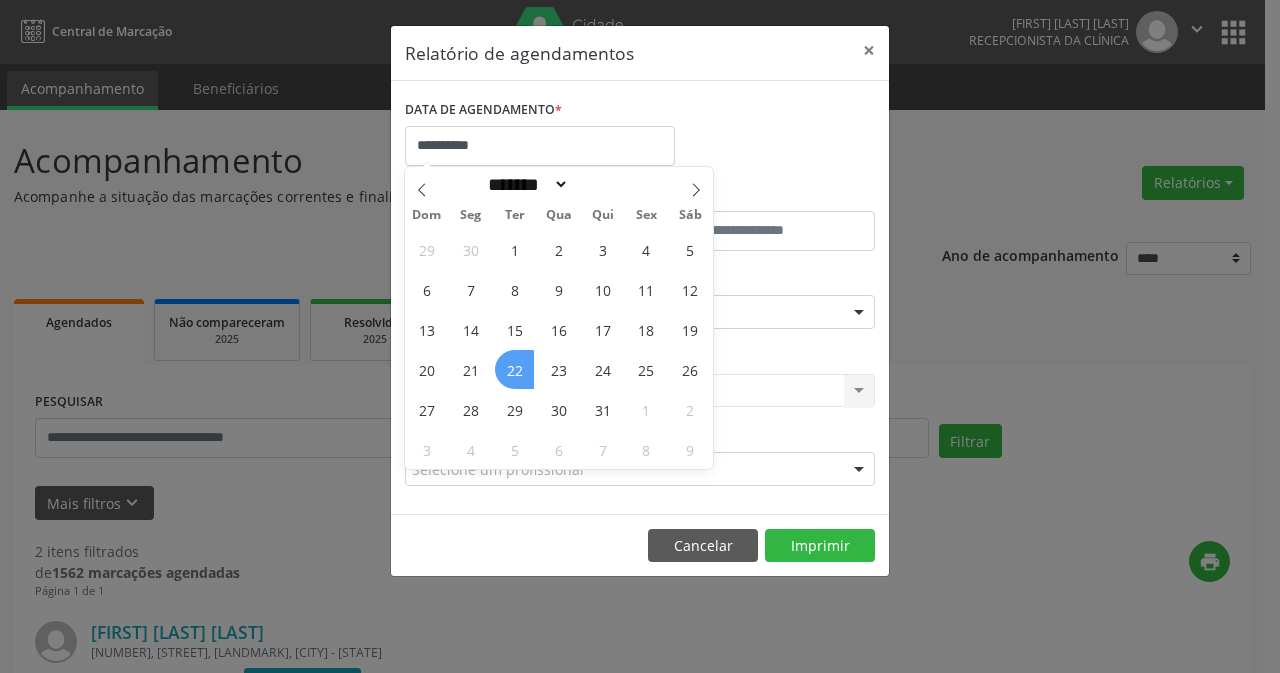 click on "22" at bounding box center [514, 369] 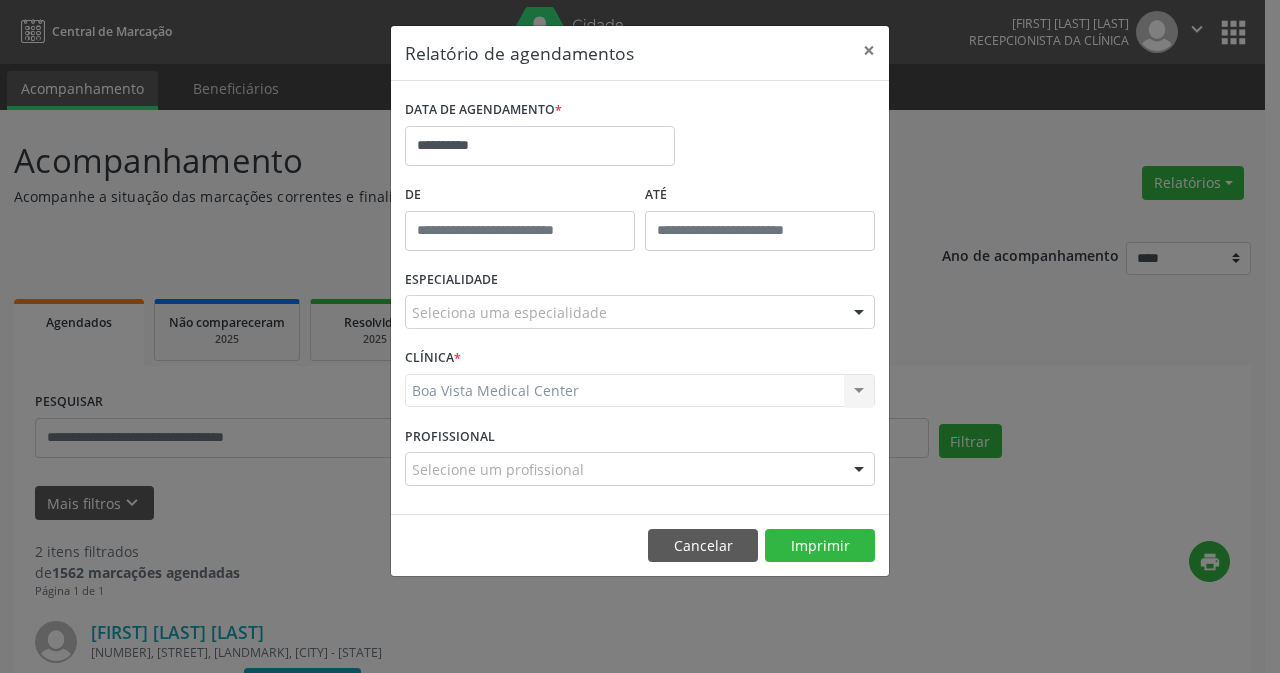 click at bounding box center (859, 313) 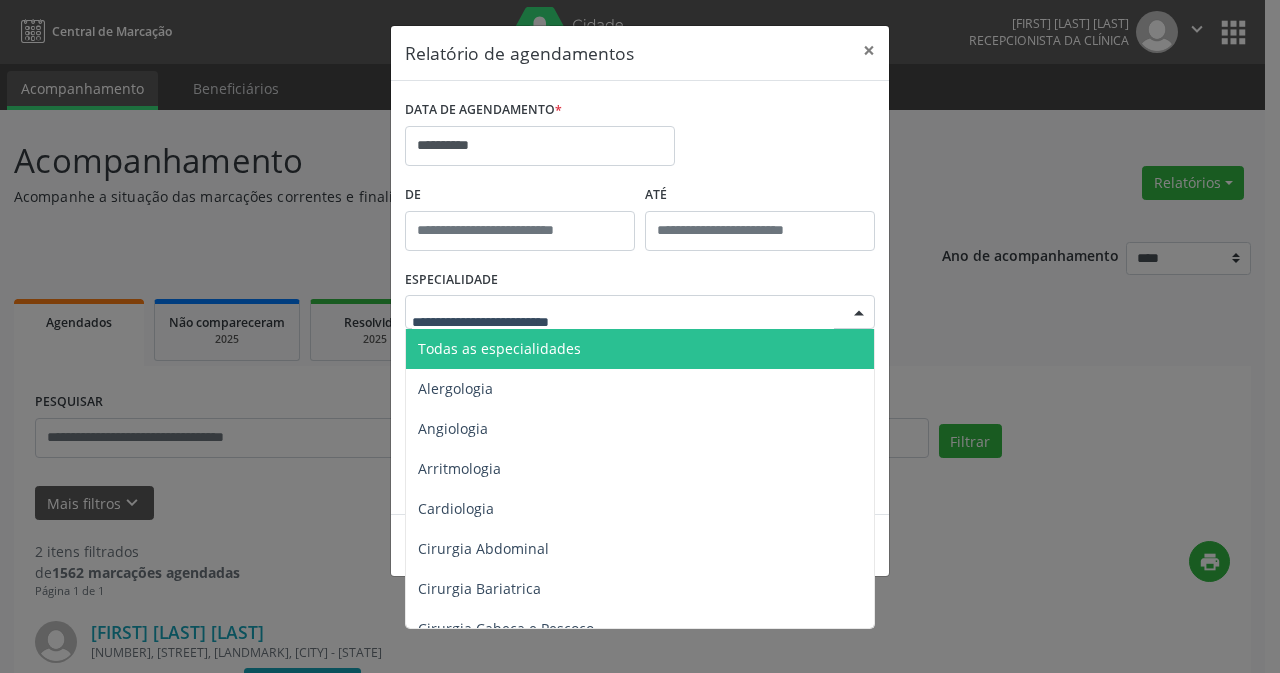 click on "Todas as especialidades" at bounding box center (499, 348) 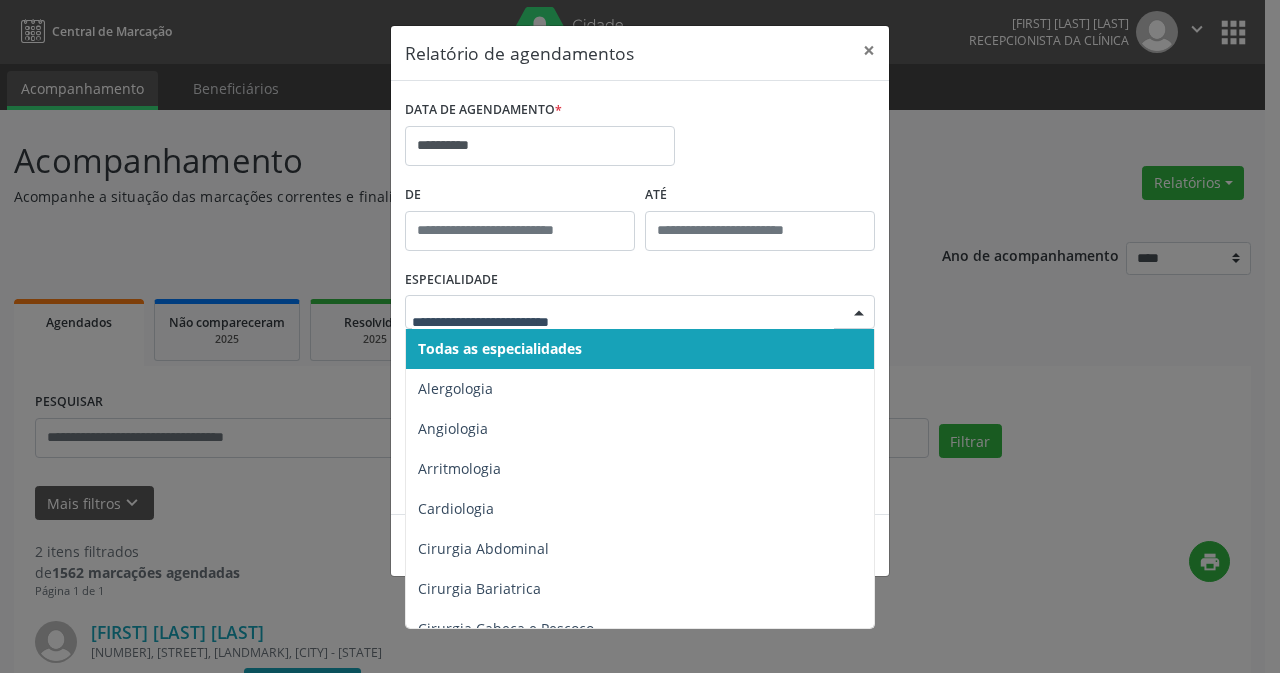 click at bounding box center (859, 313) 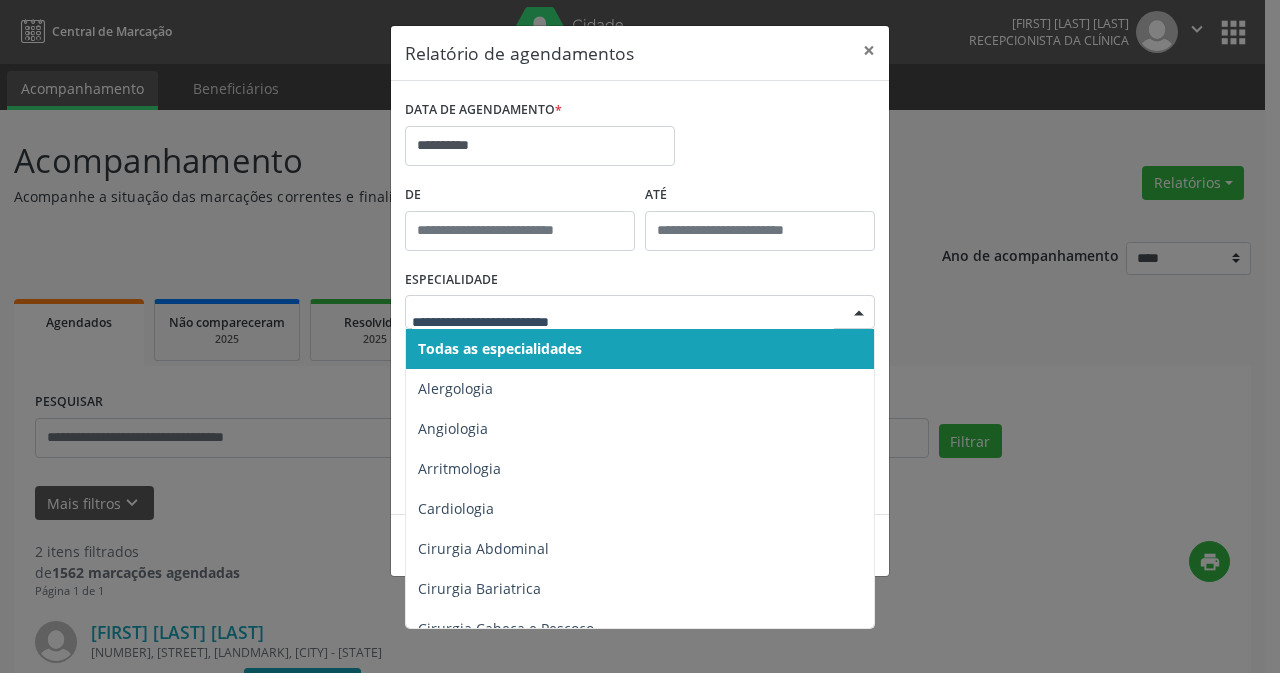 click on "Todas as especialidades" at bounding box center (500, 348) 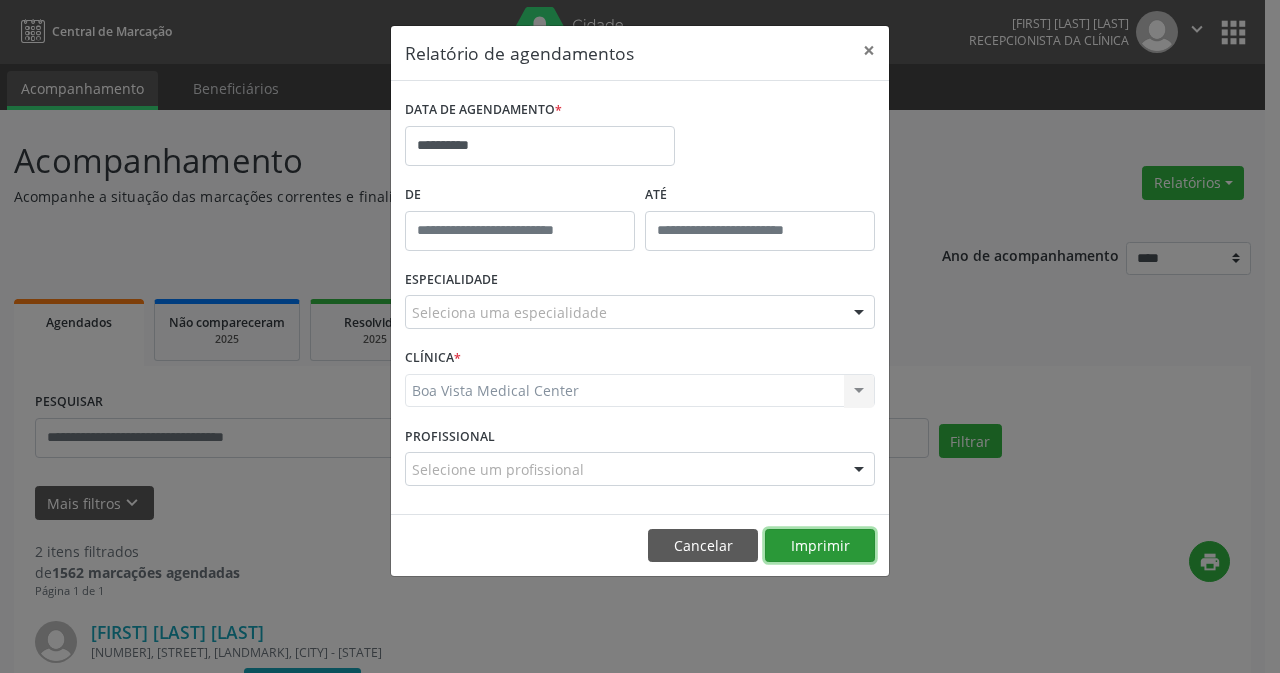 click on "Imprimir" at bounding box center (820, 546) 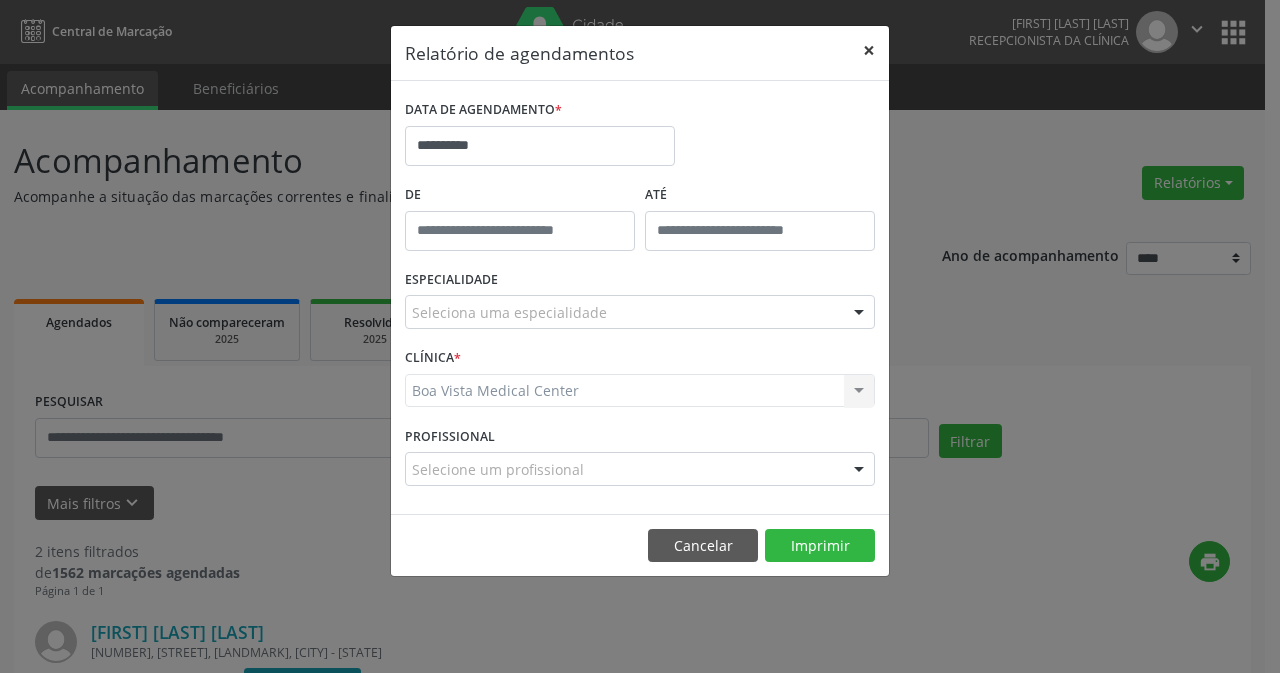 click on "×" at bounding box center [869, 50] 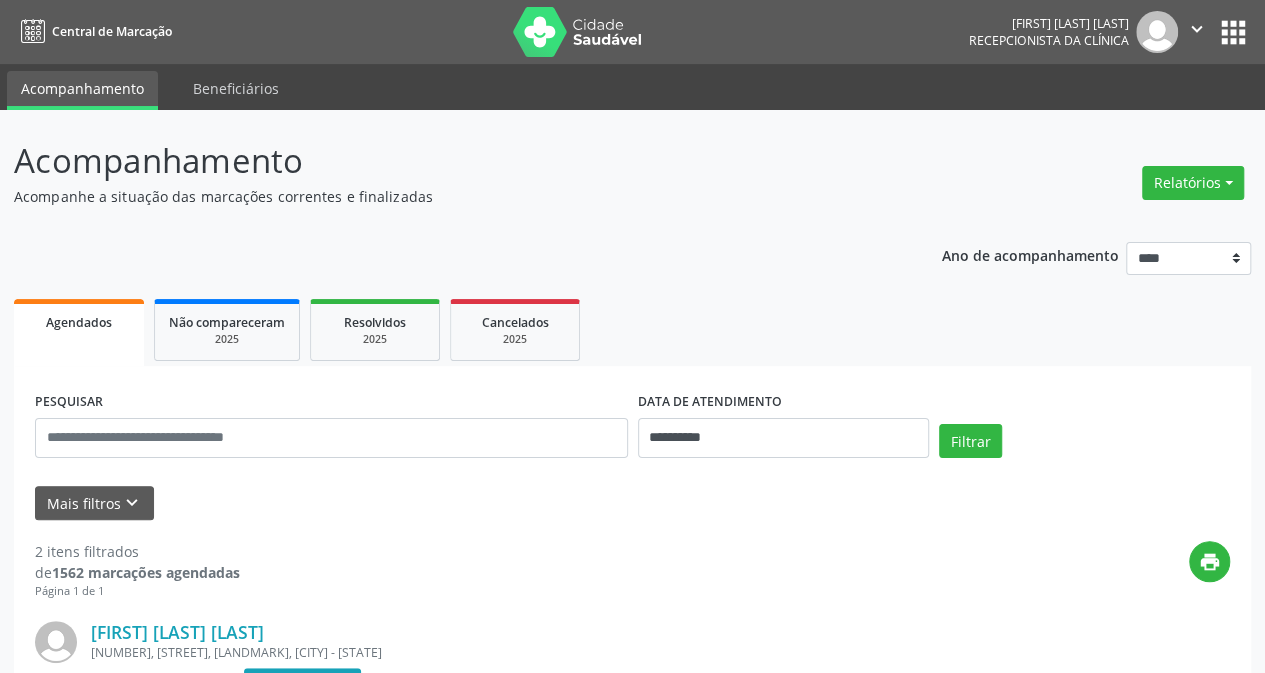 drag, startPoint x: 1186, startPoint y: 172, endPoint x: 951, endPoint y: 237, distance: 243.8237 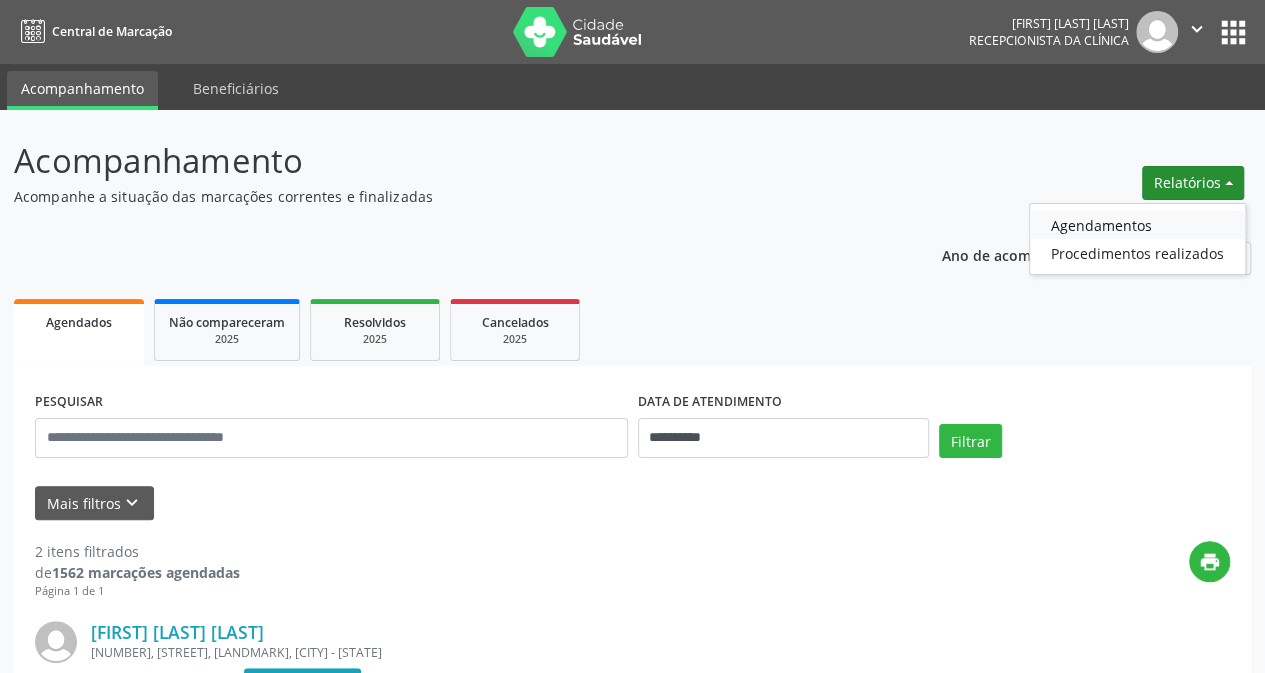 click on "Agendamentos" at bounding box center [1137, 225] 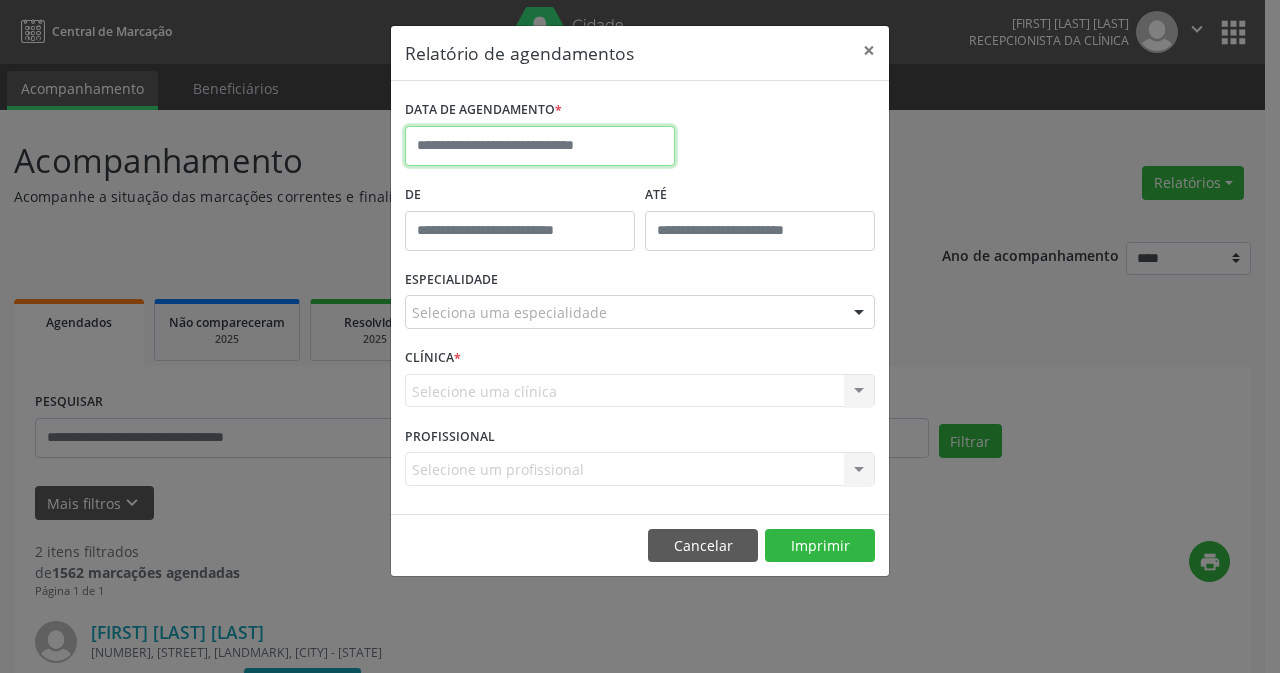click at bounding box center (540, 146) 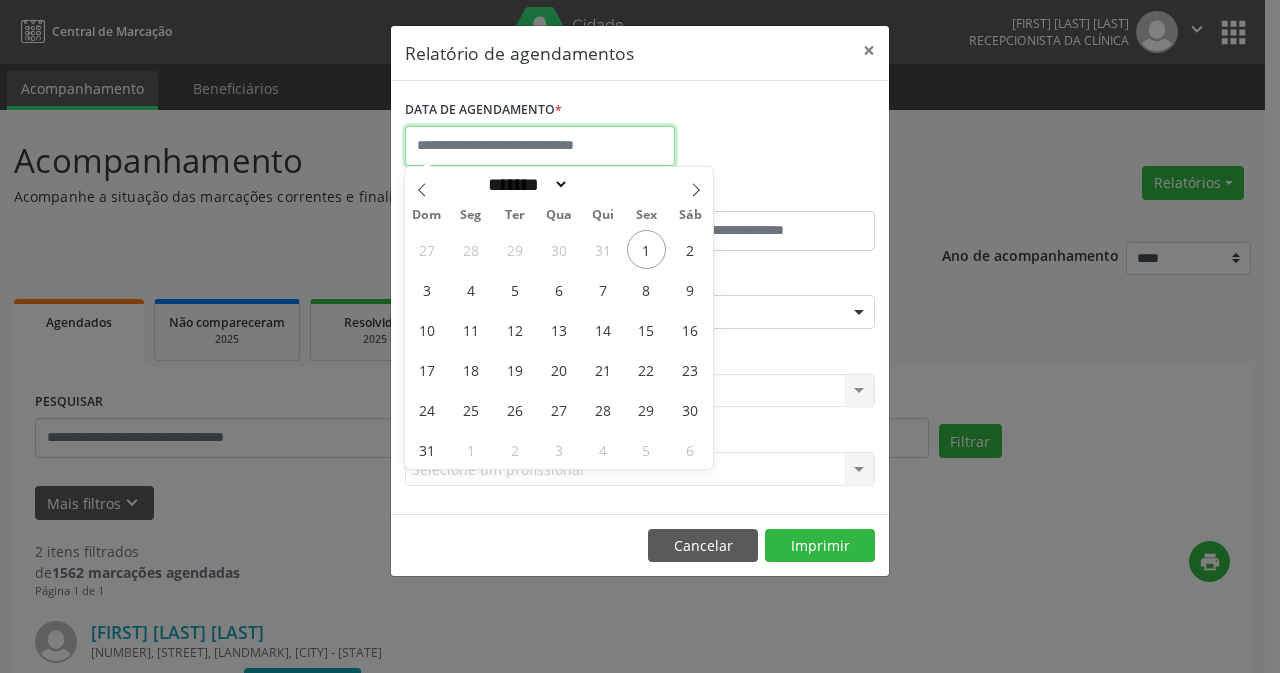 drag, startPoint x: 529, startPoint y: 147, endPoint x: 550, endPoint y: 155, distance: 22.472204 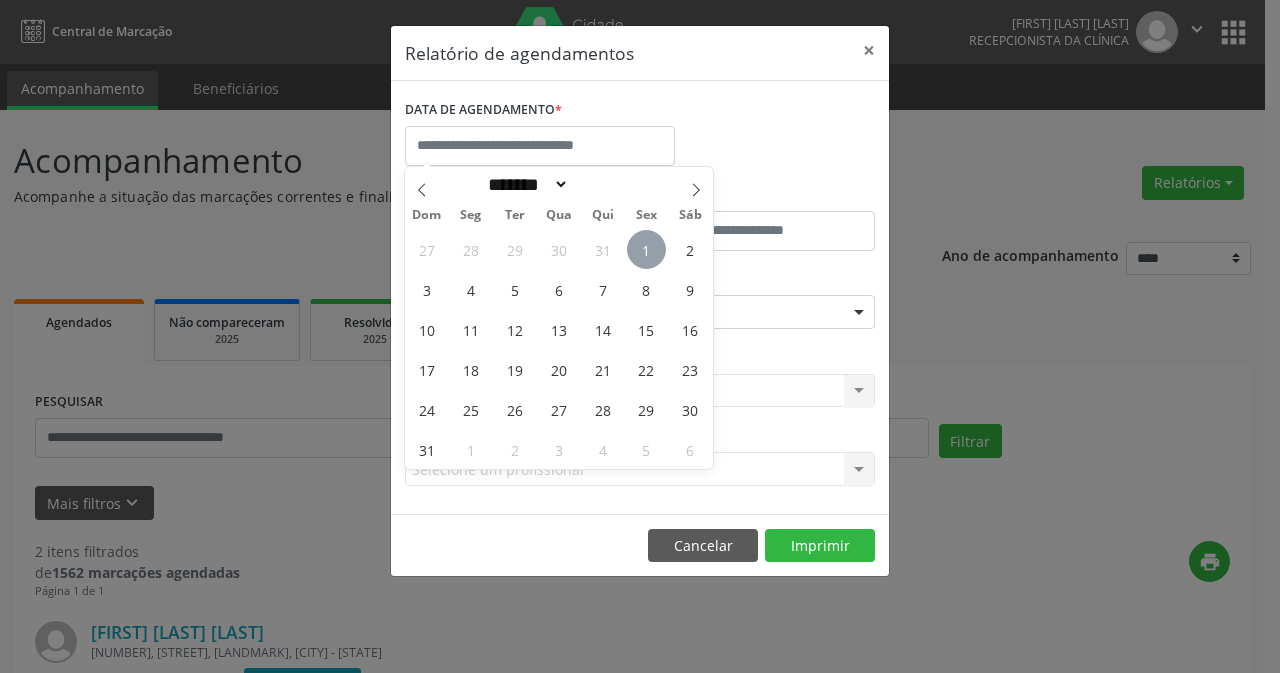 click on "1" at bounding box center [646, 249] 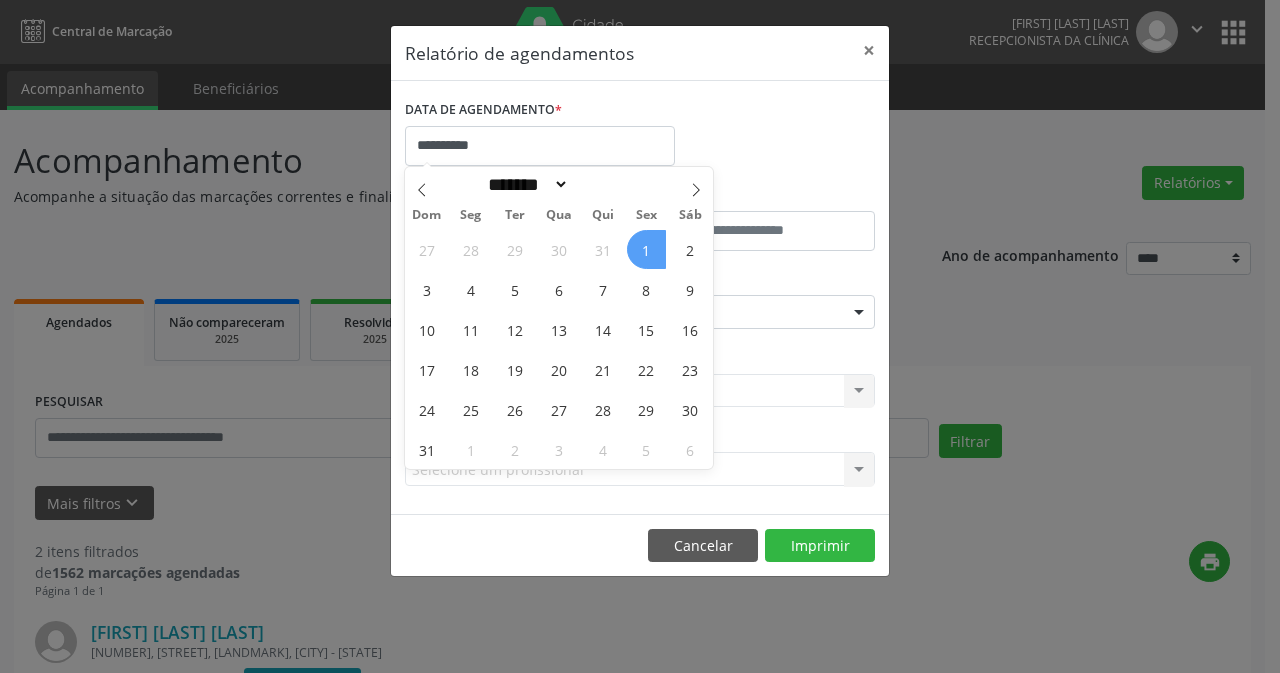 click on "1" at bounding box center [646, 249] 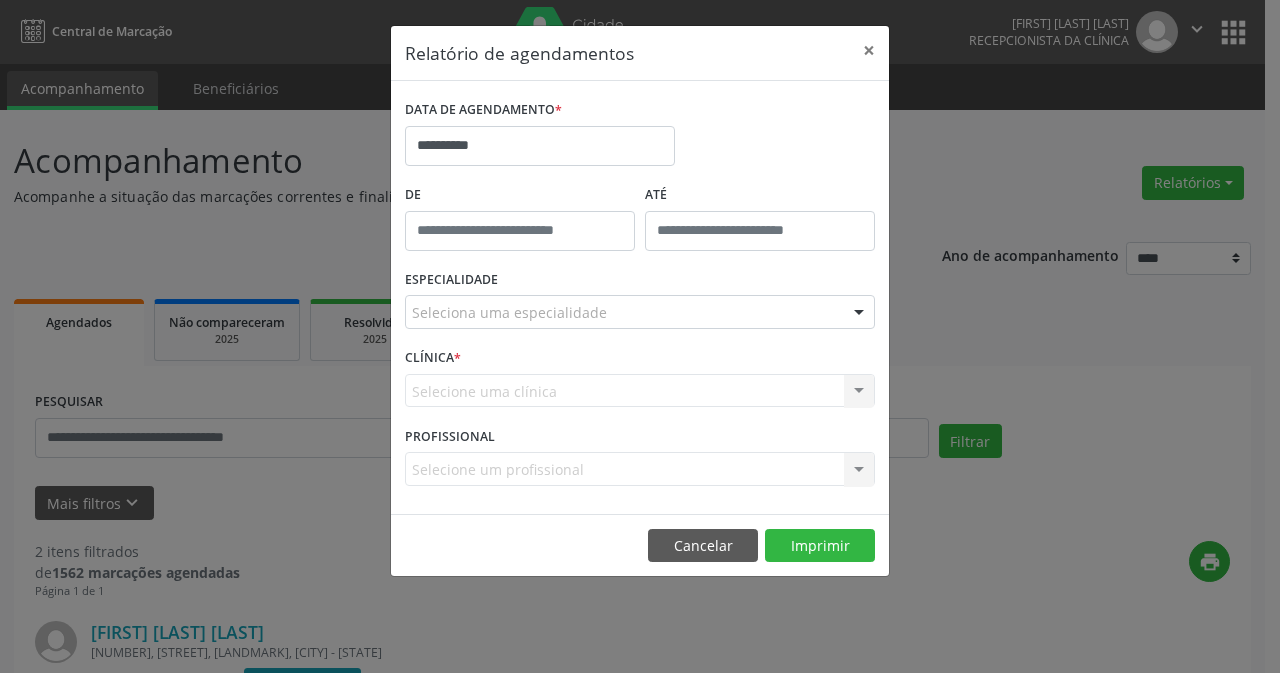 click at bounding box center (859, 313) 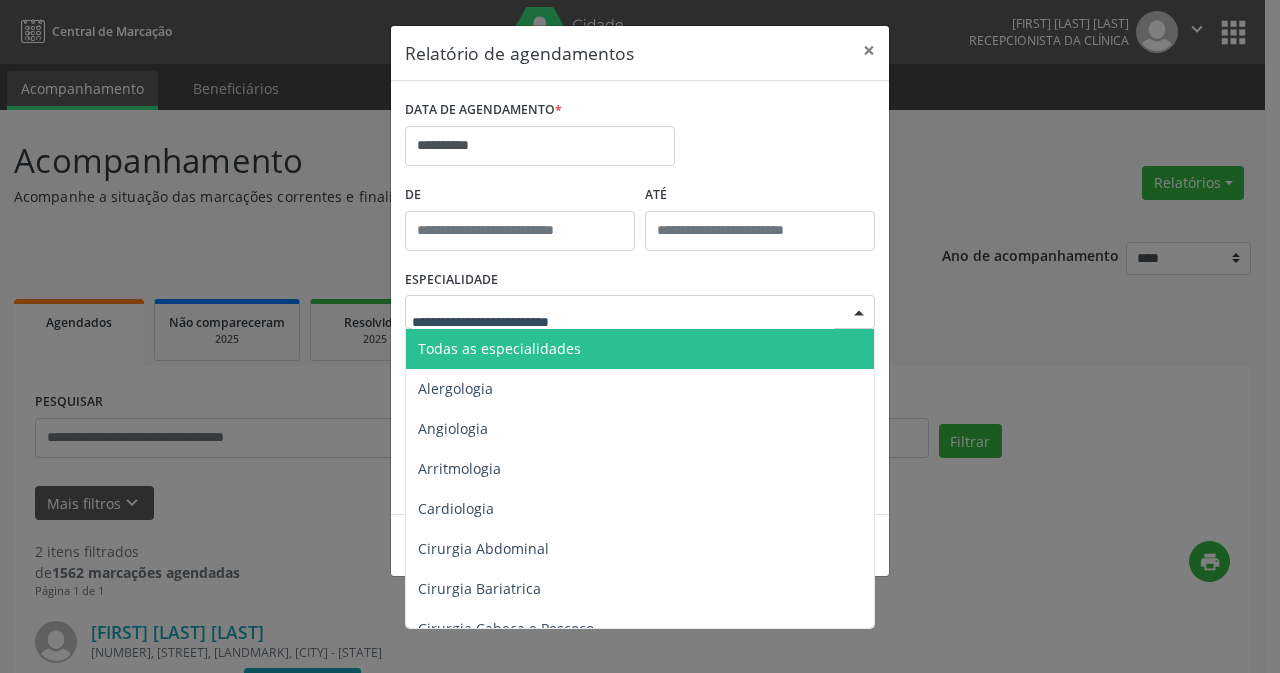 click on "Todas as especialidades" at bounding box center (641, 349) 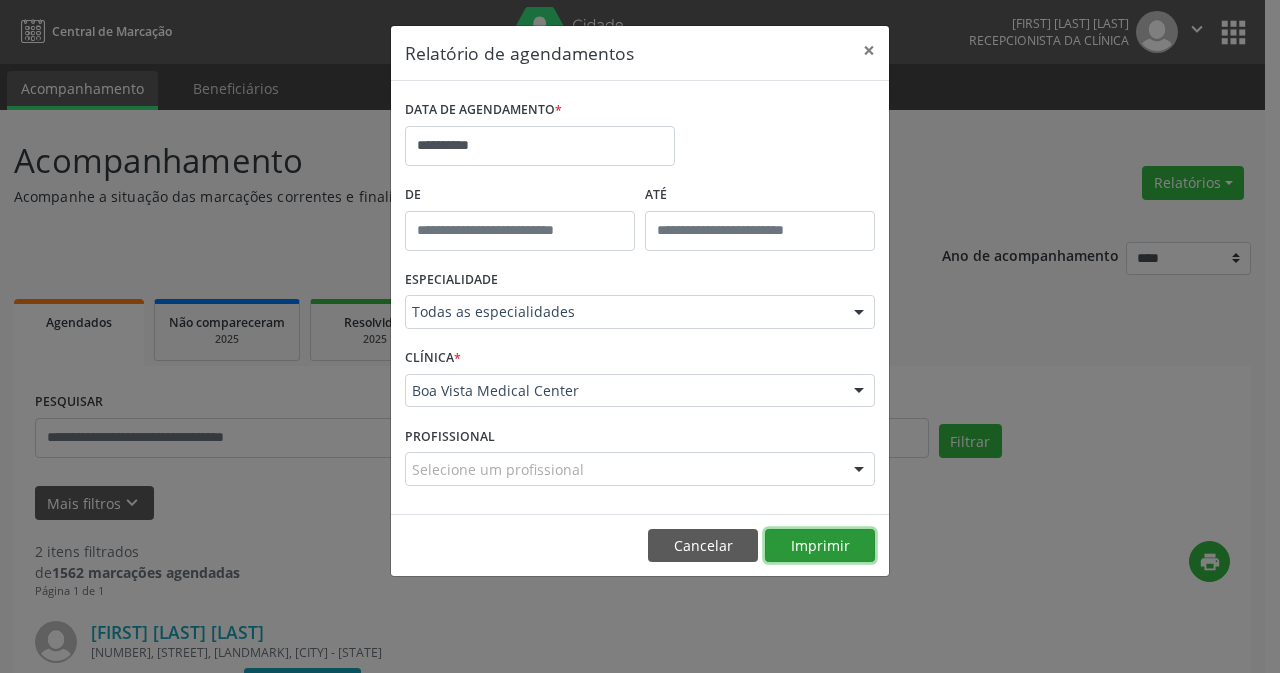 click on "Imprimir" at bounding box center [820, 546] 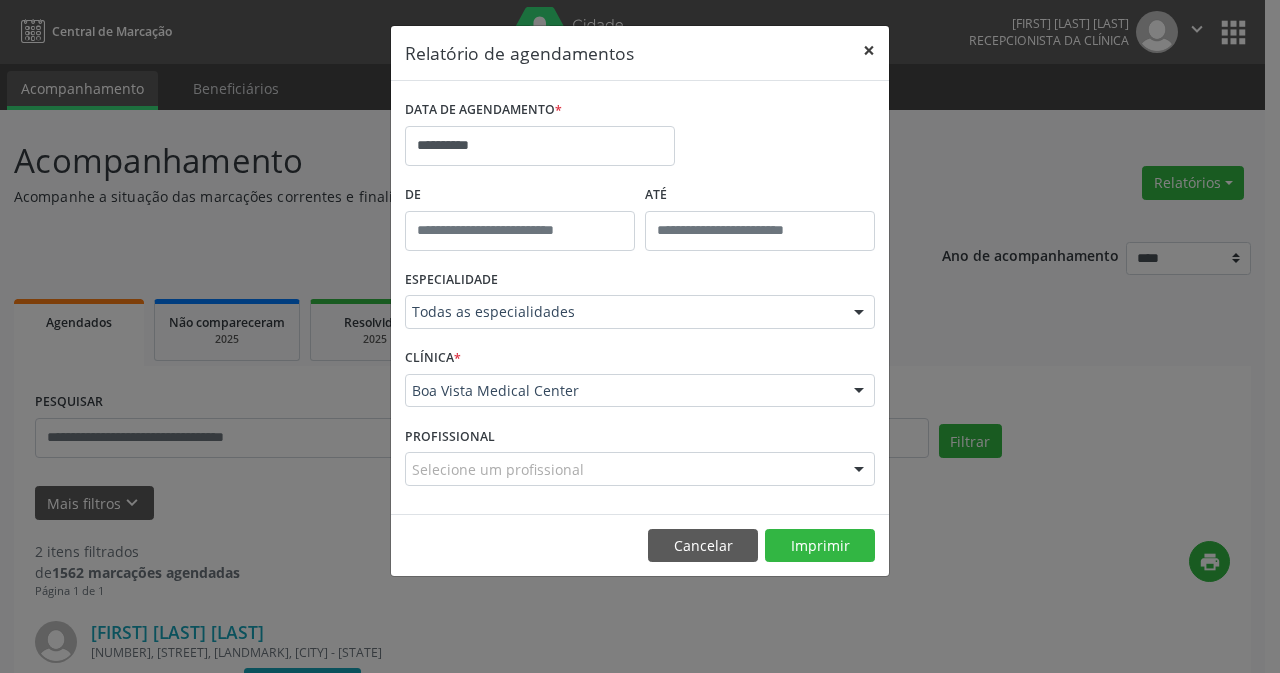 click on "×" at bounding box center [869, 50] 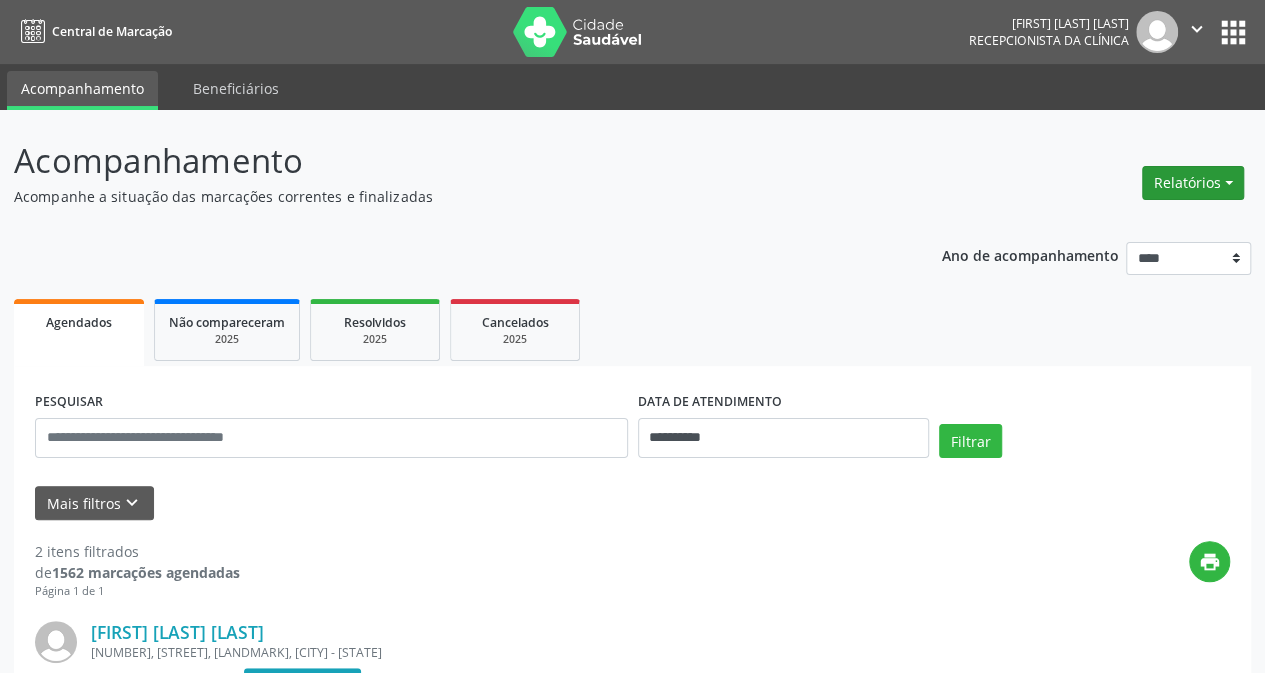 click on "Relatórios" at bounding box center [1193, 183] 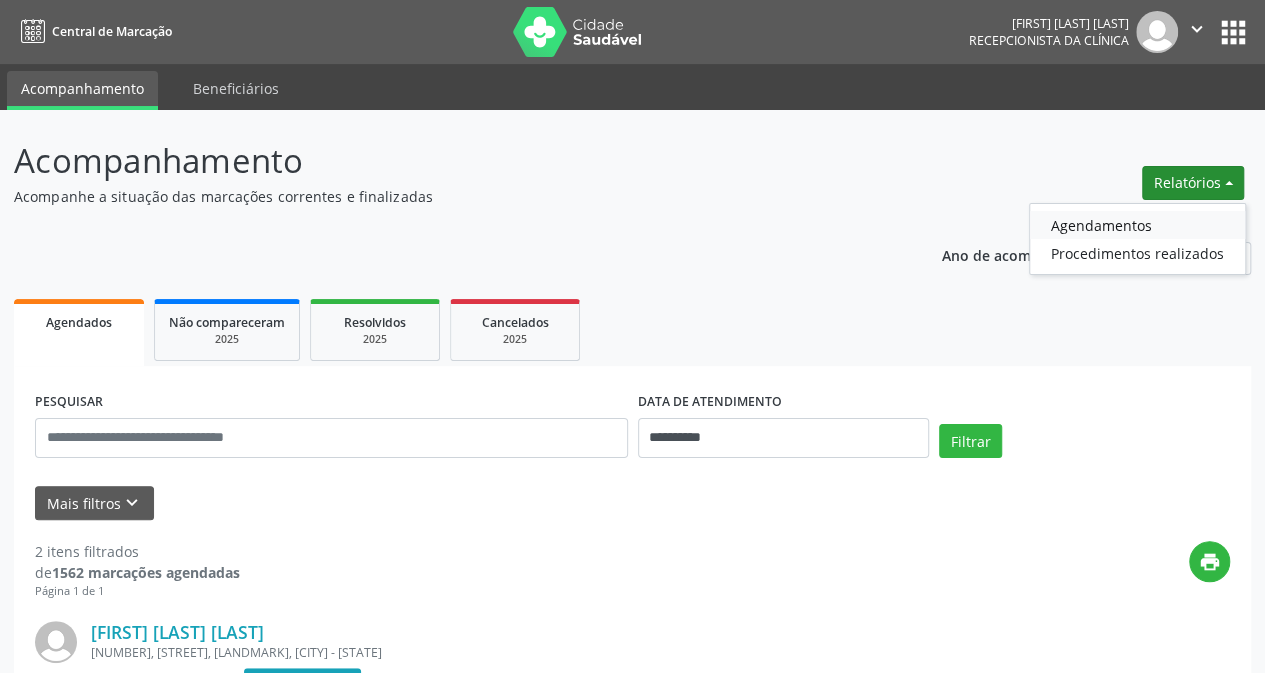 click on "Agendamentos" at bounding box center [1137, 225] 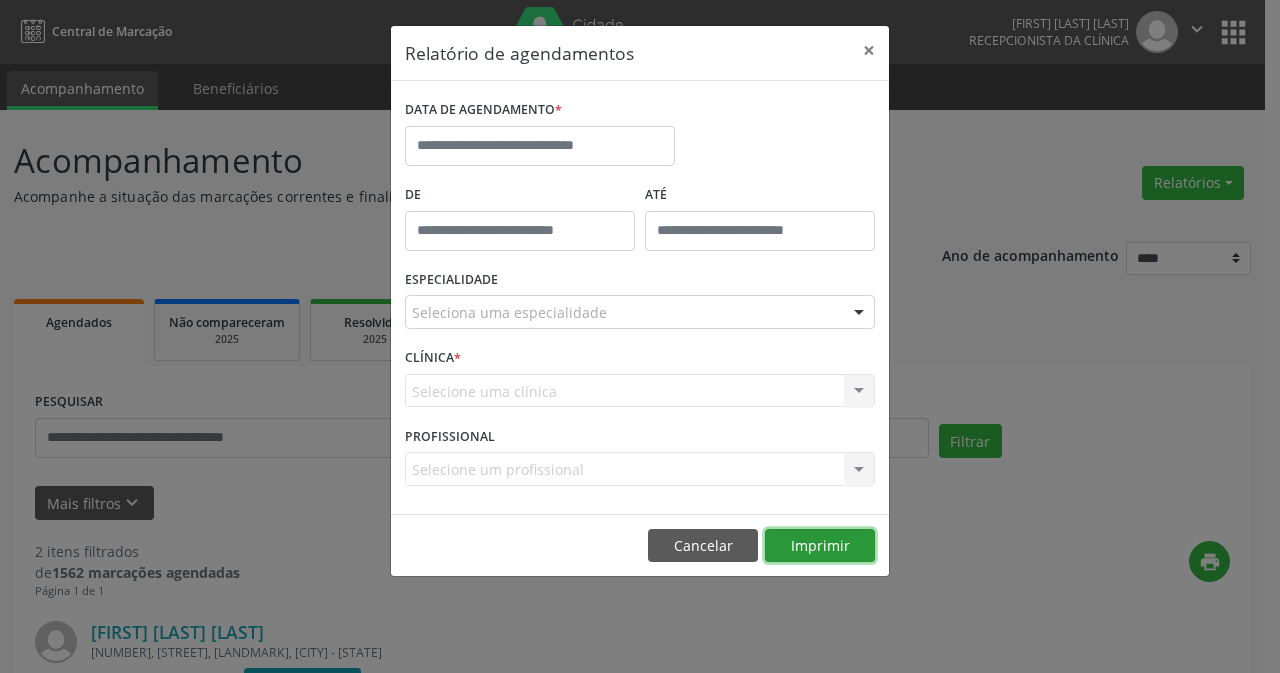 drag, startPoint x: 812, startPoint y: 537, endPoint x: 818, endPoint y: 547, distance: 11.661903 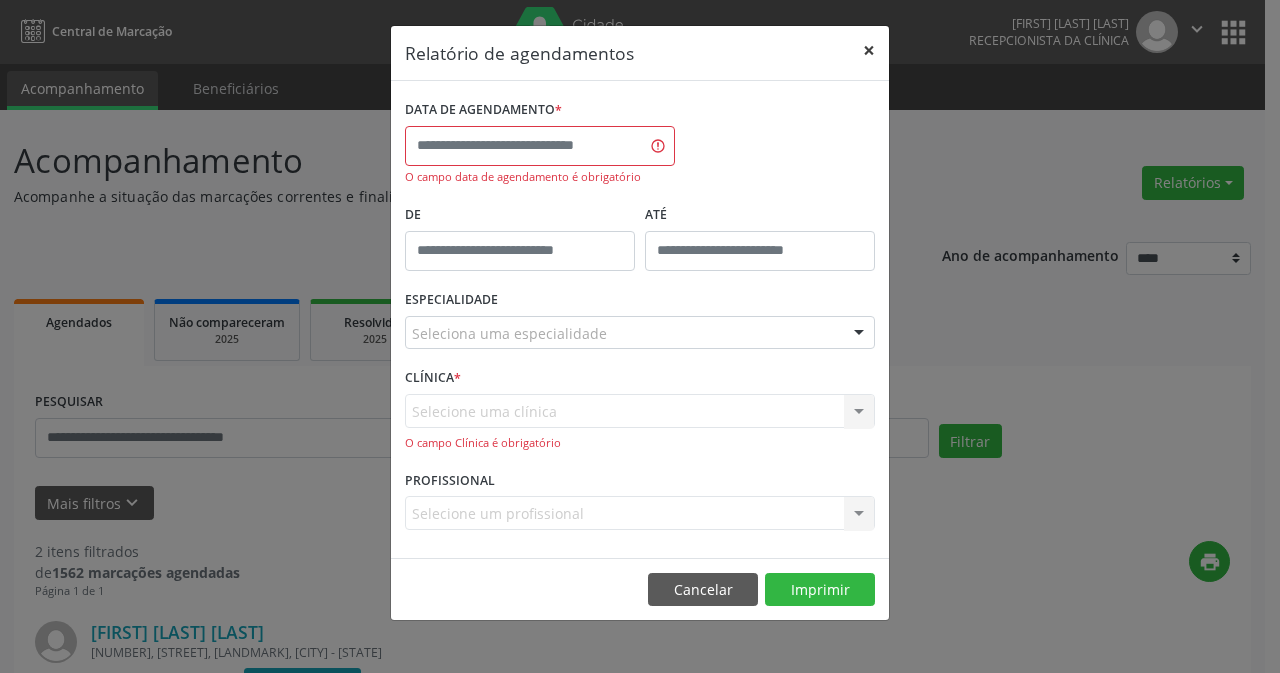 click on "×" at bounding box center [869, 50] 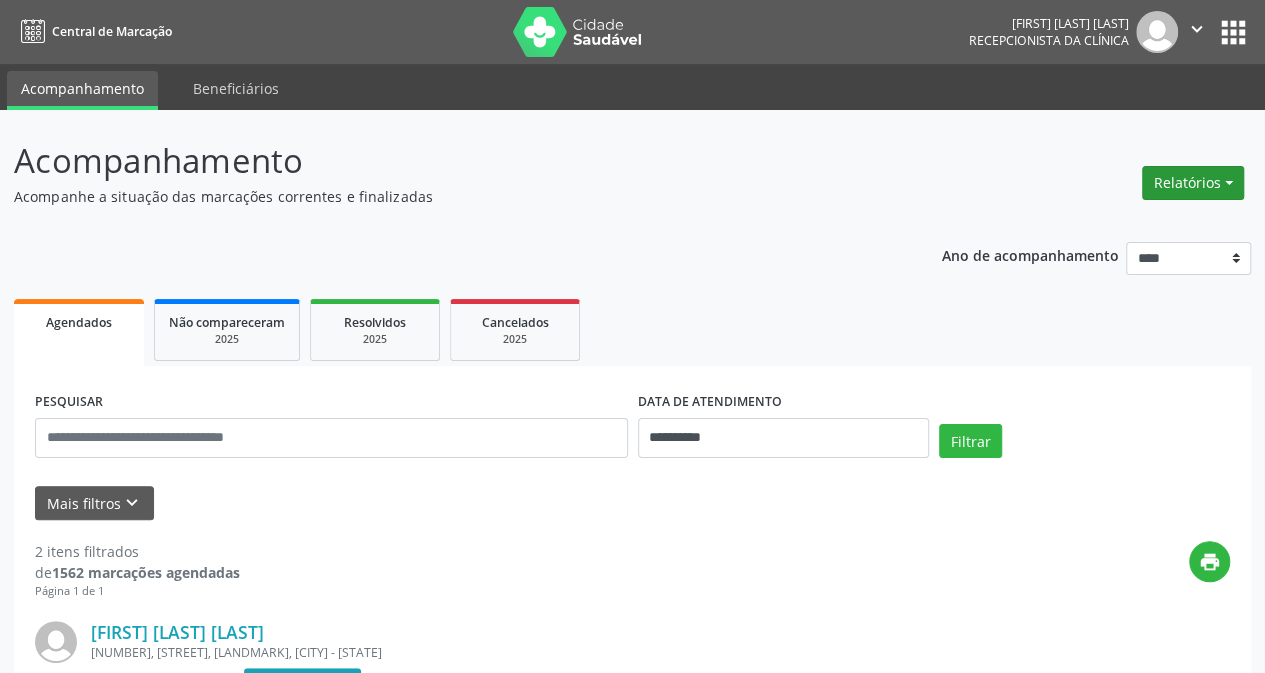 click on "Relatórios" at bounding box center [1193, 183] 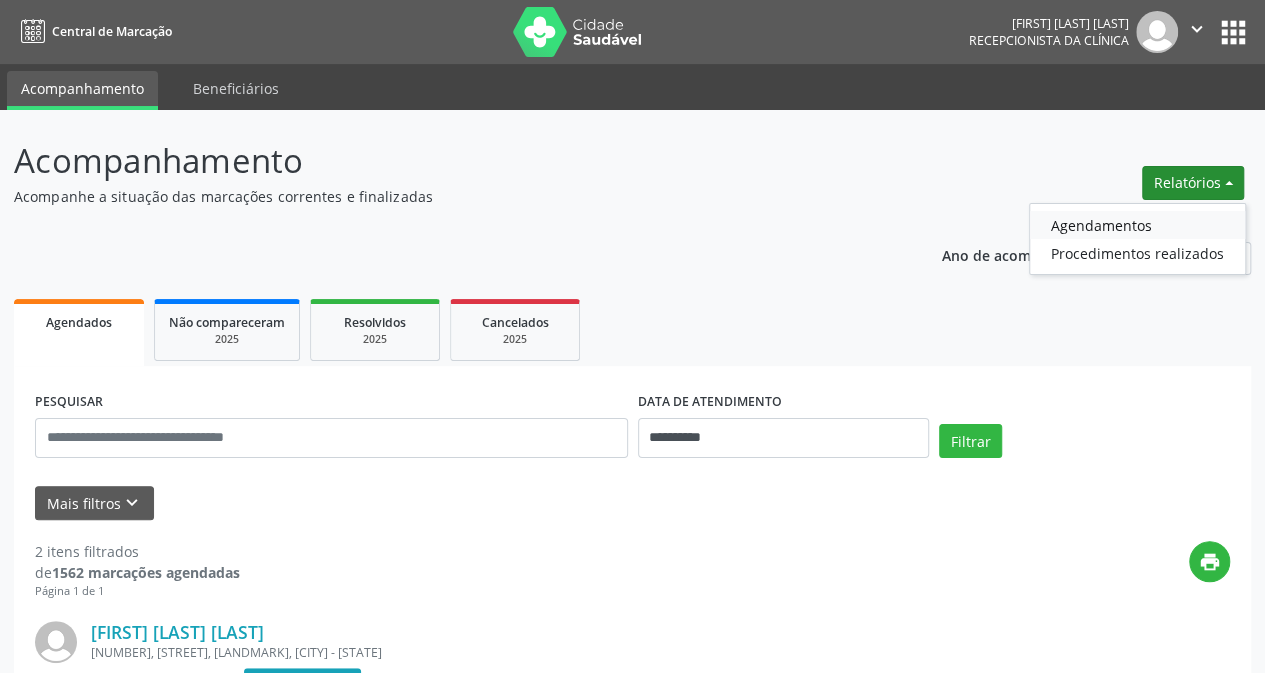 click on "Agendamentos" at bounding box center (1137, 225) 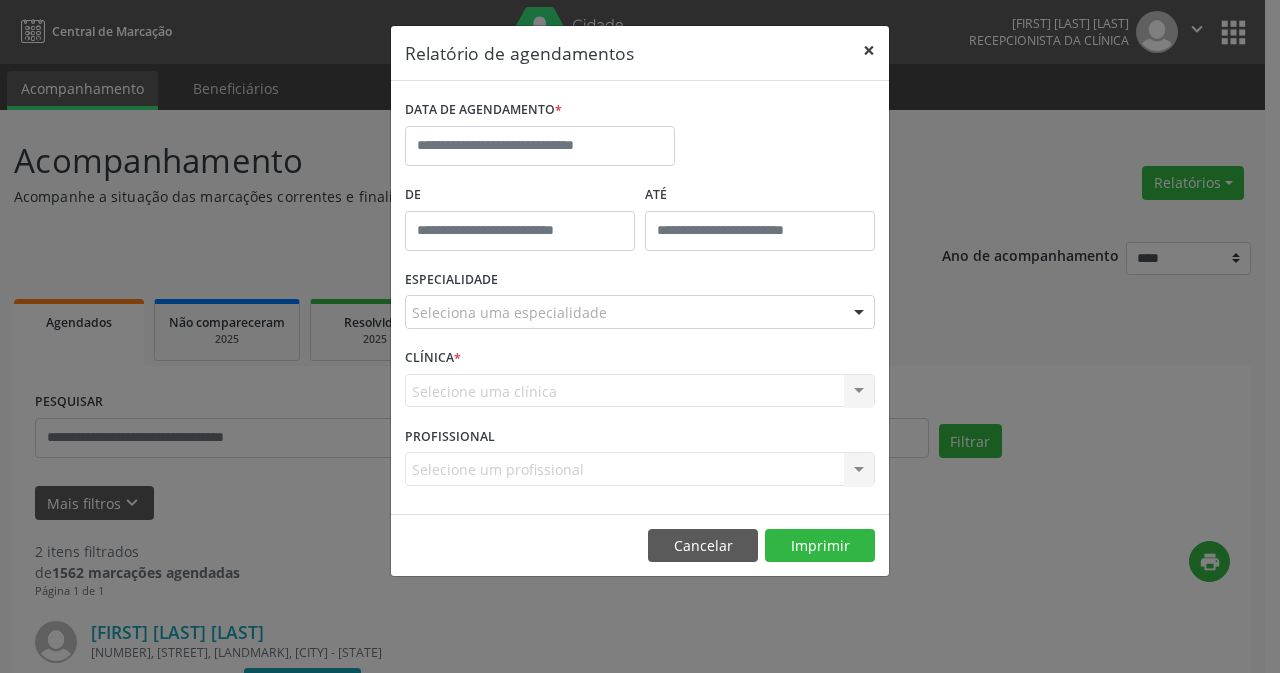 click on "×" at bounding box center (869, 50) 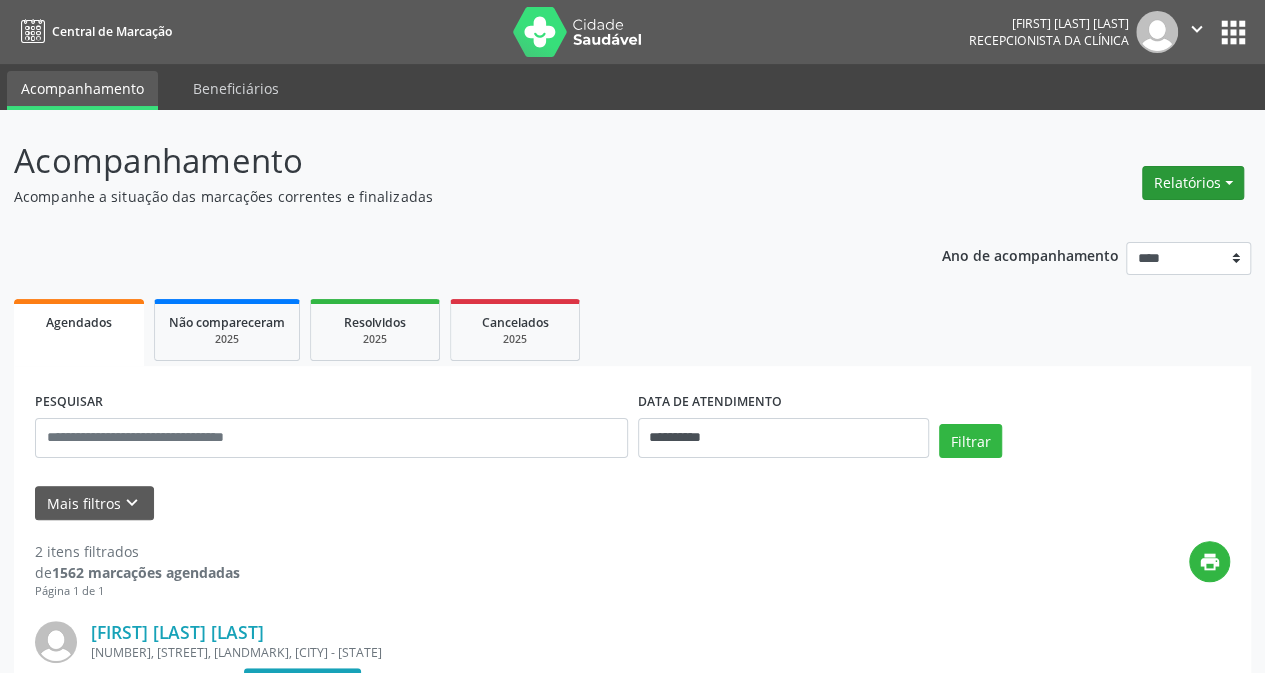 click on "Relatórios" at bounding box center [1193, 183] 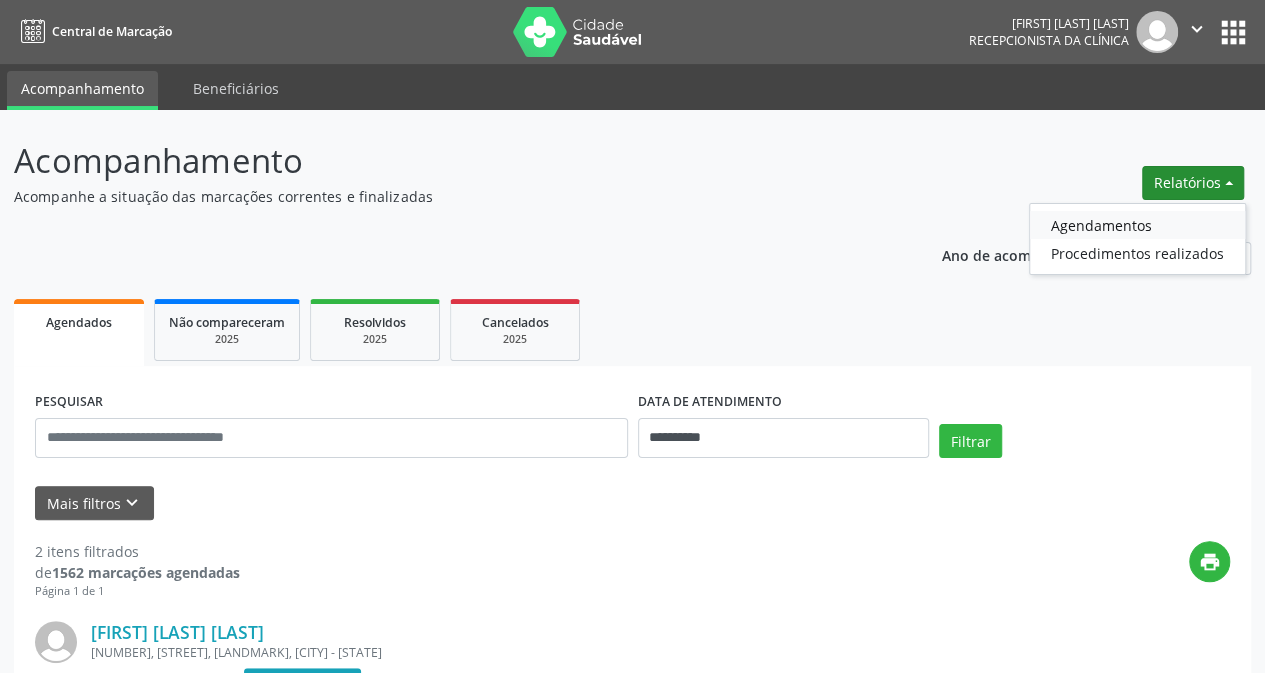 click on "Agendamentos" at bounding box center [1137, 225] 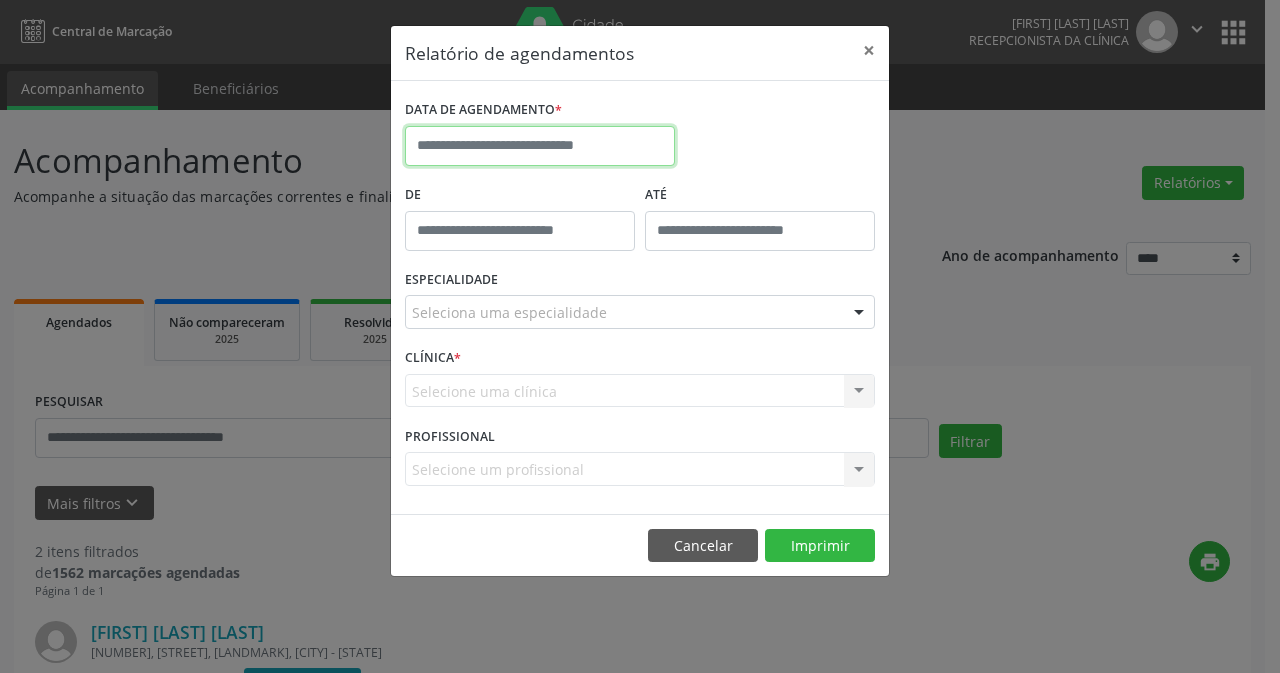 click at bounding box center (540, 146) 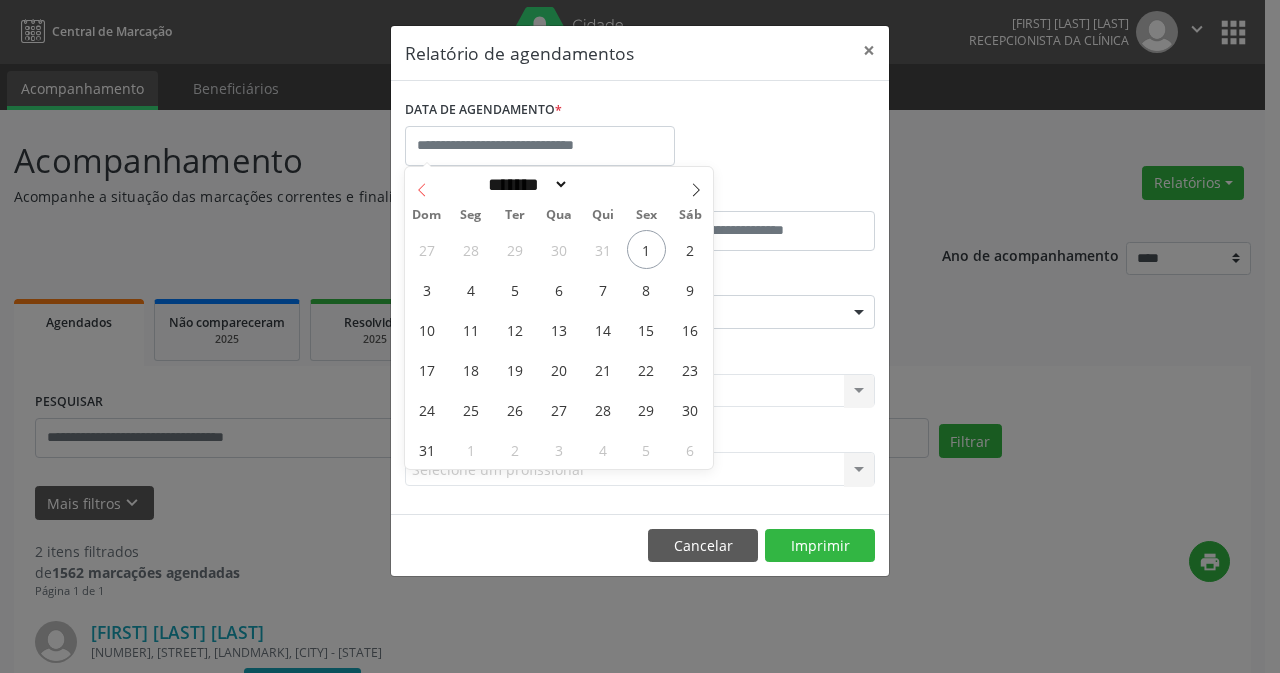 click 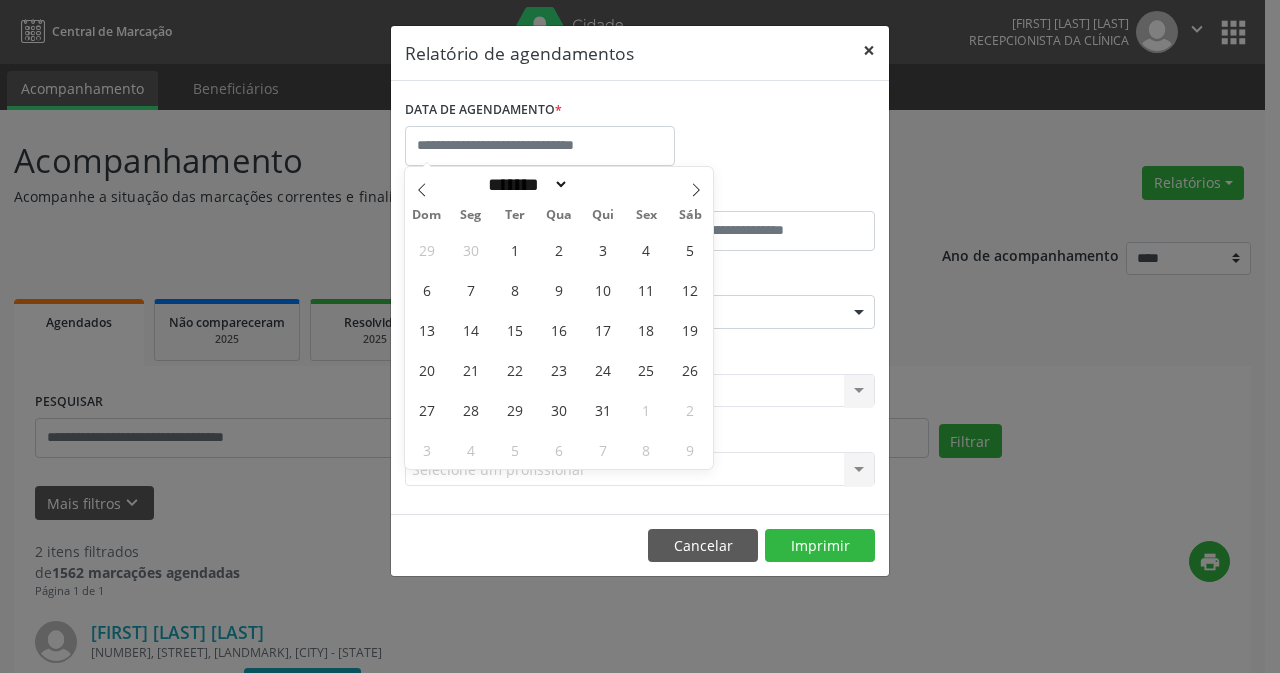 drag, startPoint x: 871, startPoint y: 45, endPoint x: 846, endPoint y: 165, distance: 122.57651 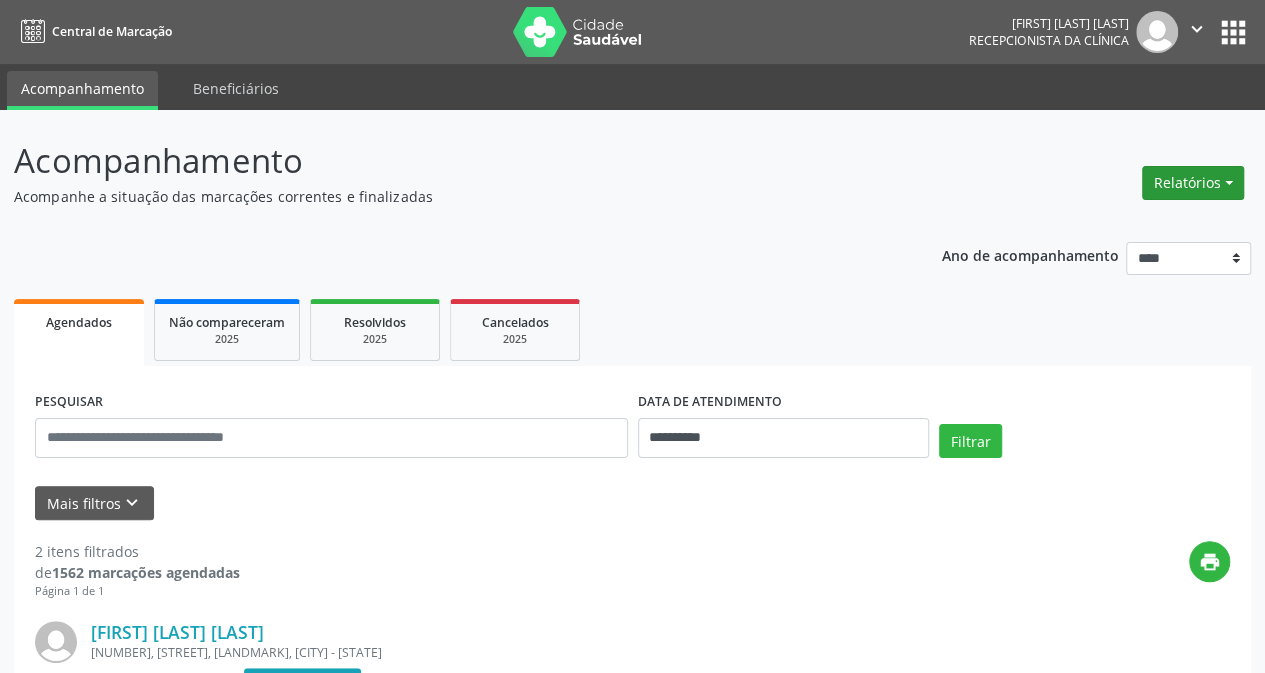 click on "Relatórios" at bounding box center (1193, 183) 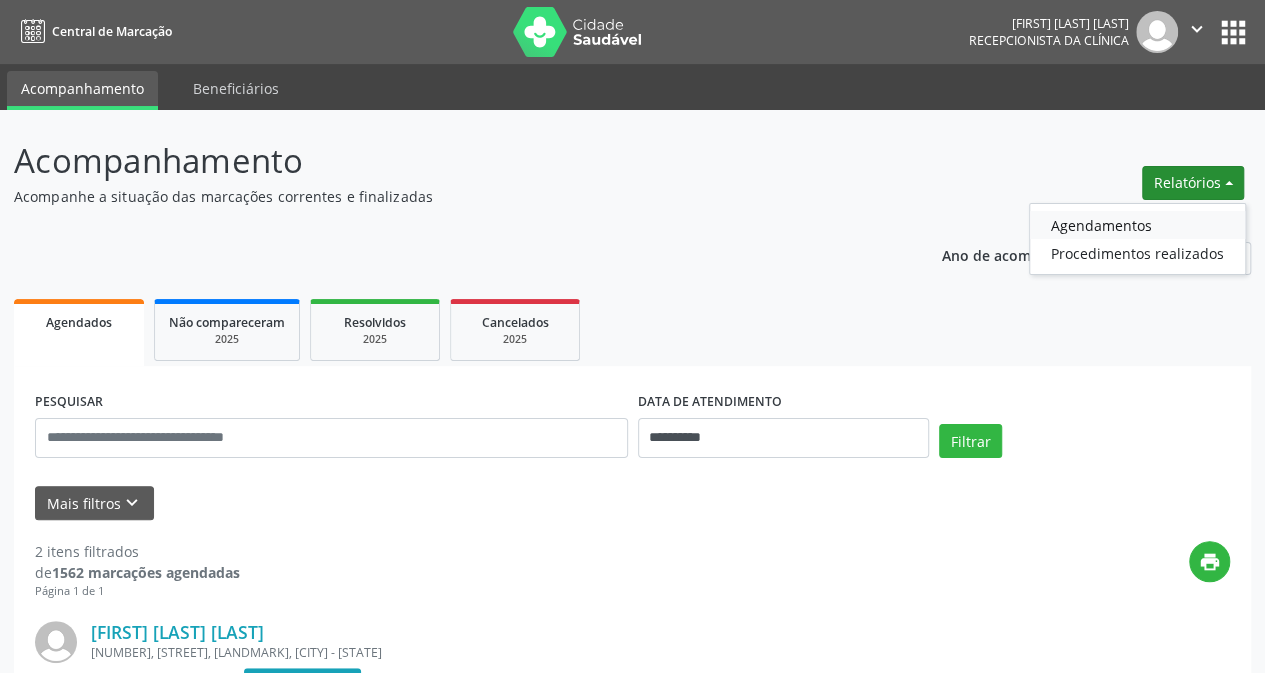click on "Agendamentos" at bounding box center [1137, 225] 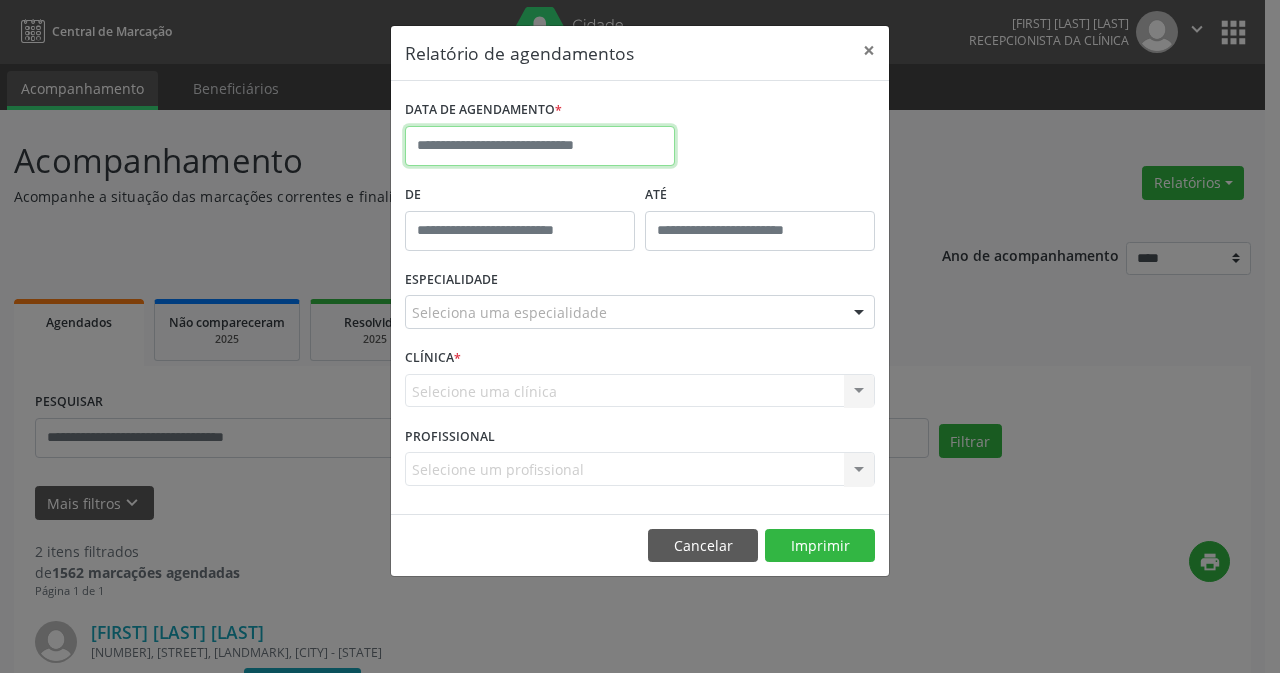 click at bounding box center (540, 146) 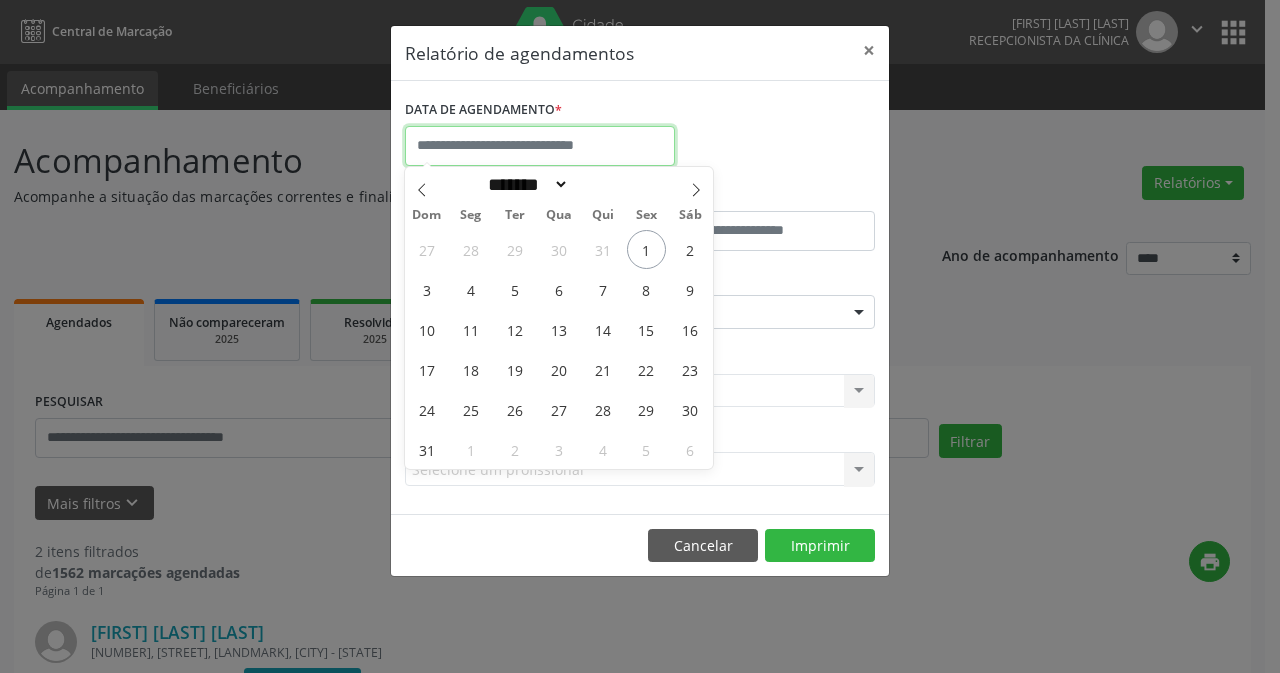click at bounding box center (540, 146) 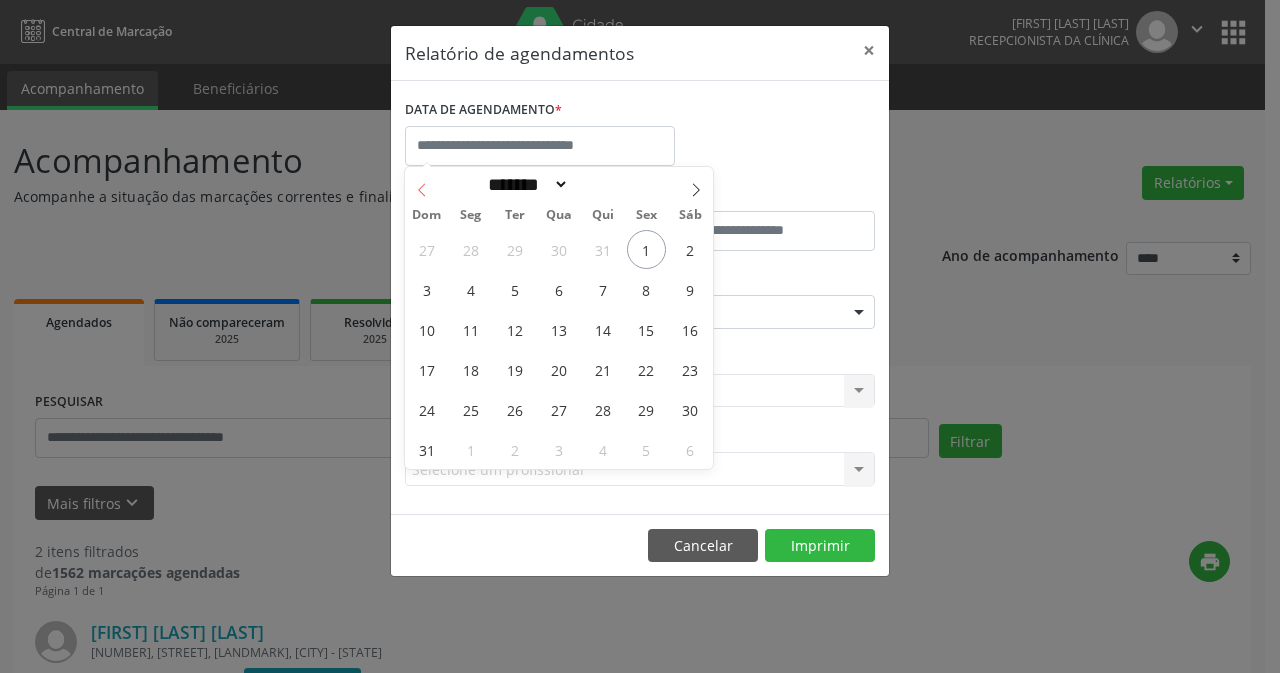 click 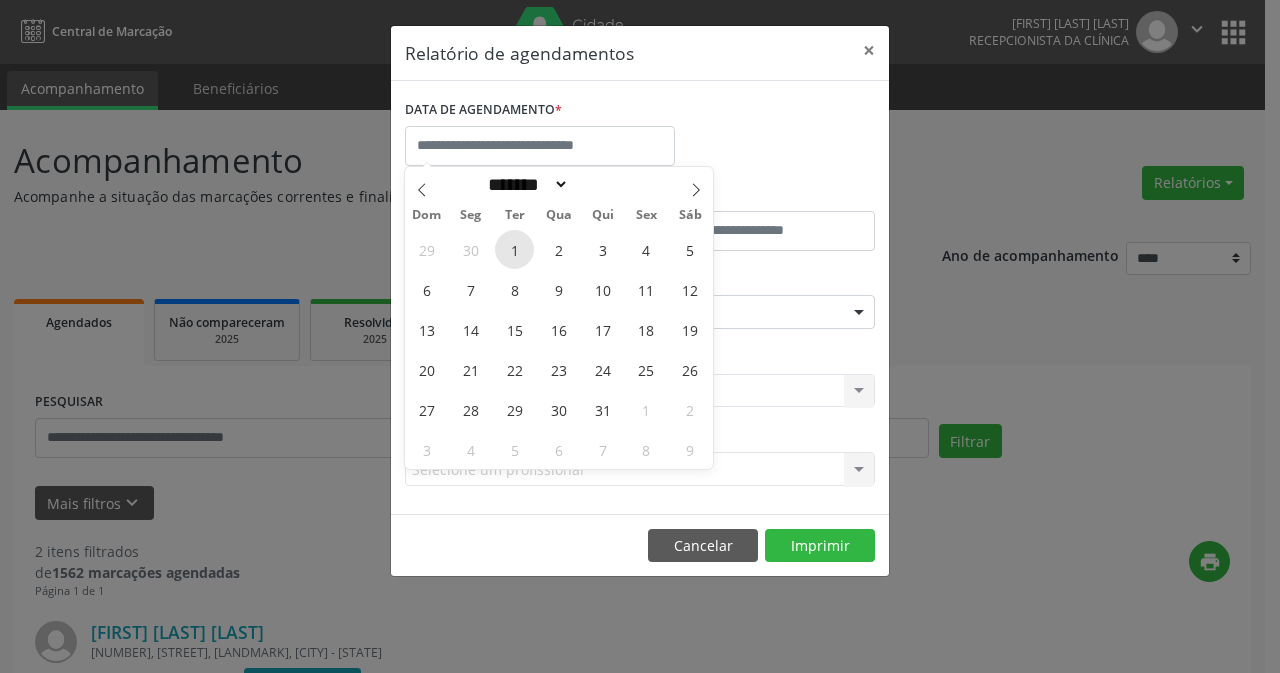 click on "1" at bounding box center (514, 249) 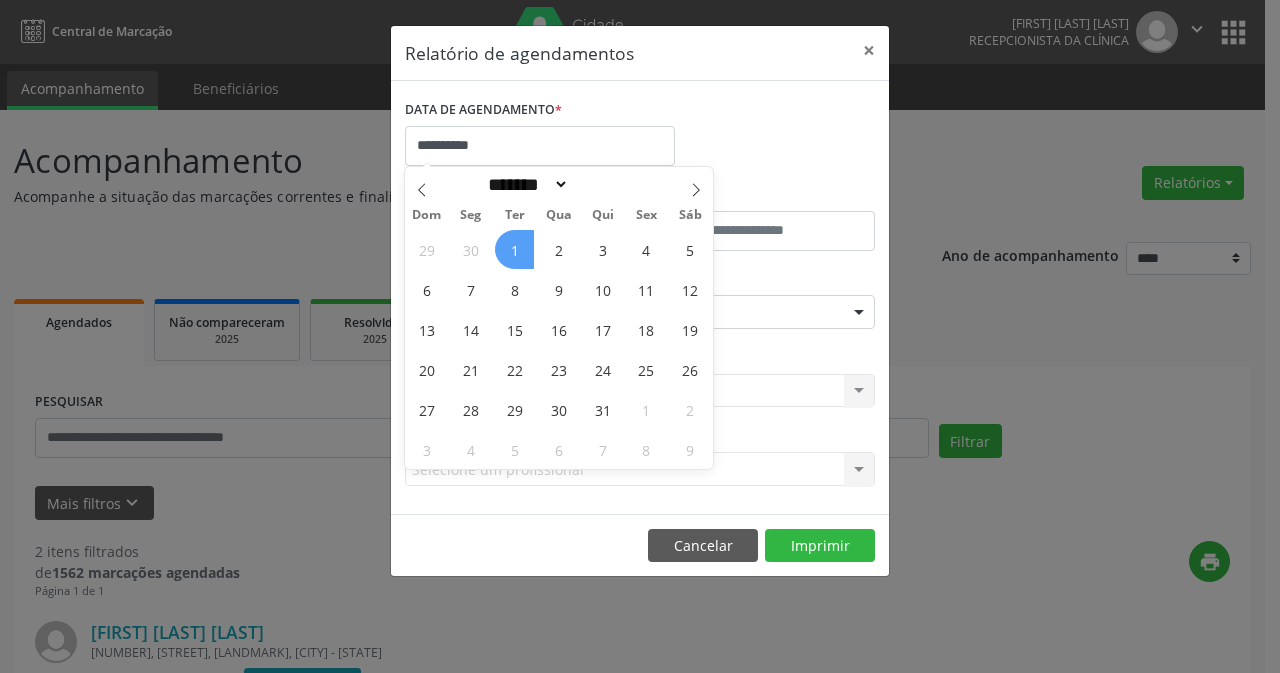 click on "1" at bounding box center (514, 249) 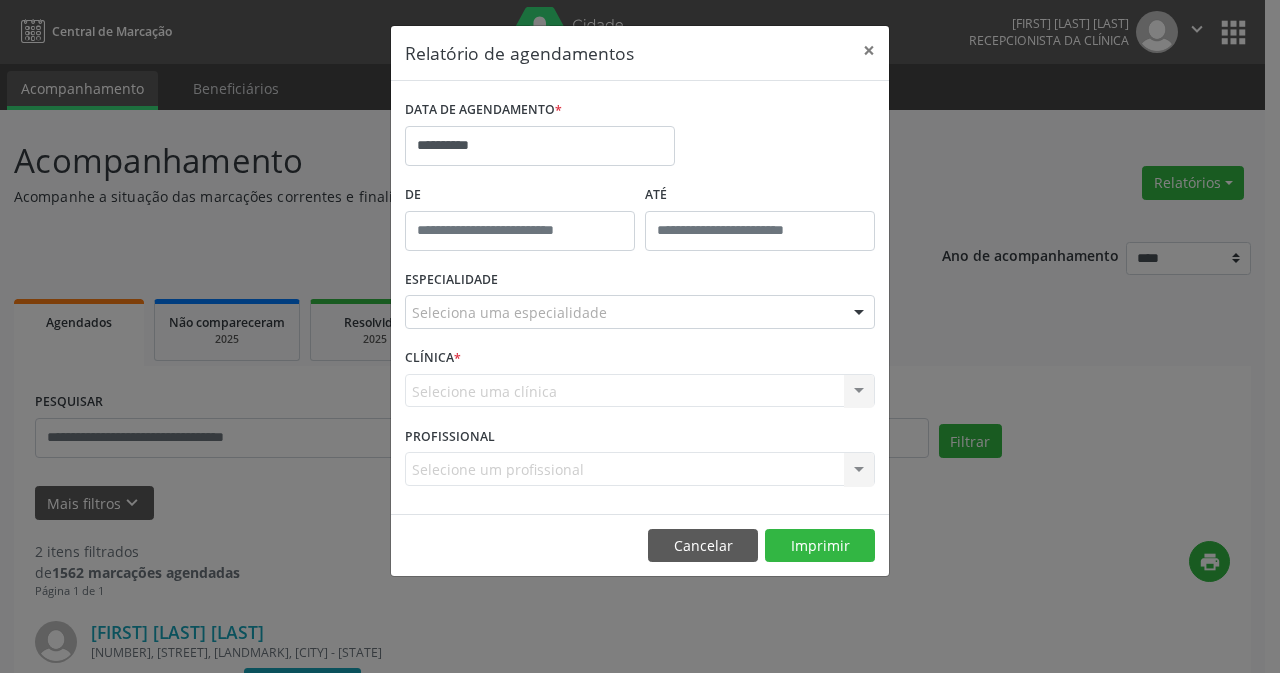 click at bounding box center (859, 313) 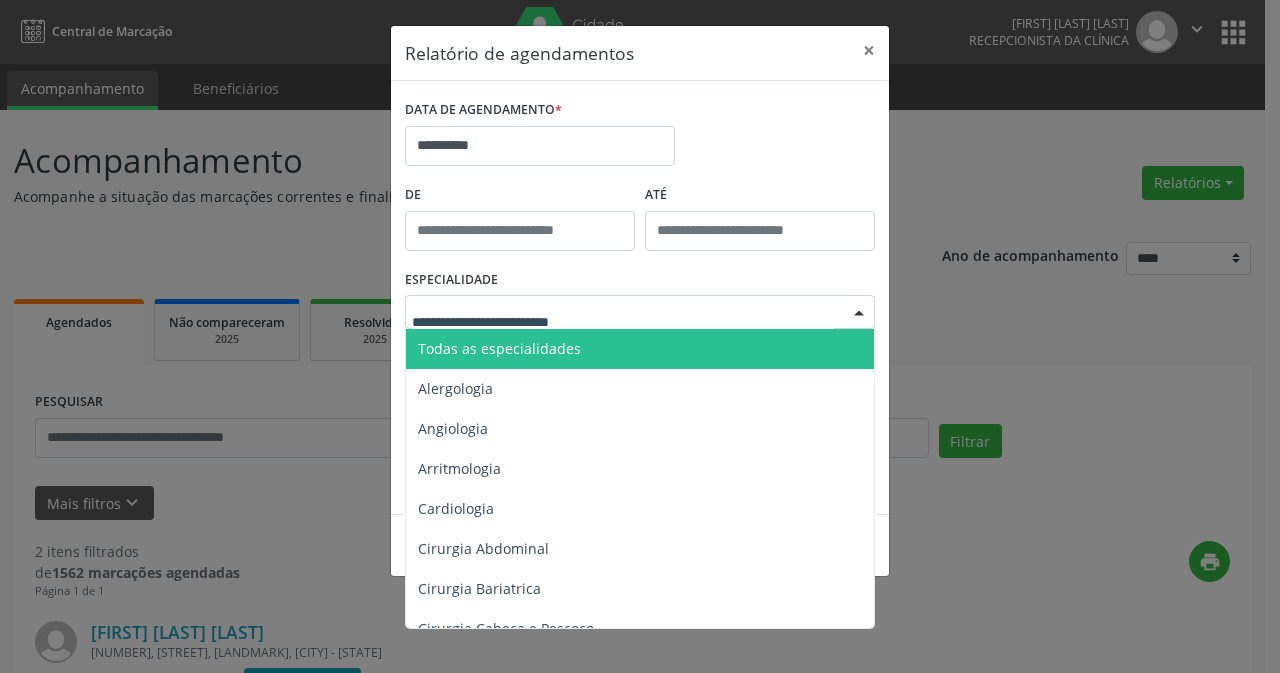 click on "Todas as especialidades" at bounding box center [499, 348] 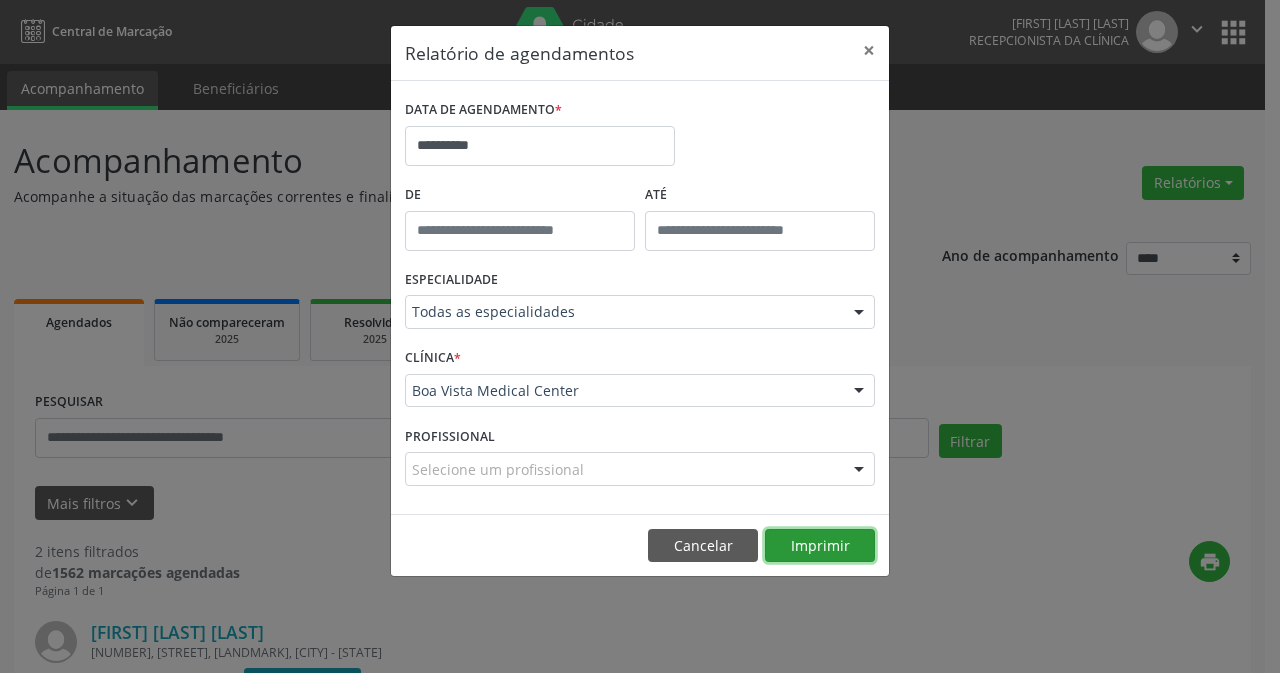 click on "Imprimir" at bounding box center [820, 546] 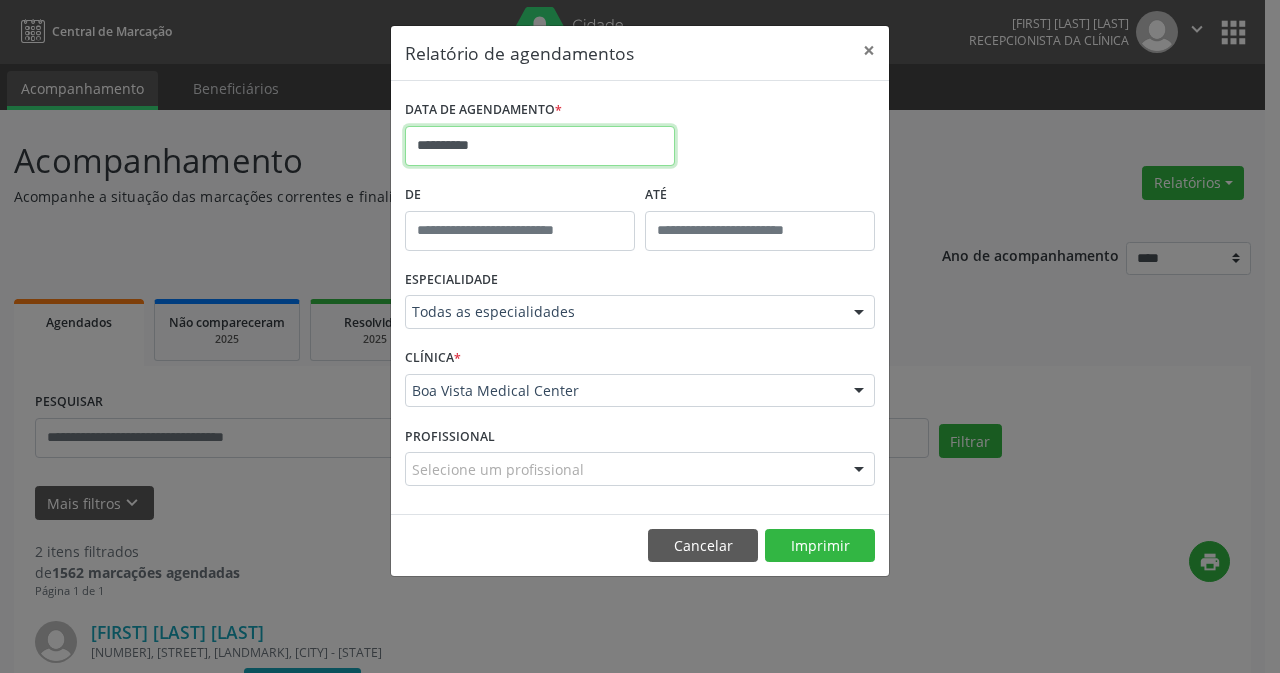 click on "**********" at bounding box center (540, 146) 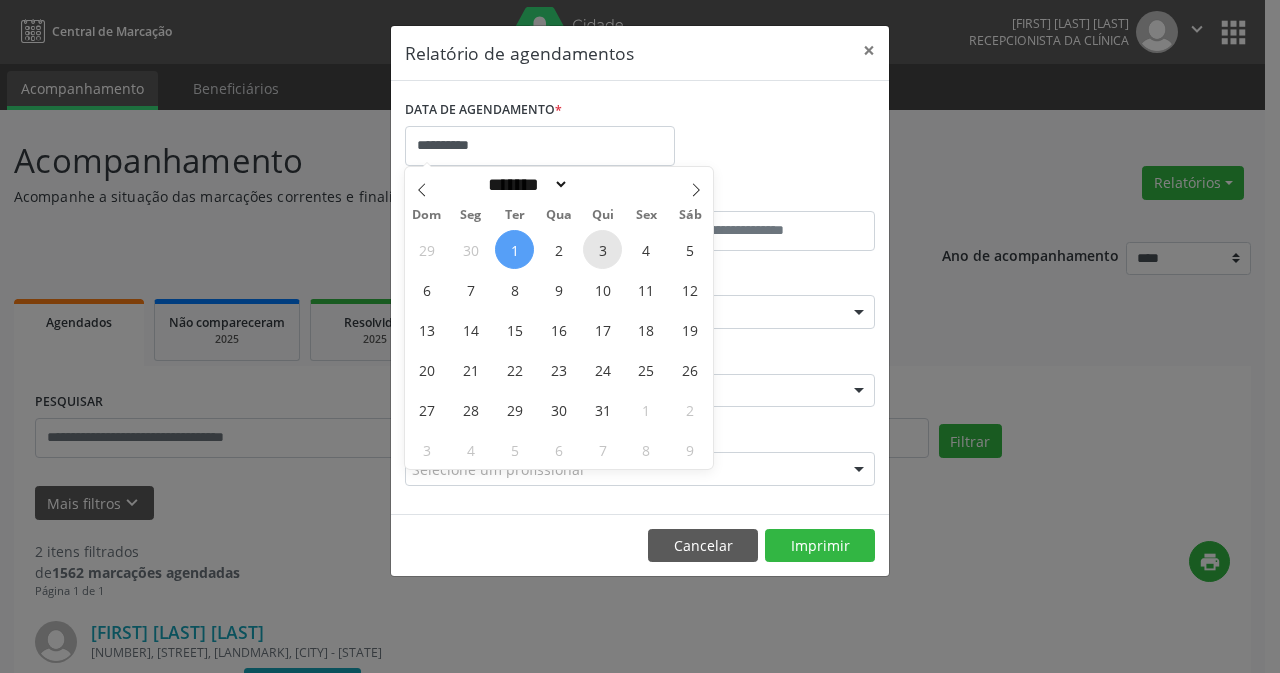click on "3" at bounding box center [602, 249] 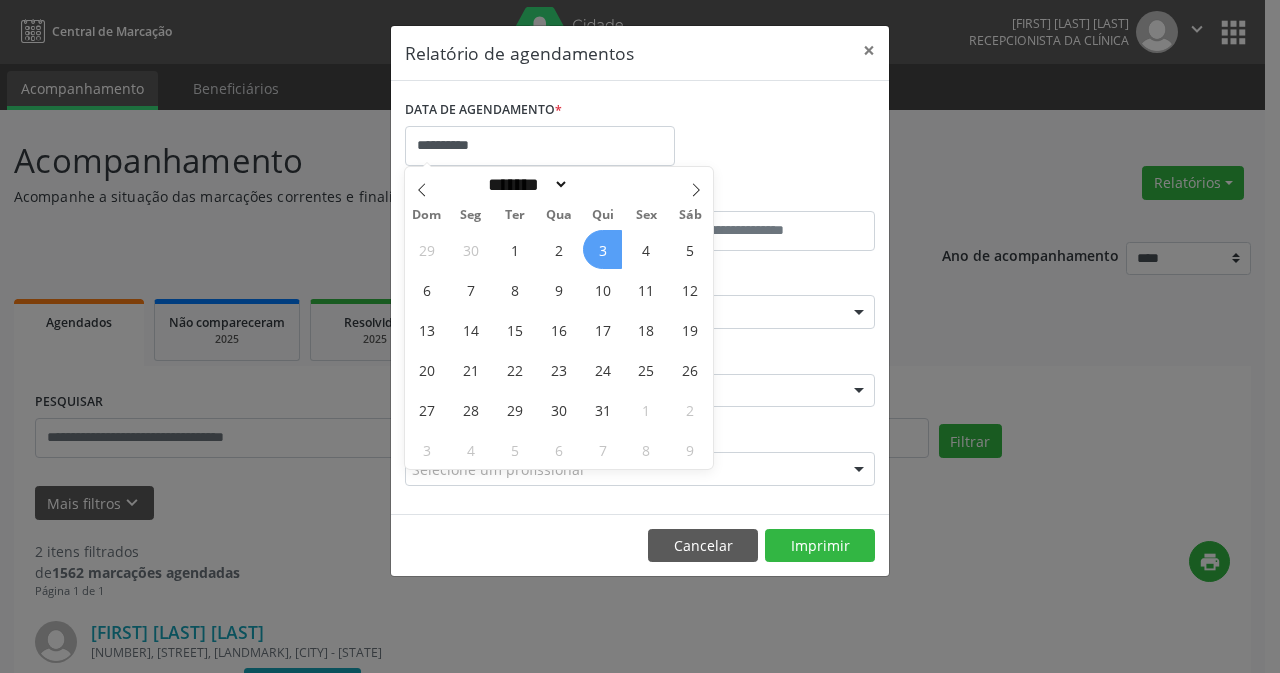 click on "3" at bounding box center (602, 249) 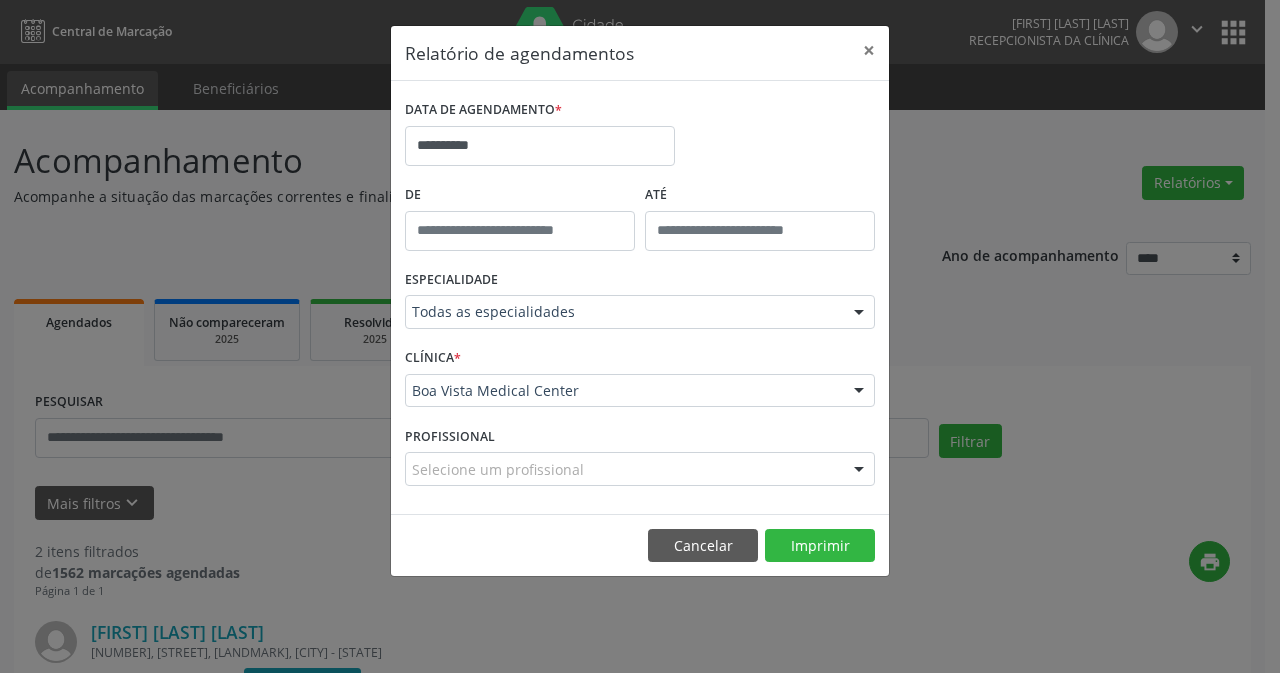 click on "De" at bounding box center (520, 222) 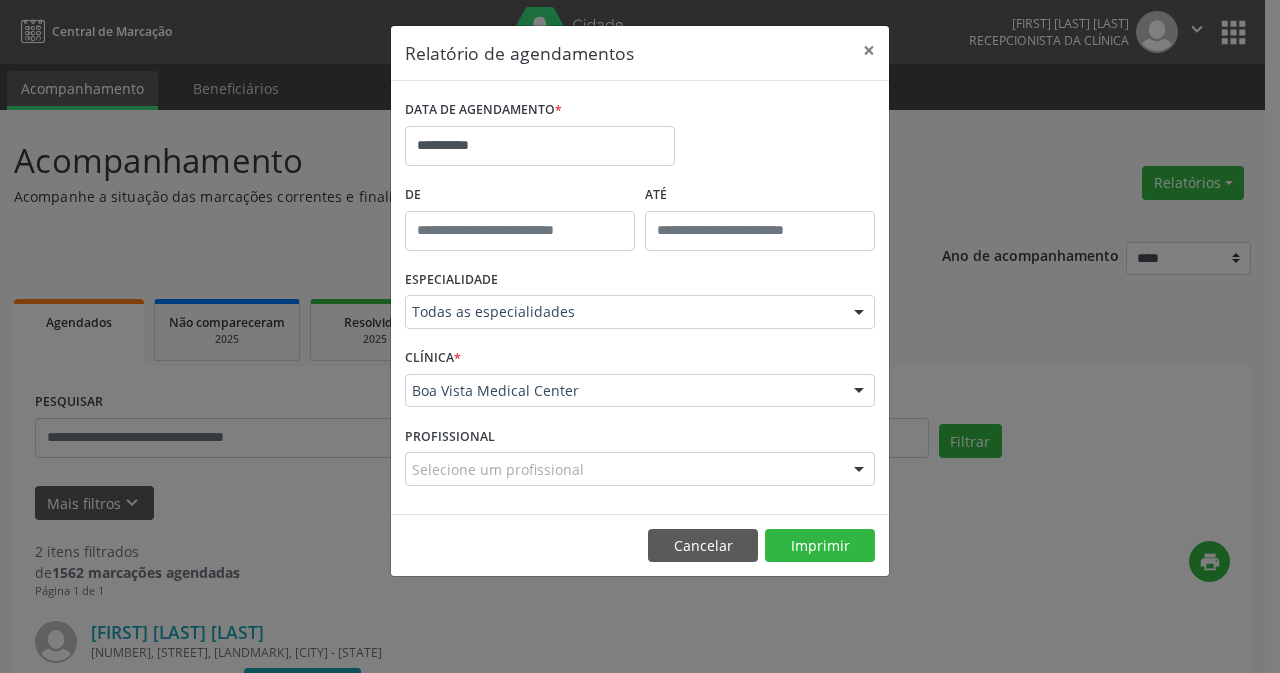 click at bounding box center (859, 313) 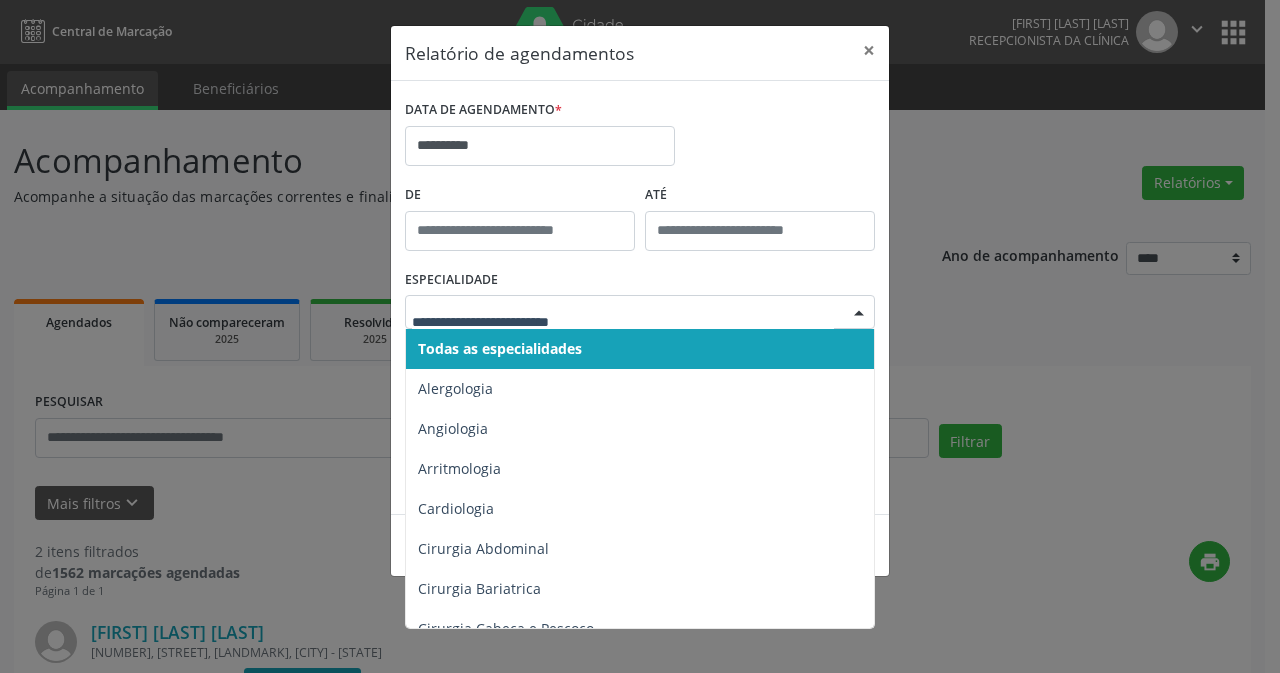 drag, startPoint x: 501, startPoint y: 350, endPoint x: 516, endPoint y: 355, distance: 15.811388 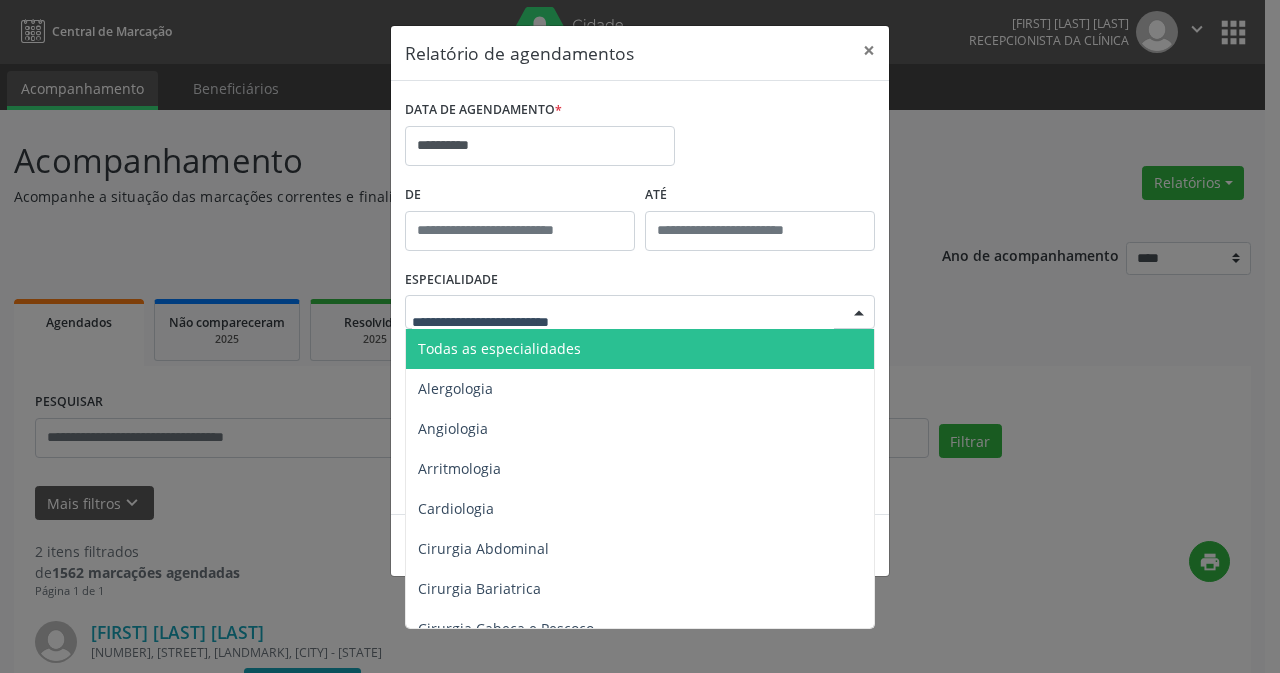 click on "Todas as especialidades" at bounding box center (499, 348) 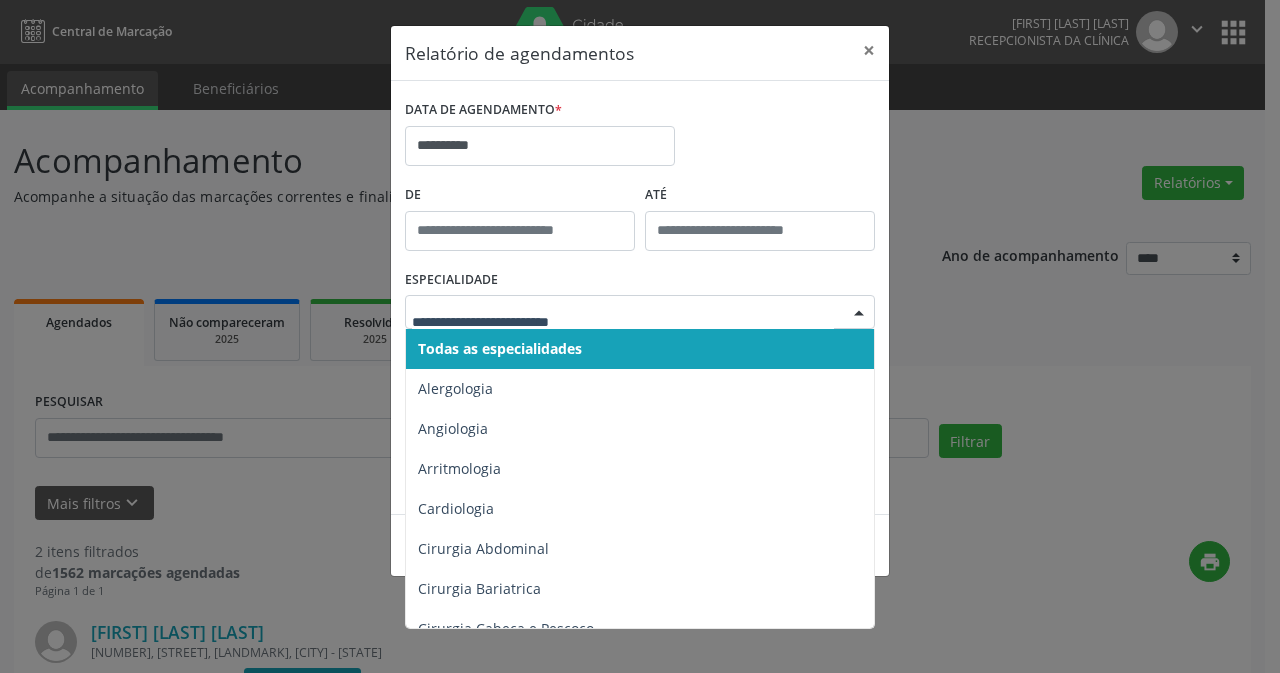 click at bounding box center [859, 313] 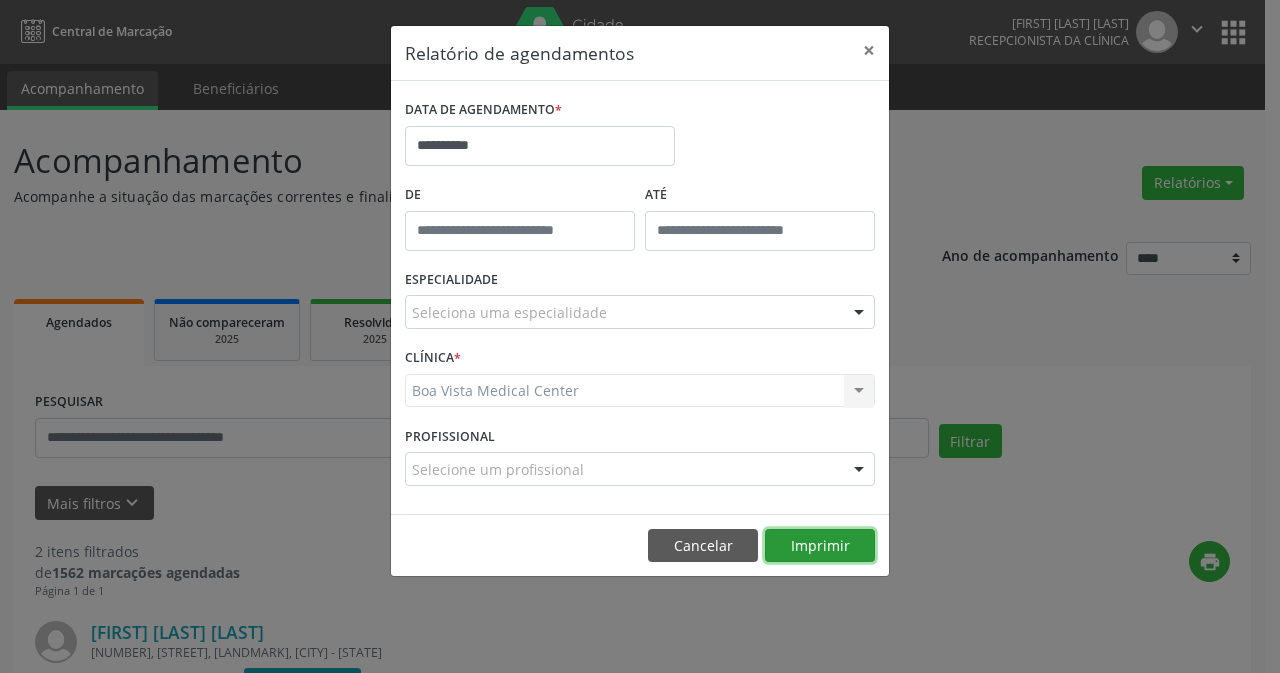 click on "Imprimir" at bounding box center (820, 546) 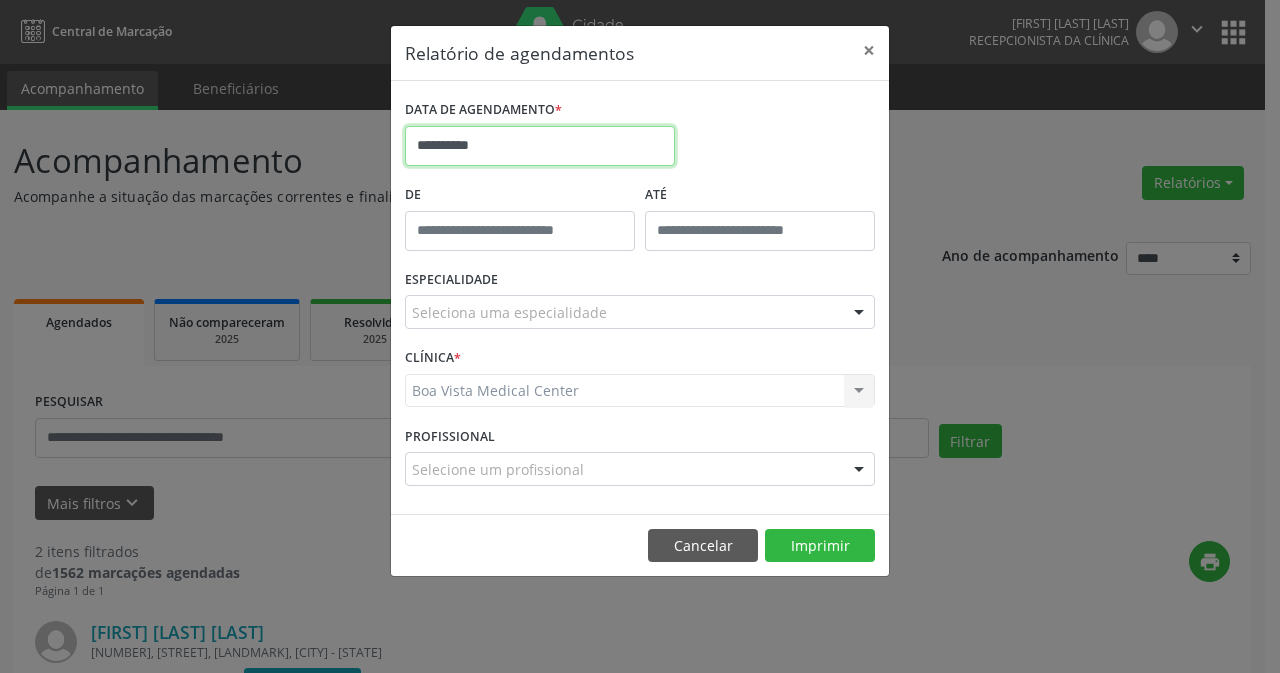 click on "**********" at bounding box center (540, 146) 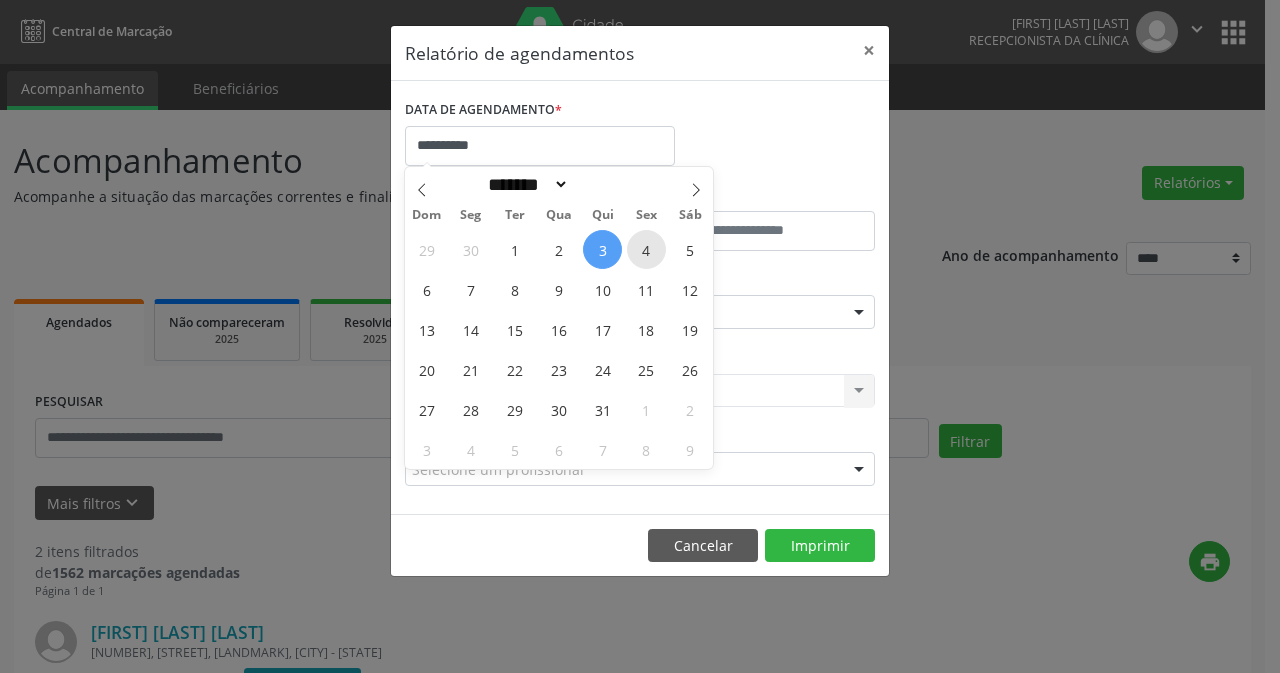 click on "4" at bounding box center (646, 249) 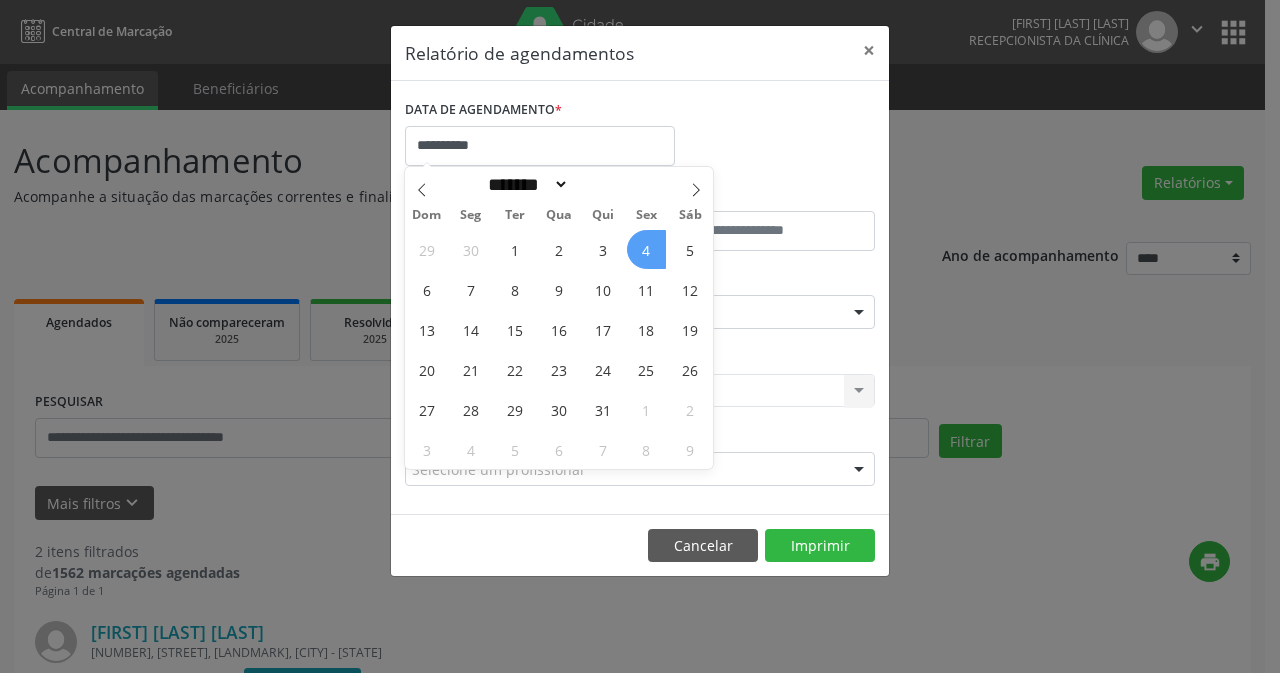 click on "4" at bounding box center (646, 249) 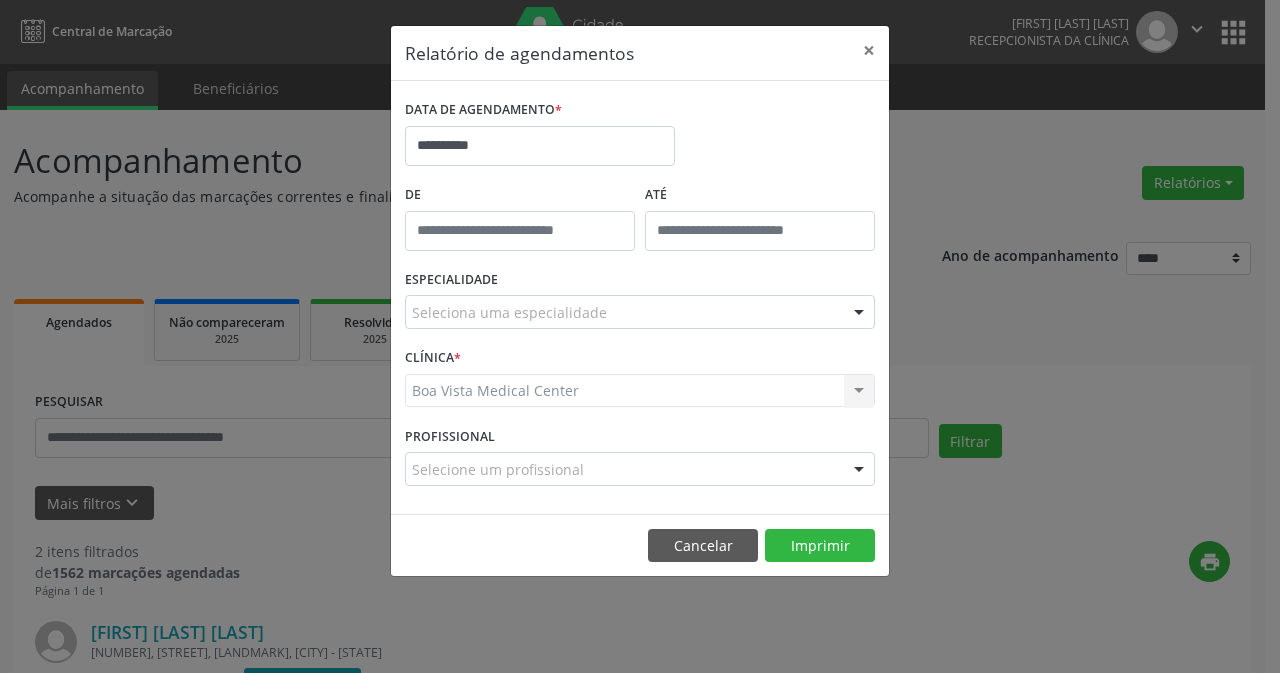 click at bounding box center (859, 313) 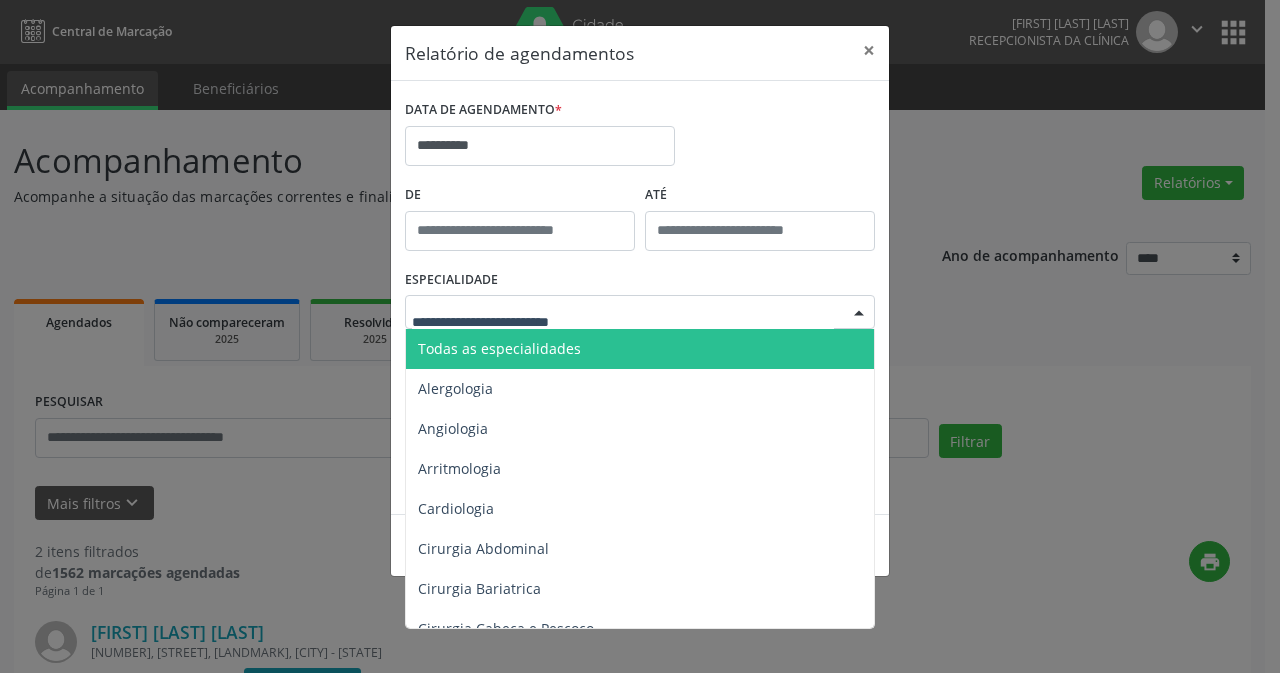 drag, startPoint x: 534, startPoint y: 344, endPoint x: 777, endPoint y: 398, distance: 248.9277 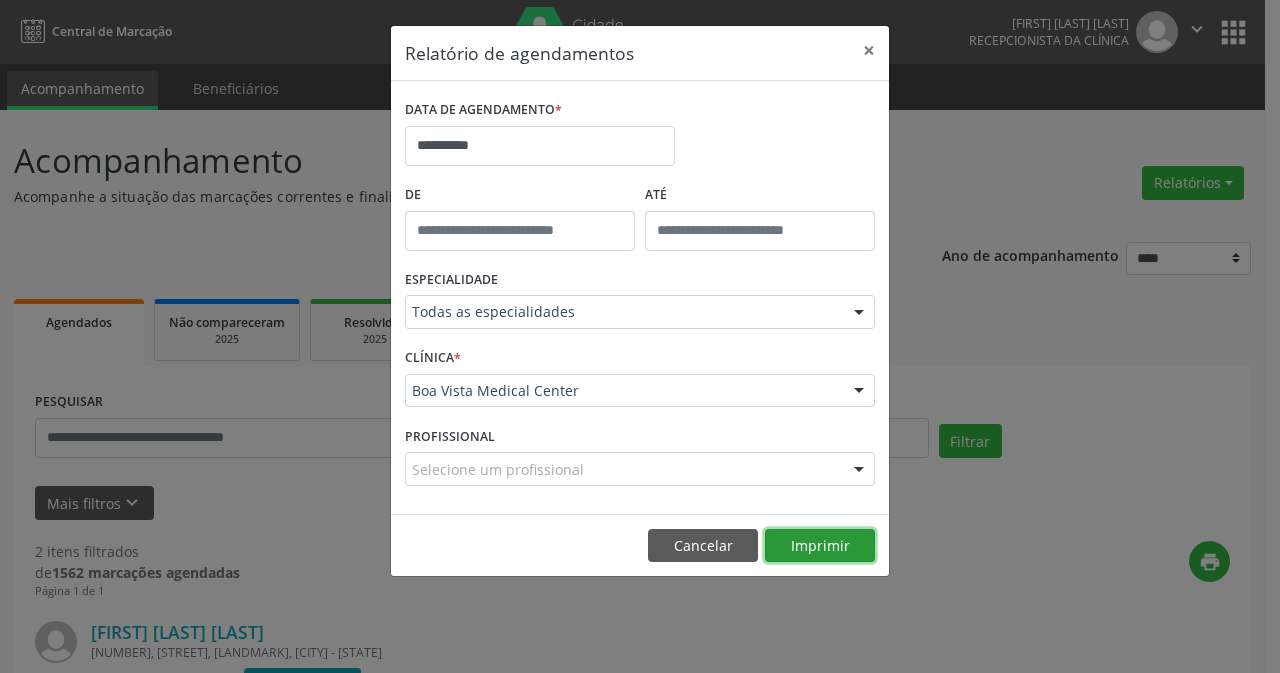 click on "Imprimir" at bounding box center [820, 546] 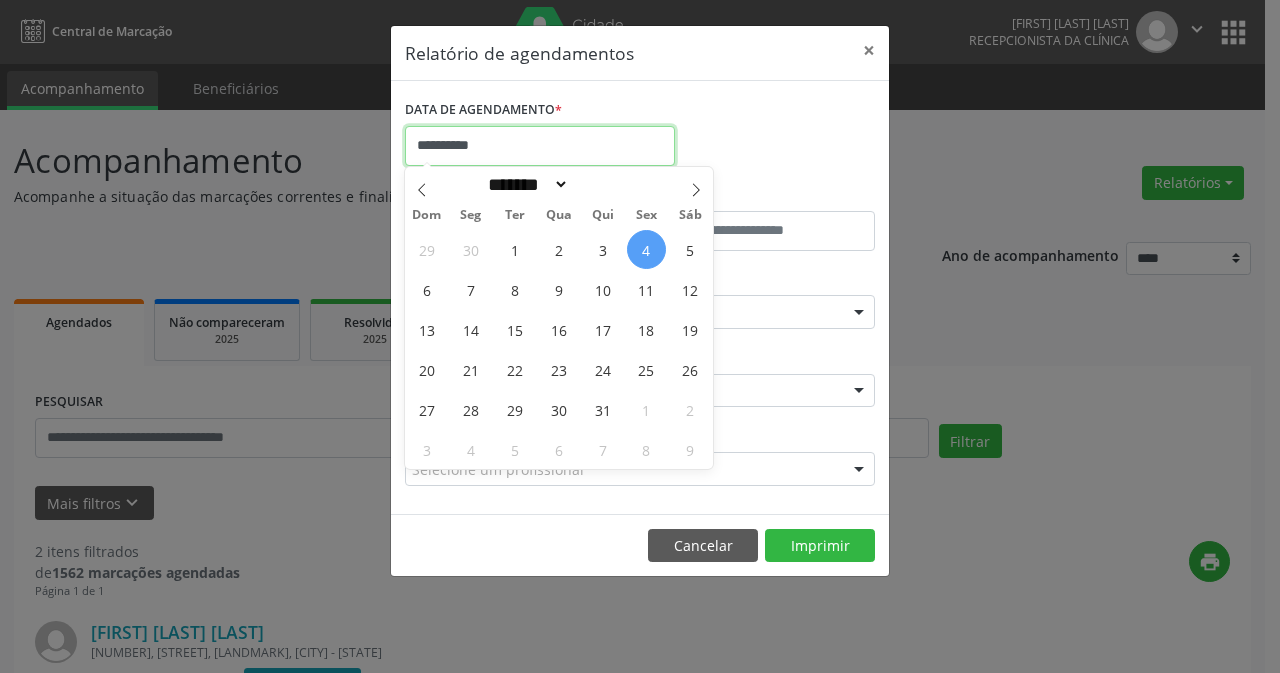 click on "**********" at bounding box center (540, 146) 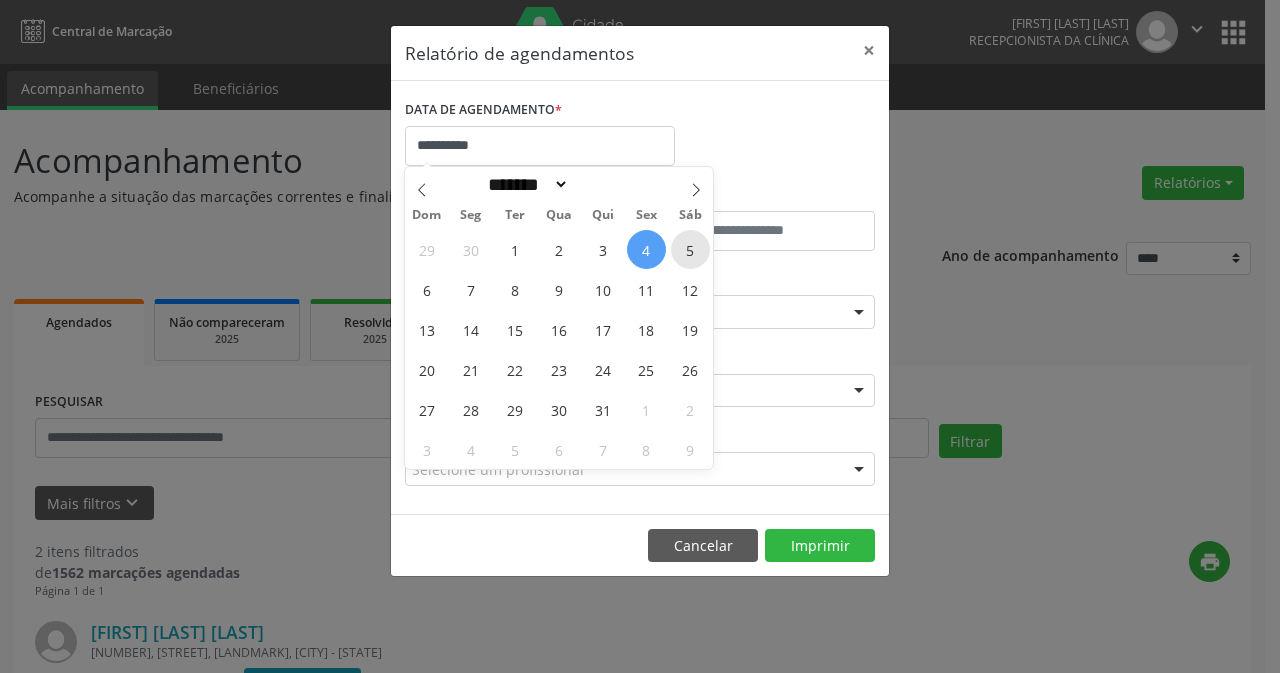 click on "5" at bounding box center [690, 249] 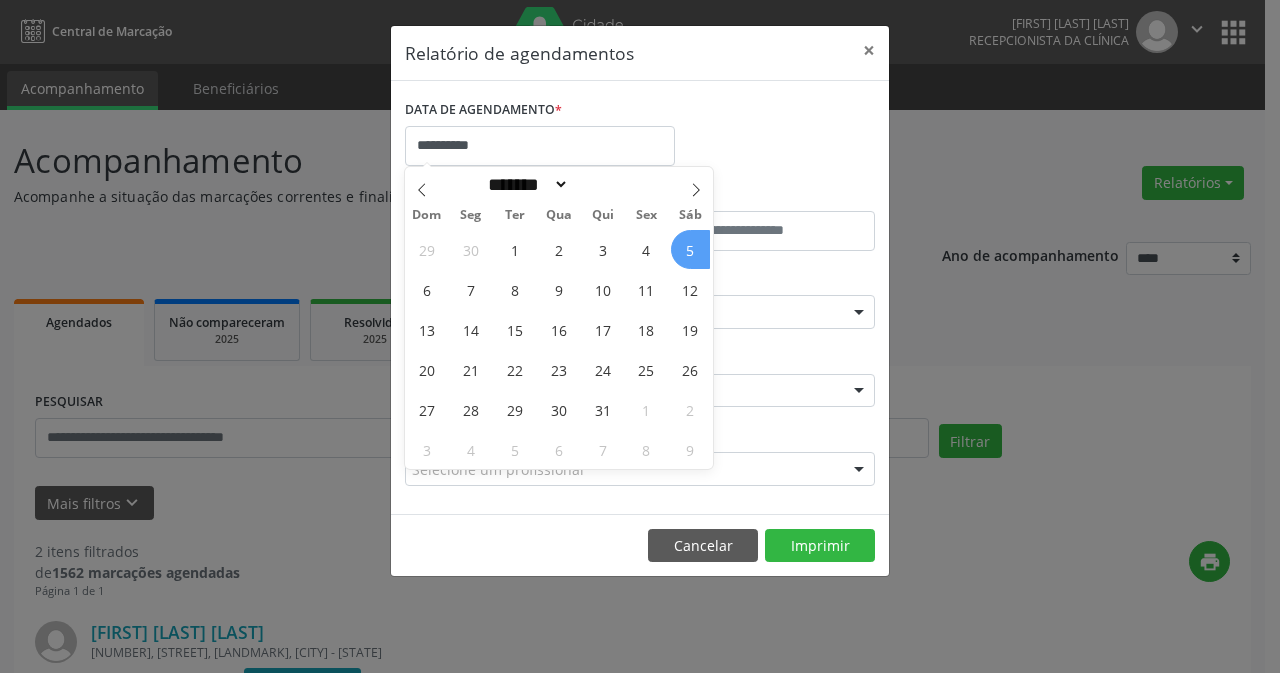 click on "5" at bounding box center (690, 249) 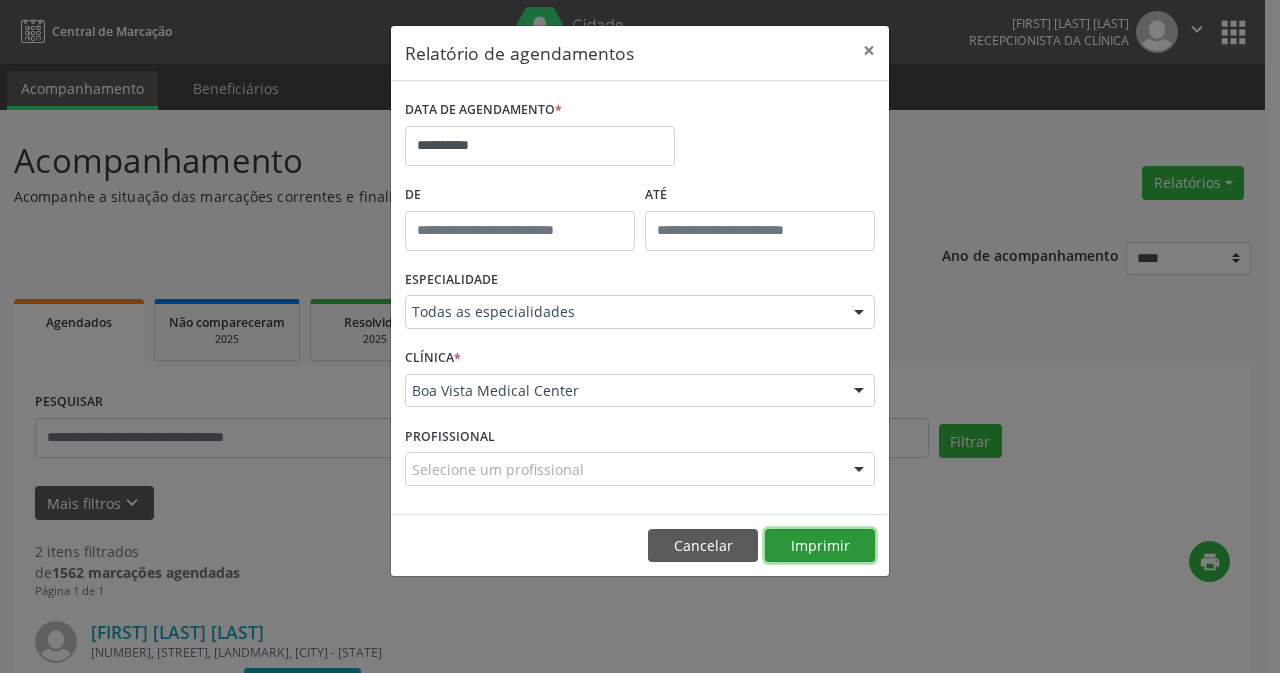 click on "Imprimir" at bounding box center [820, 546] 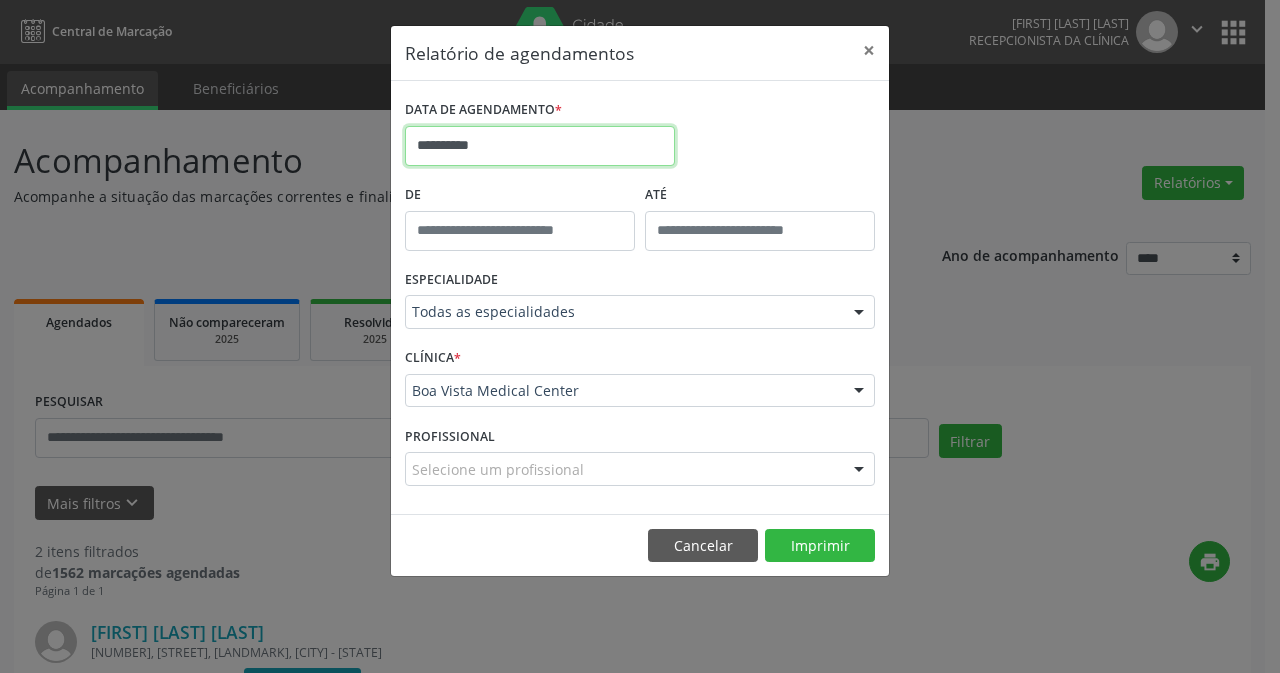click on "**********" at bounding box center [540, 146] 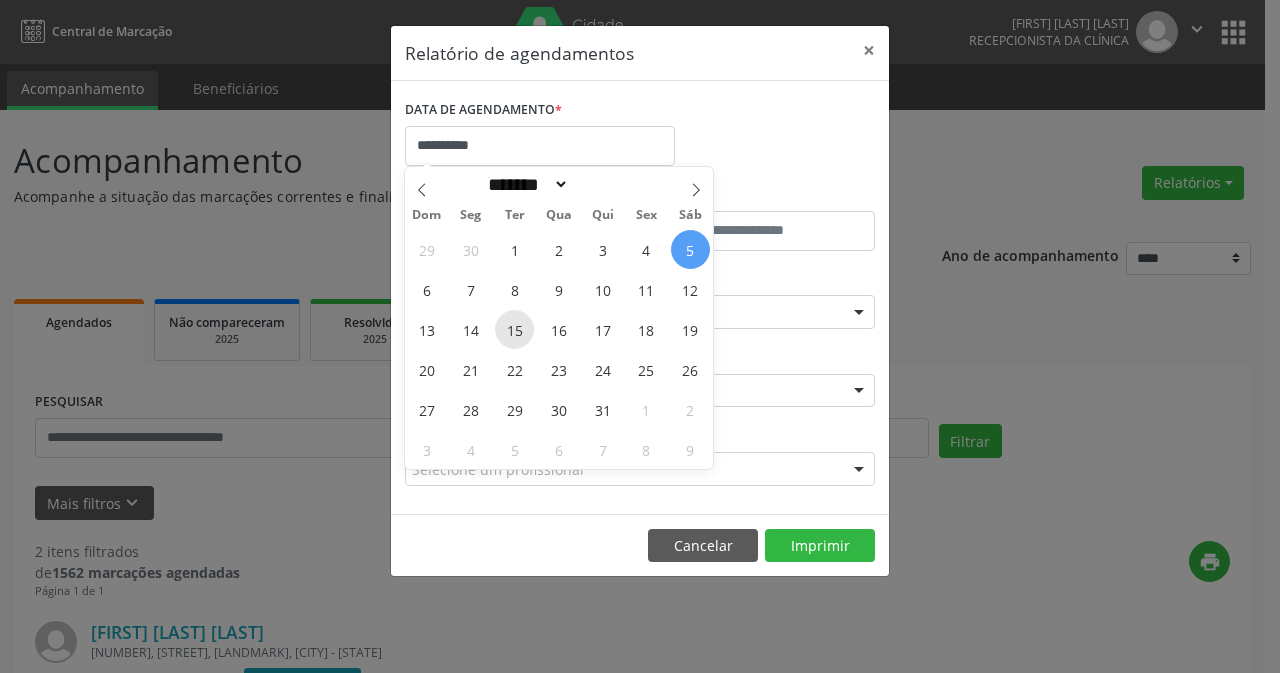 click on "15" at bounding box center (514, 329) 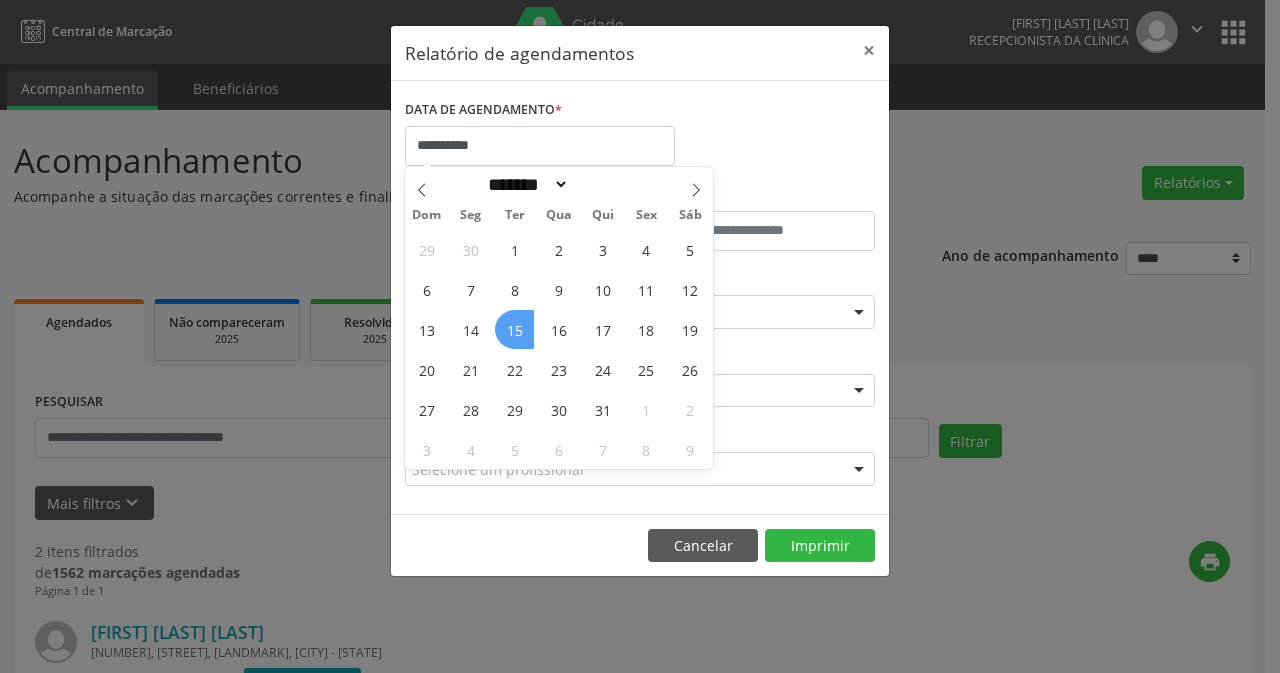 click on "15" at bounding box center [514, 329] 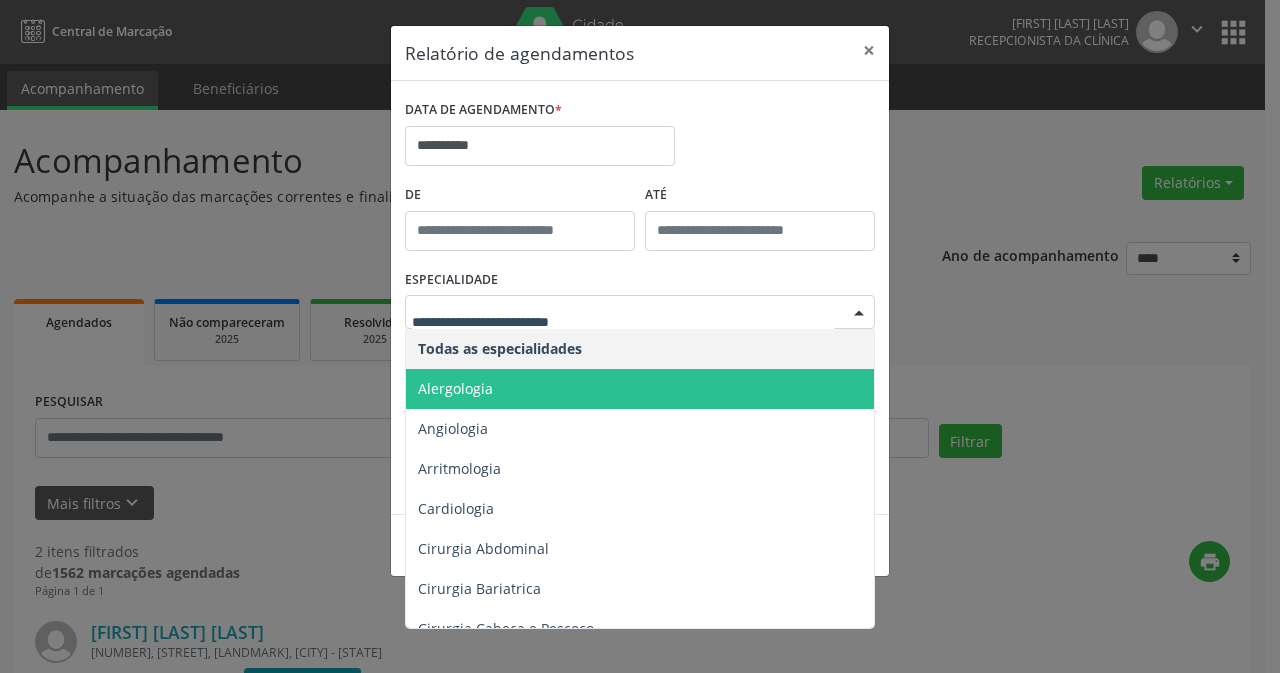 drag, startPoint x: 854, startPoint y: 305, endPoint x: 683, endPoint y: 332, distance: 173.11845 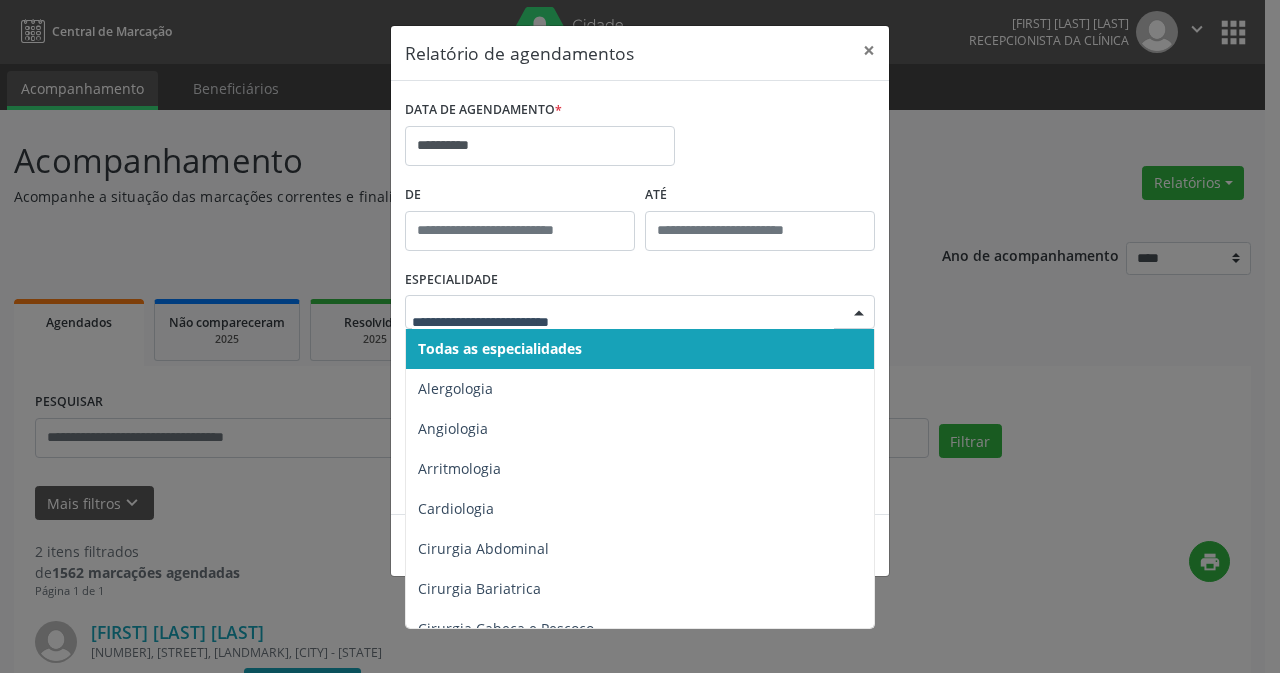 drag, startPoint x: 542, startPoint y: 347, endPoint x: 632, endPoint y: 408, distance: 108.72442 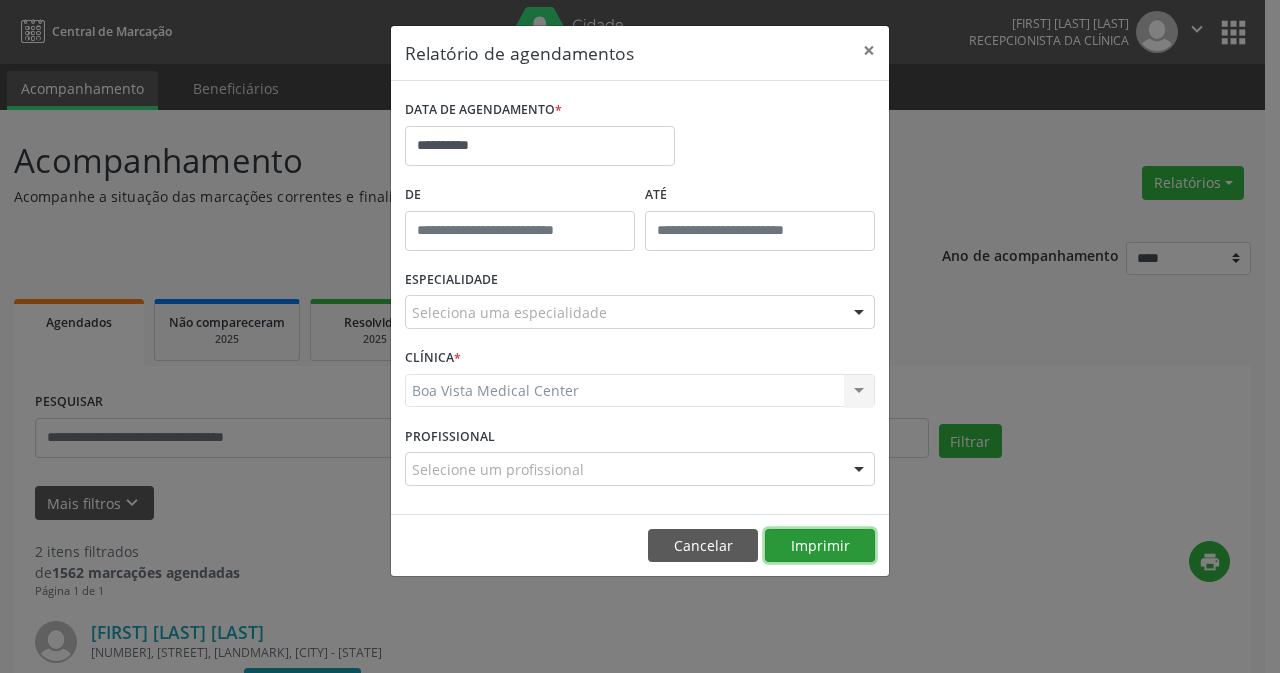 click on "Imprimir" at bounding box center (820, 546) 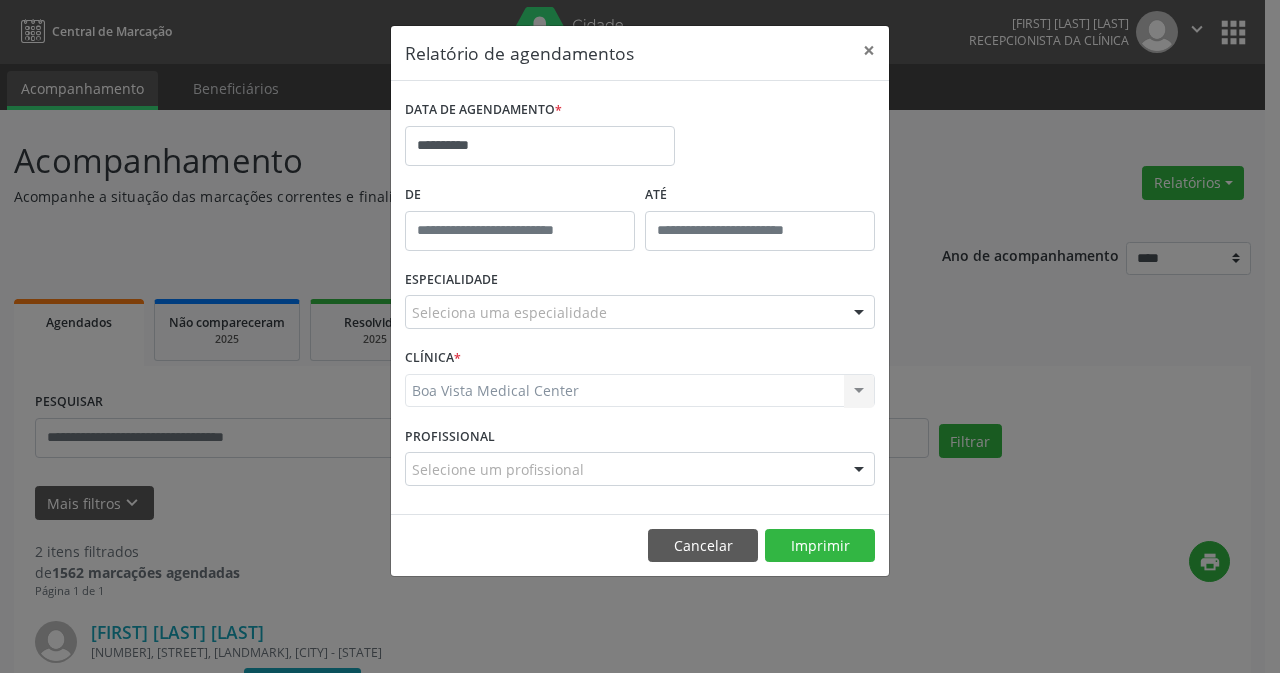 click at bounding box center [859, 313] 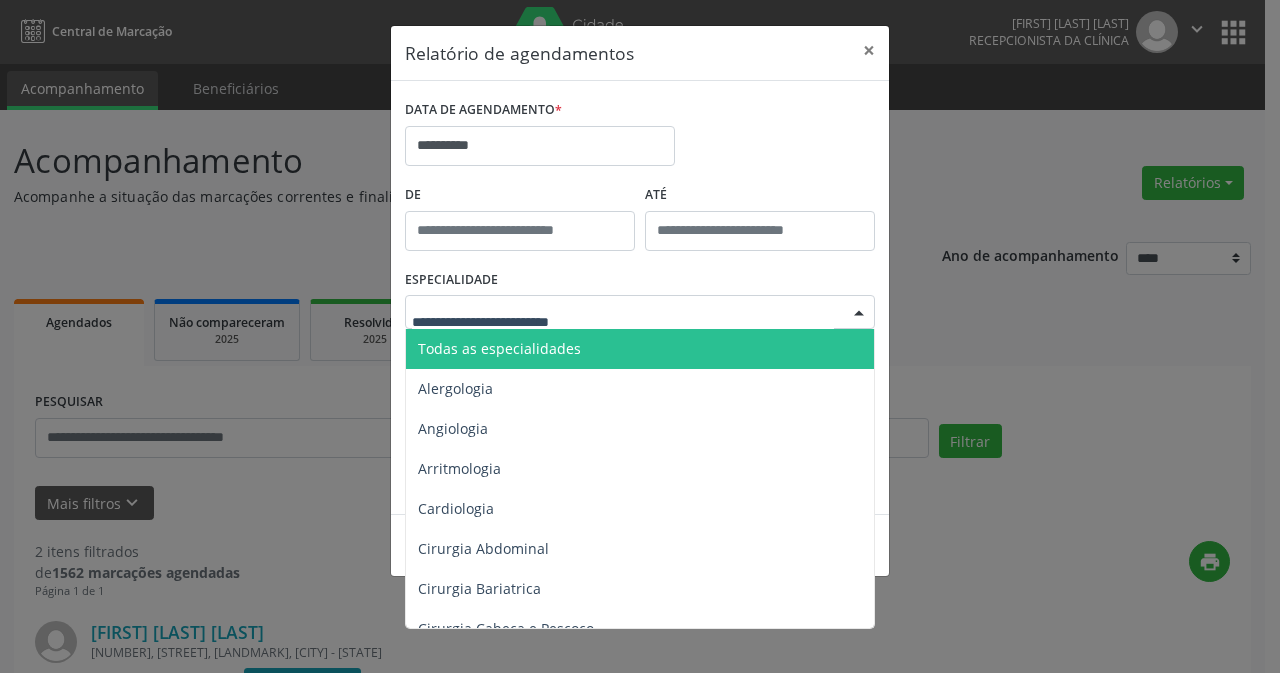 click on "Todas as especialidades" at bounding box center [499, 348] 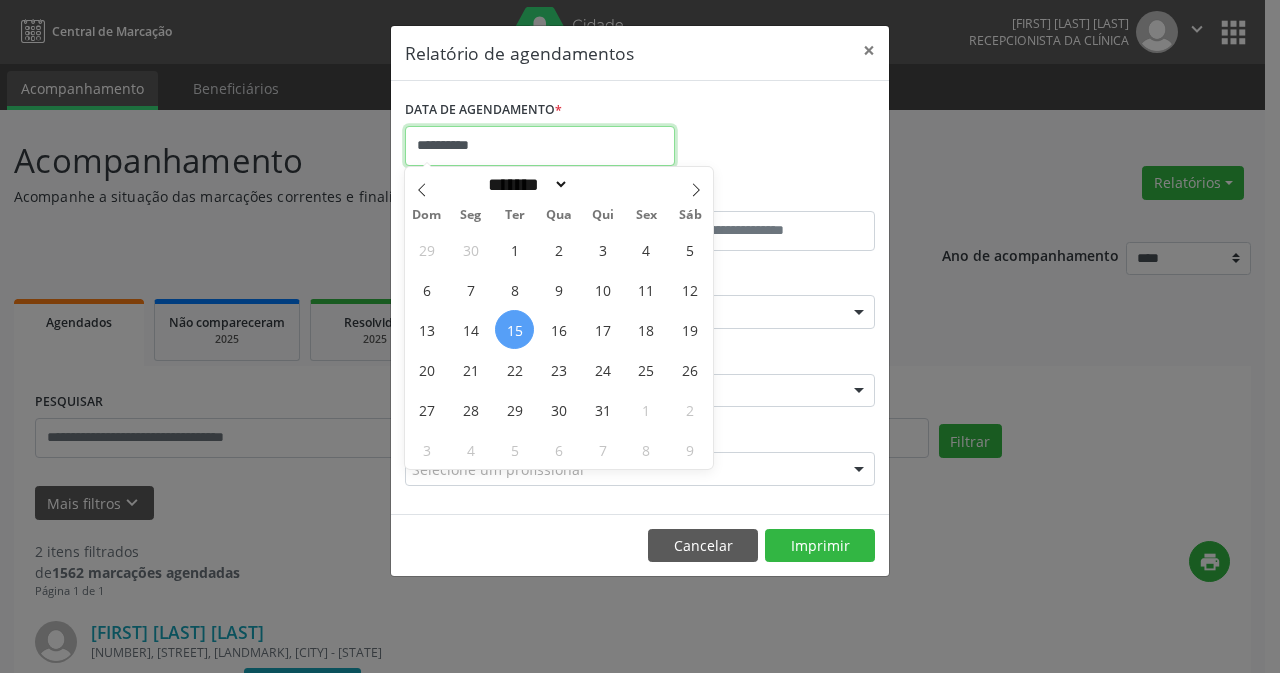 click on "**********" at bounding box center [540, 146] 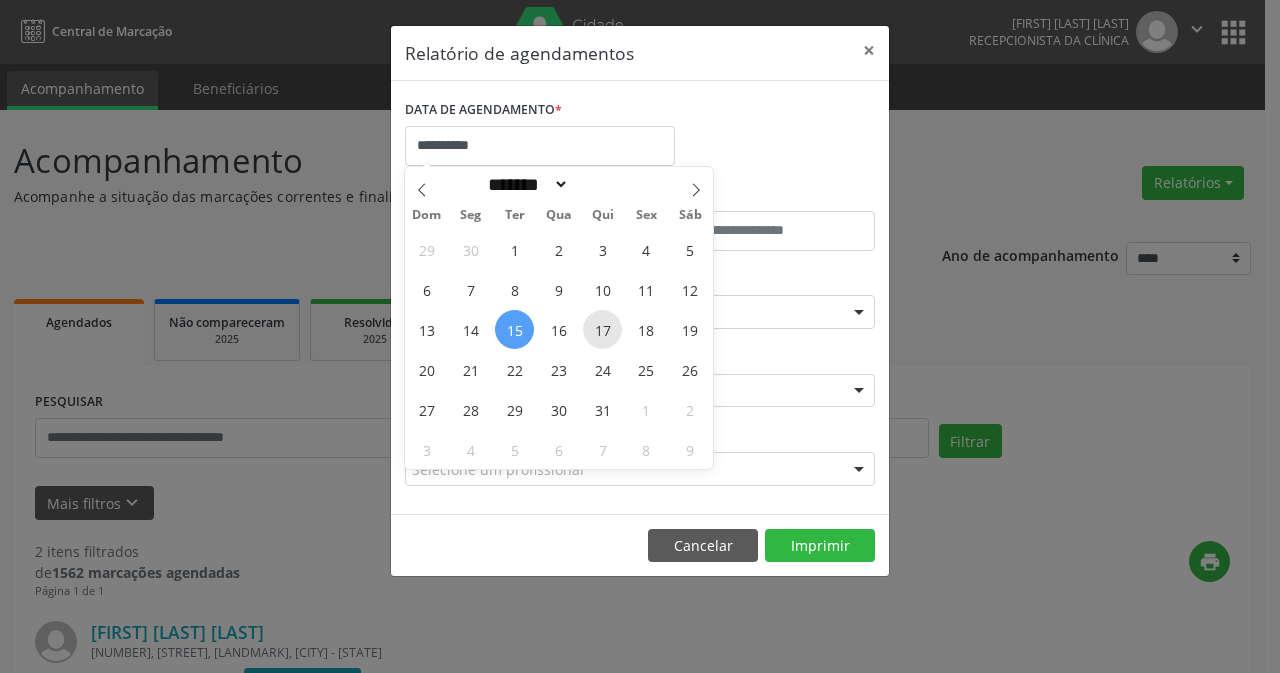 click on "17" at bounding box center [602, 329] 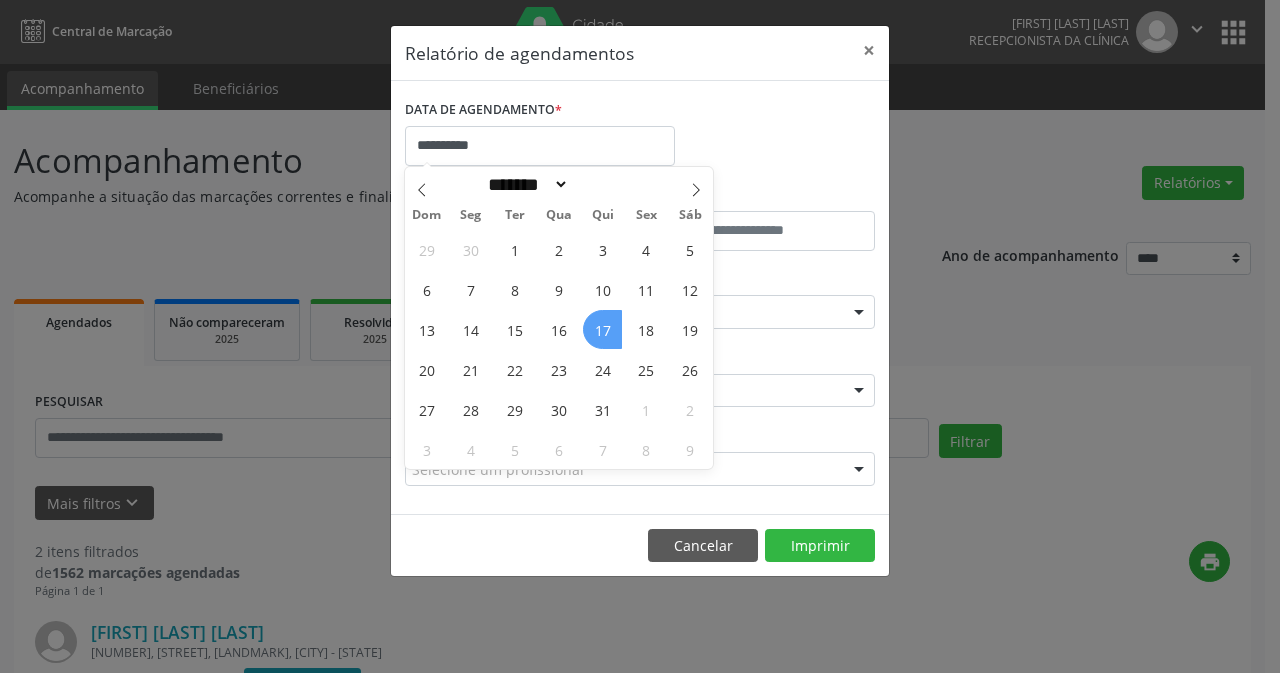 click on "17" at bounding box center (602, 329) 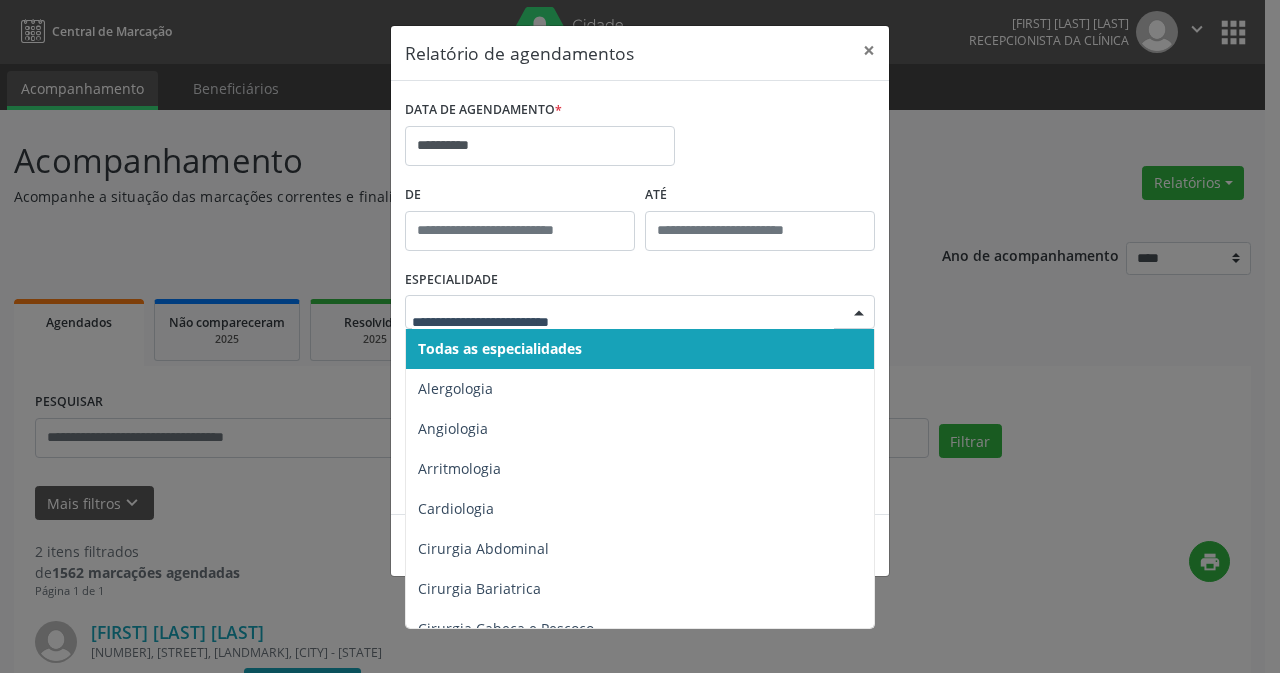 click at bounding box center (859, 313) 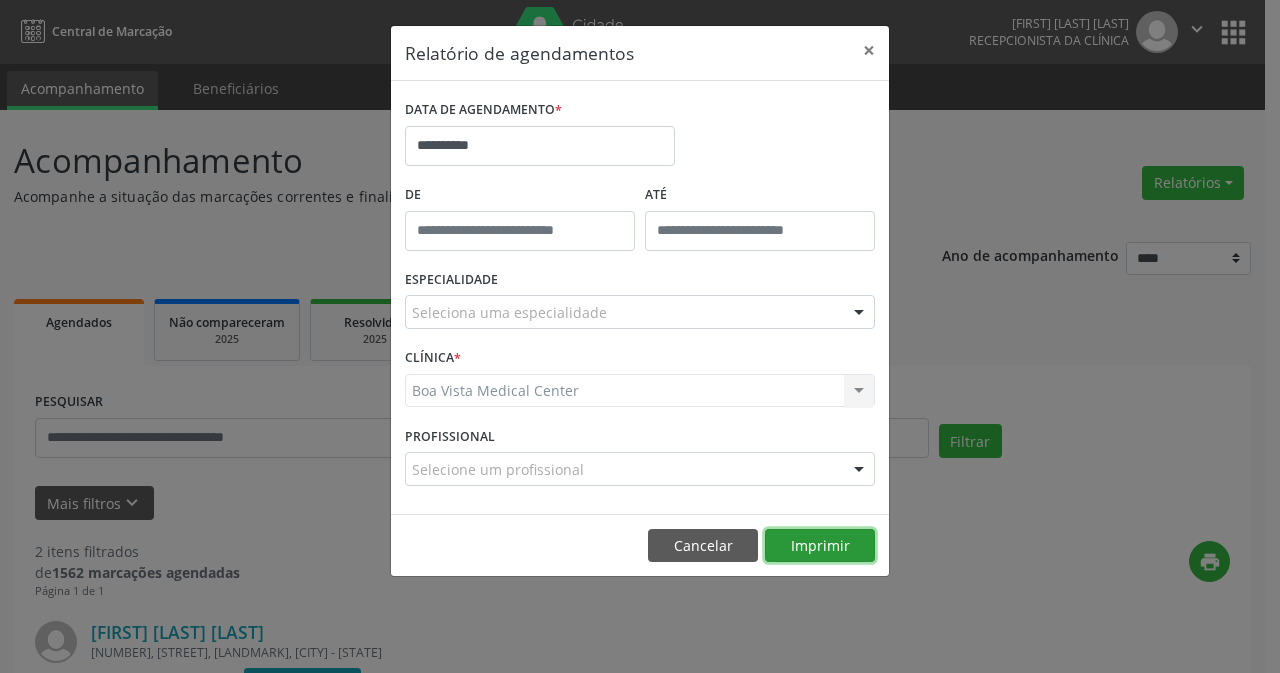 click on "Imprimir" at bounding box center [820, 546] 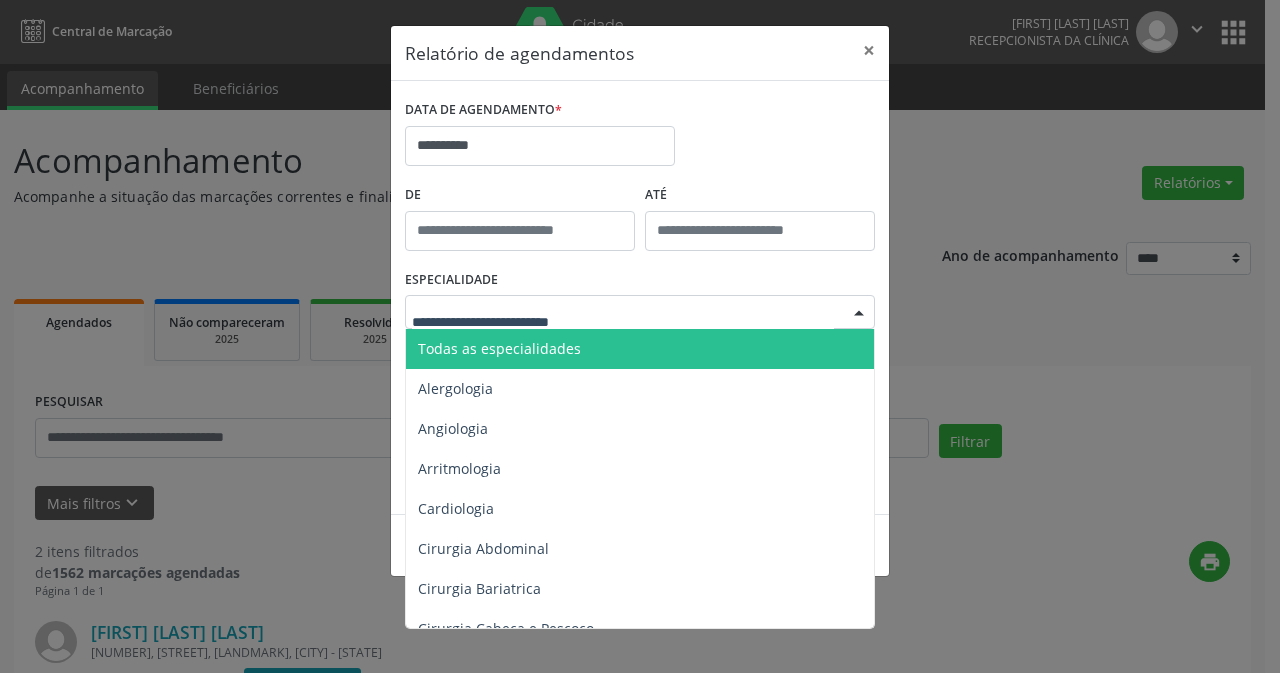 click at bounding box center [859, 313] 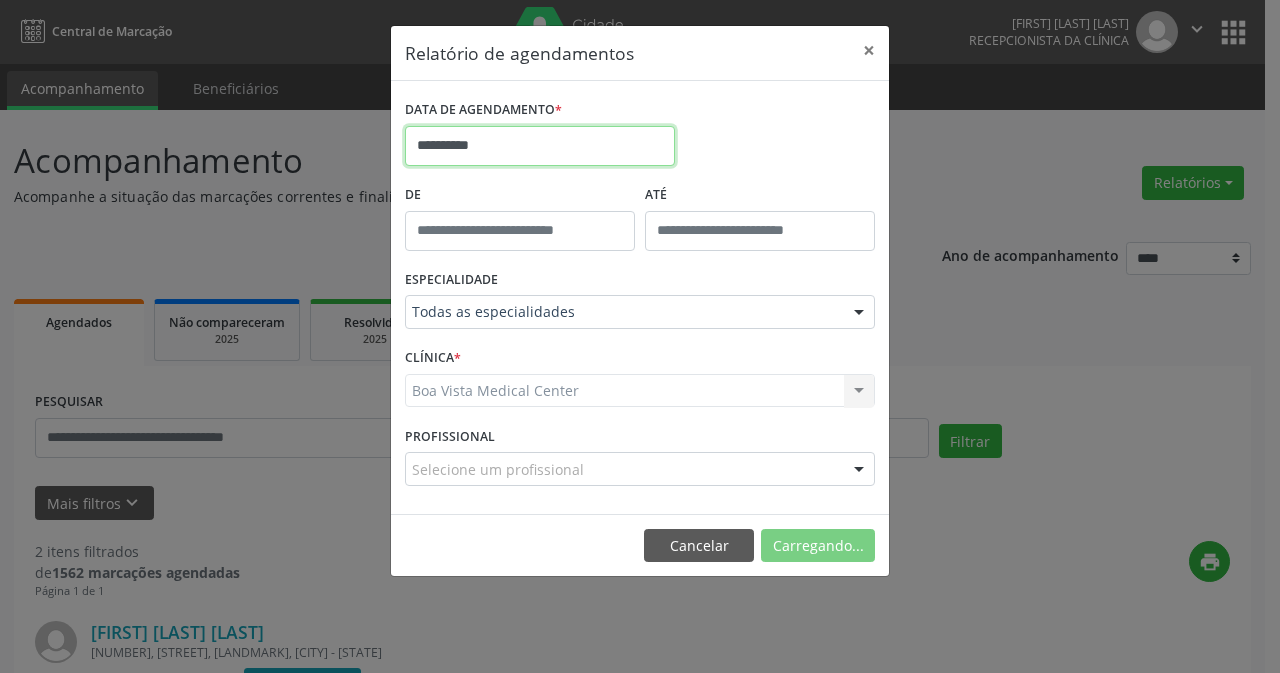 click on "**********" at bounding box center [540, 146] 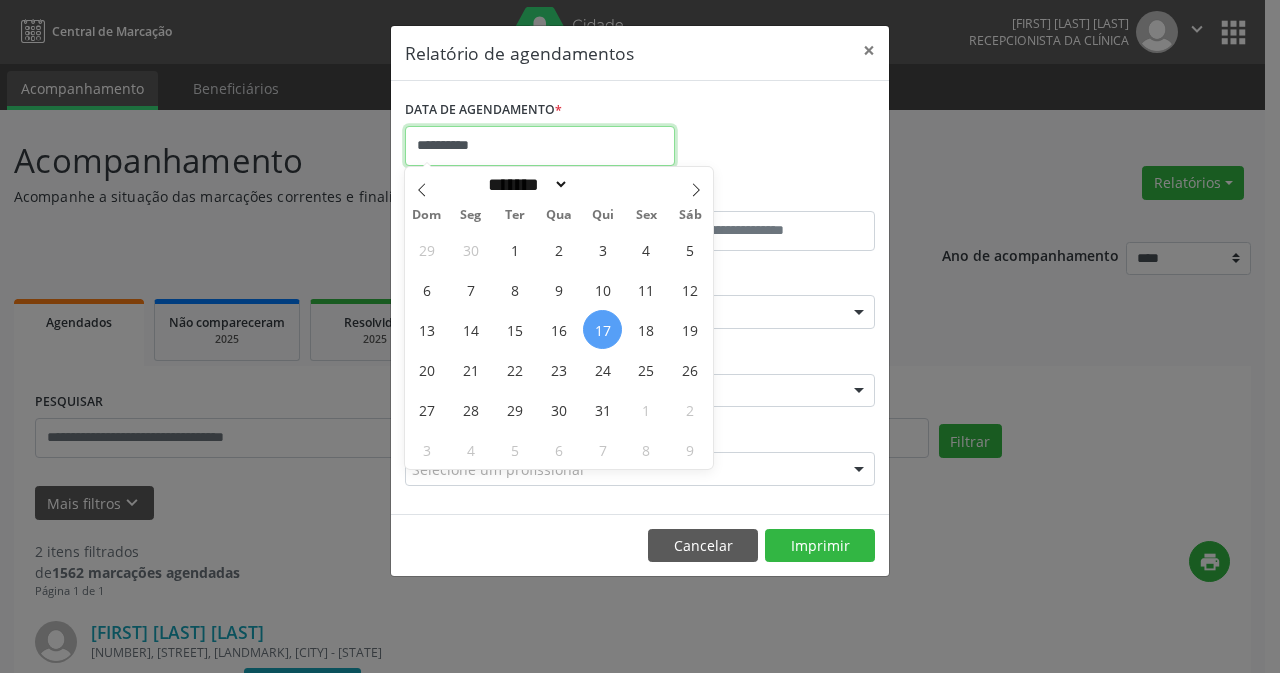 click on "**********" at bounding box center [540, 146] 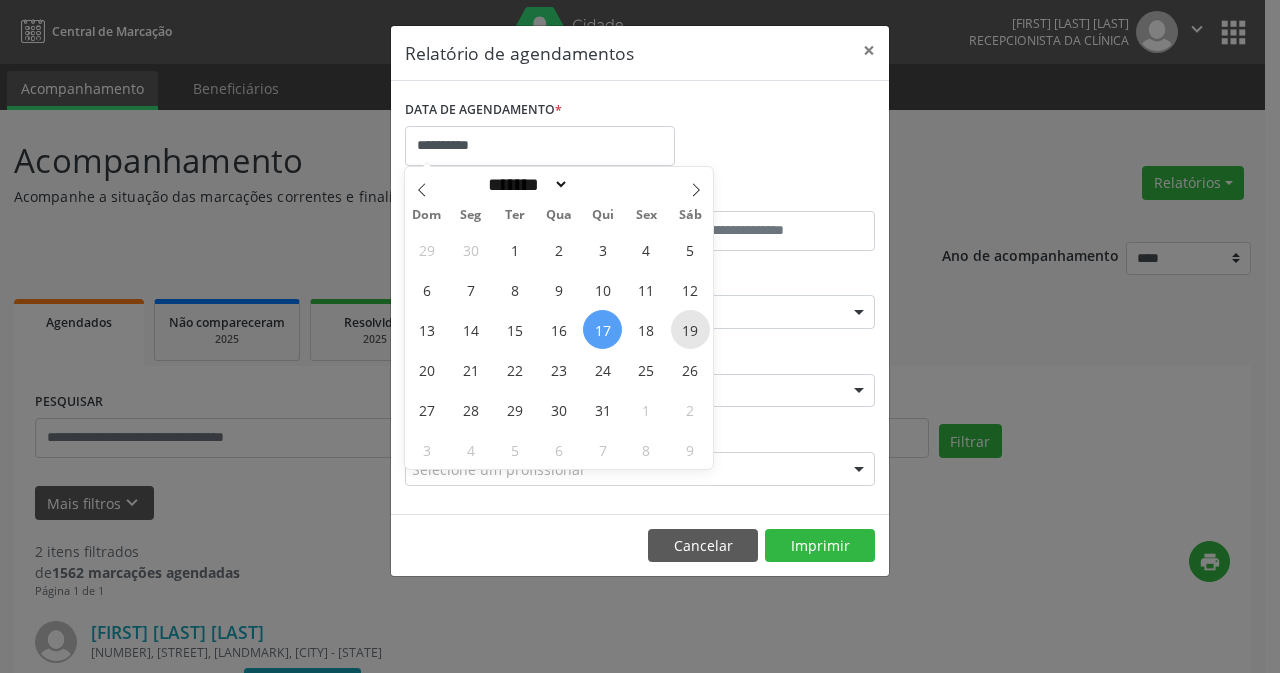 click on "19" at bounding box center [690, 329] 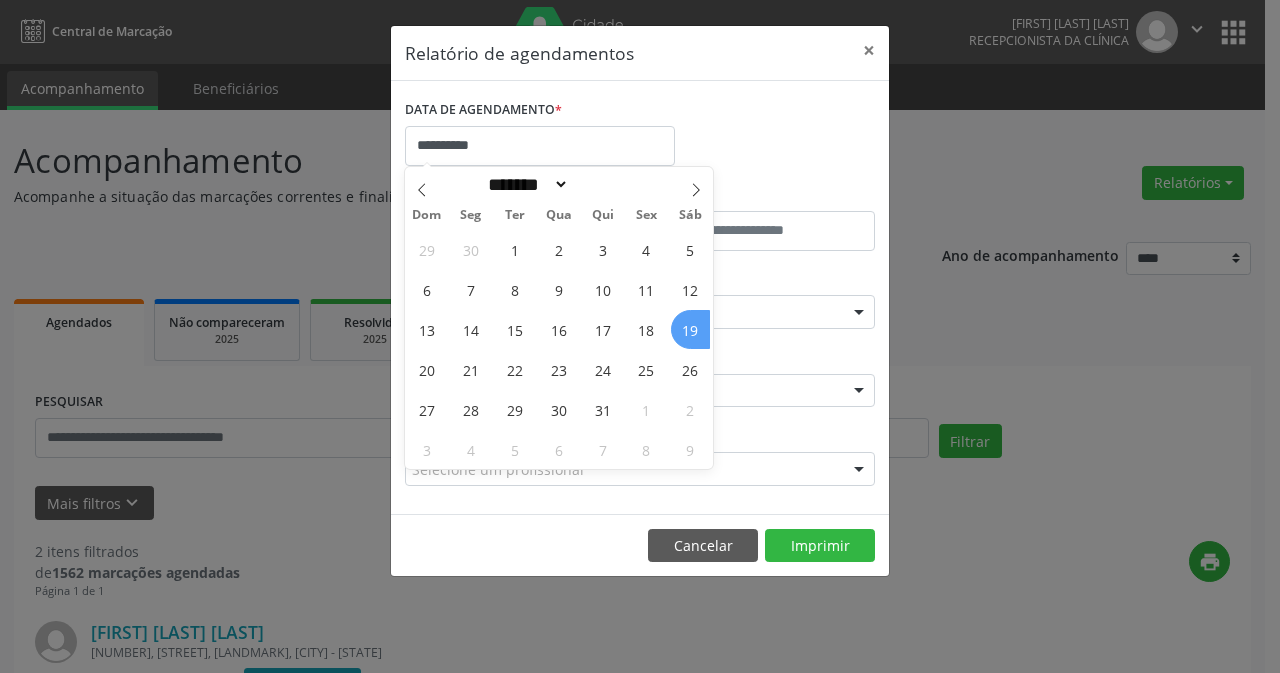 click on "19" at bounding box center [690, 329] 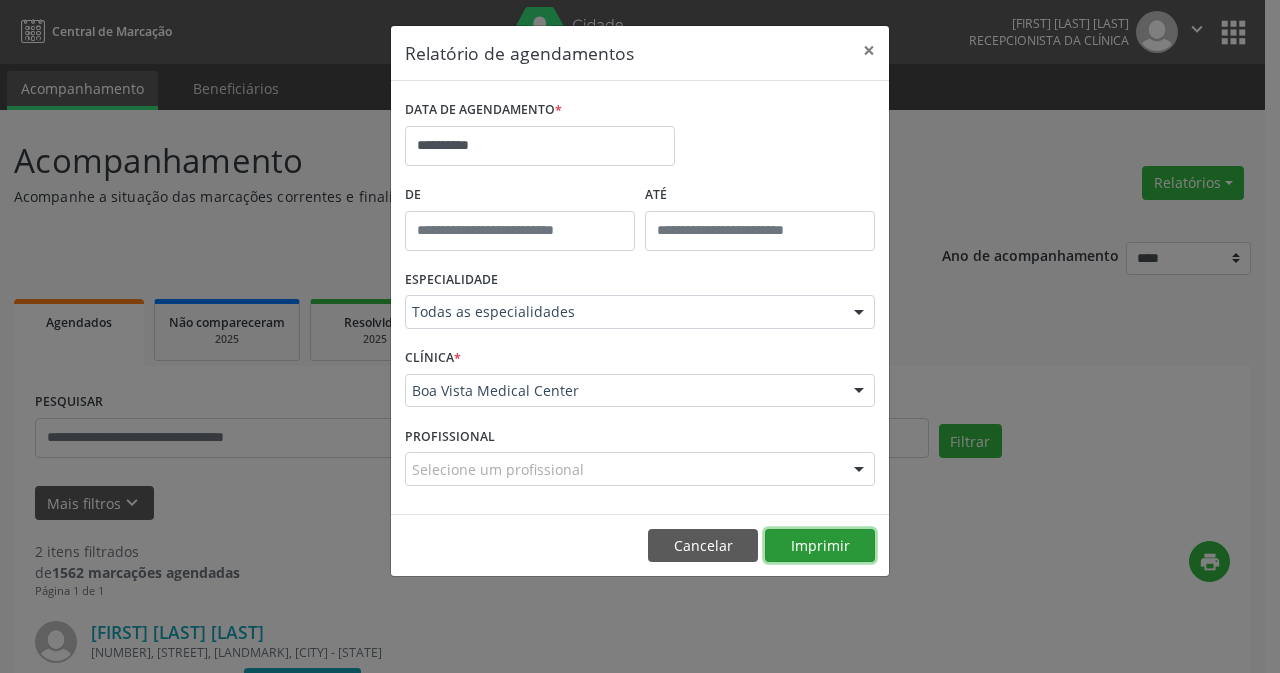 click on "Imprimir" at bounding box center [820, 546] 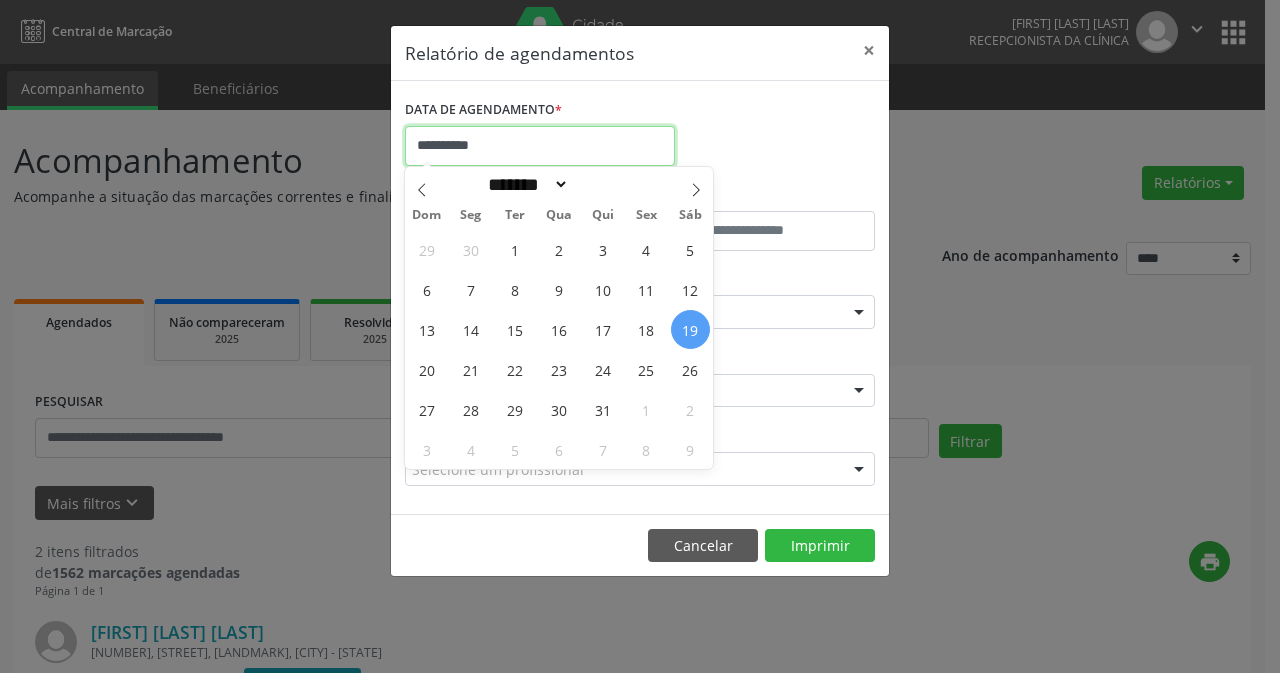 click on "**********" at bounding box center [540, 146] 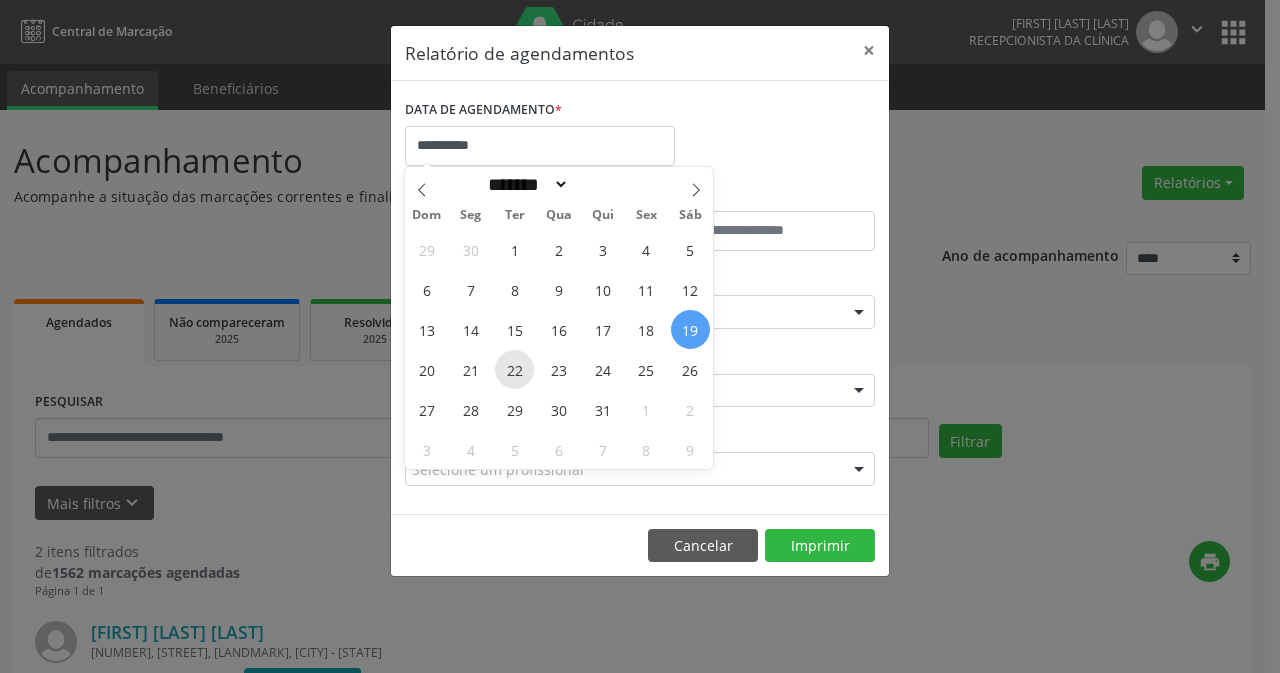 click on "22" at bounding box center (514, 369) 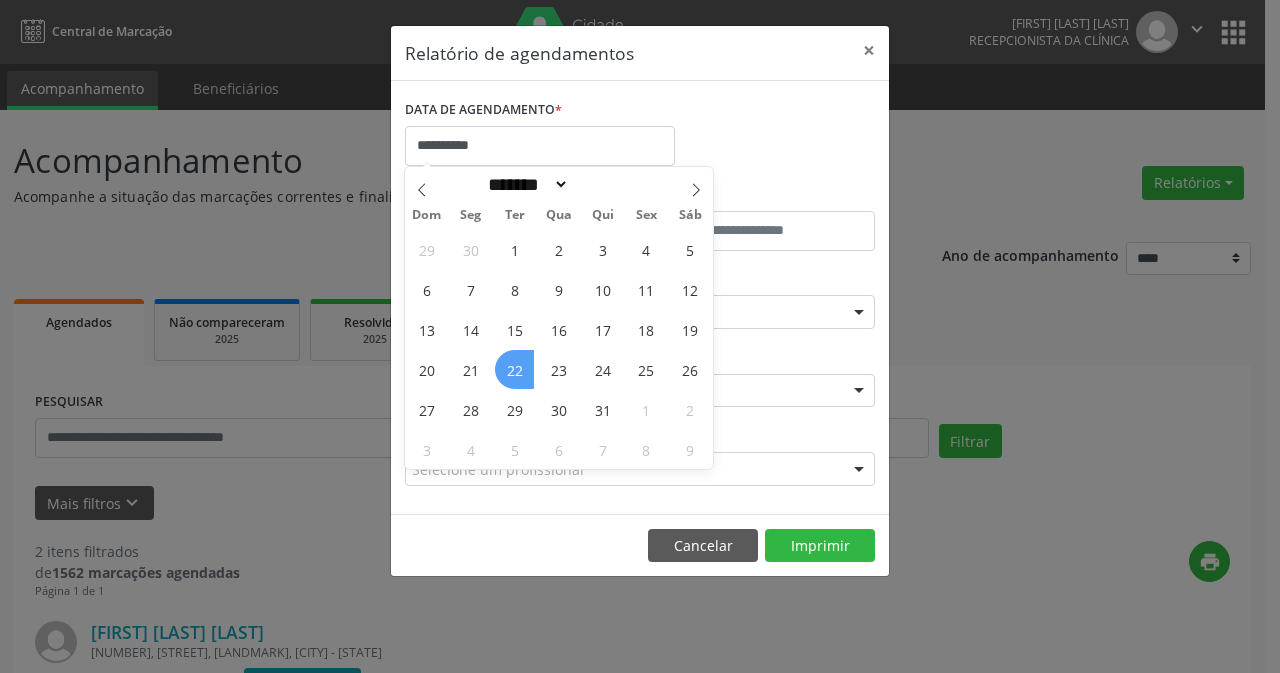 click on "22" at bounding box center (514, 369) 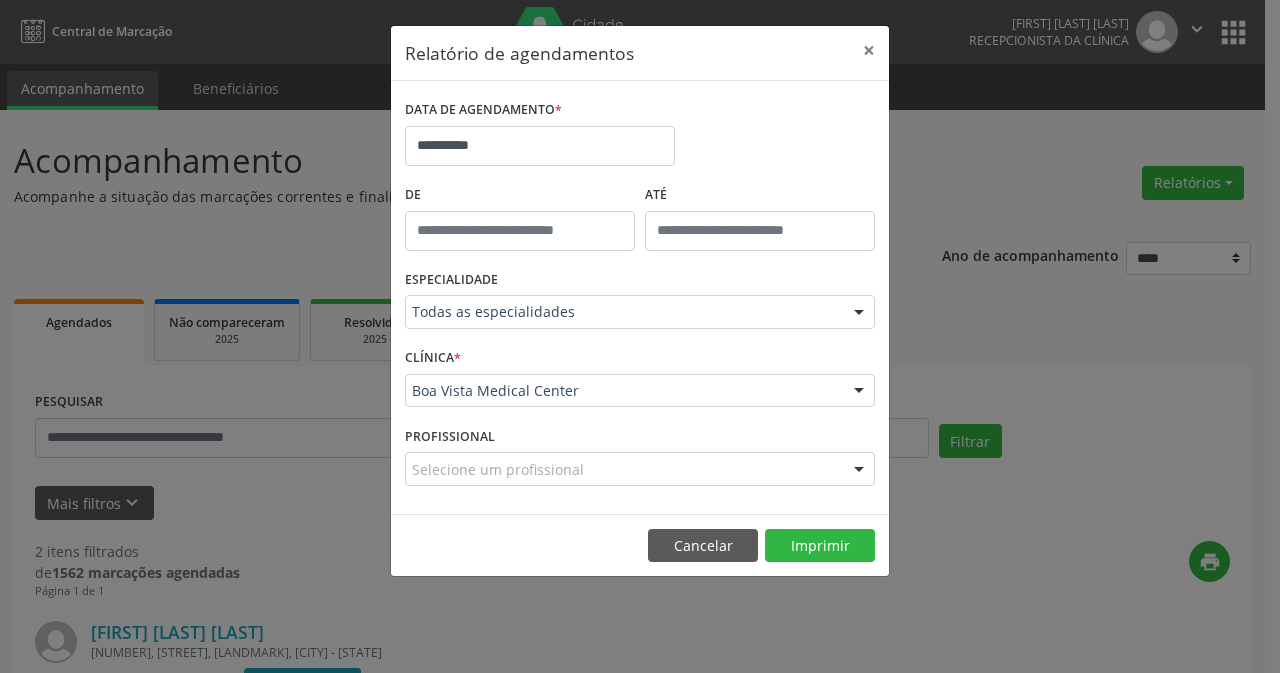 click on "CLÍNICA
*
[CLINIC_NAME]         [CLINIC_NAME]
Nenhum resultado encontrado para: "   "
Não há nenhuma opção para ser exibida." at bounding box center [640, 382] 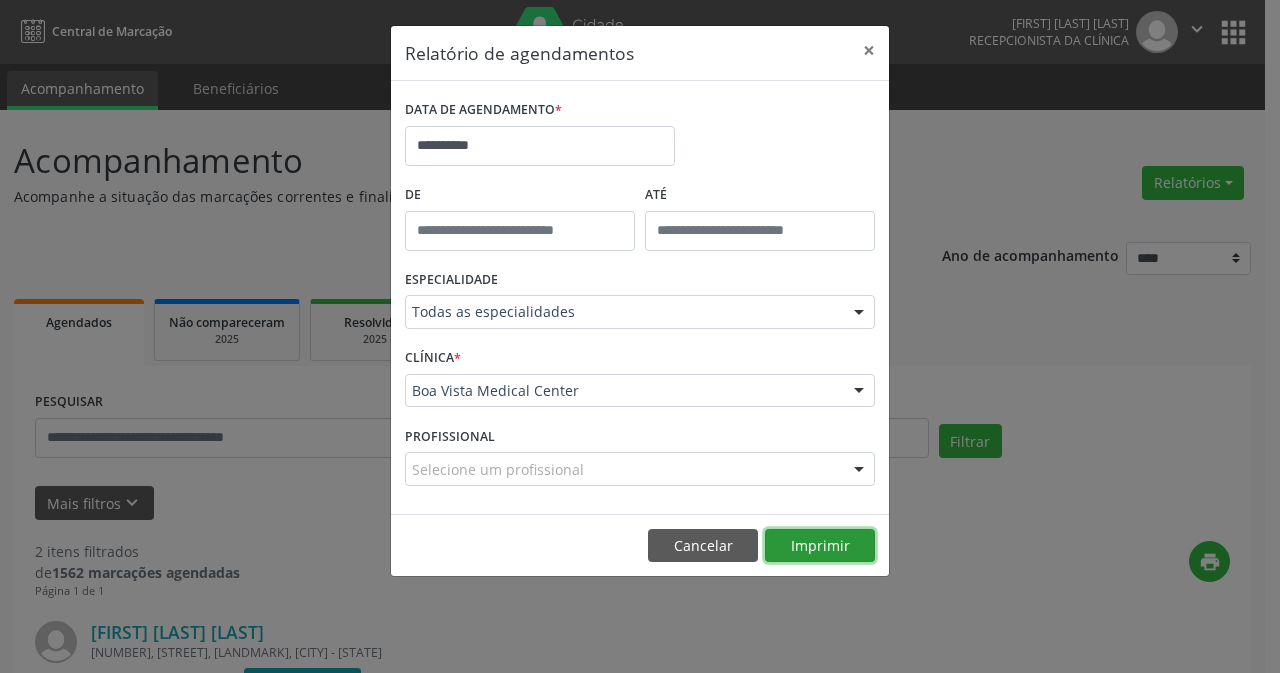 click on "Imprimir" at bounding box center (820, 546) 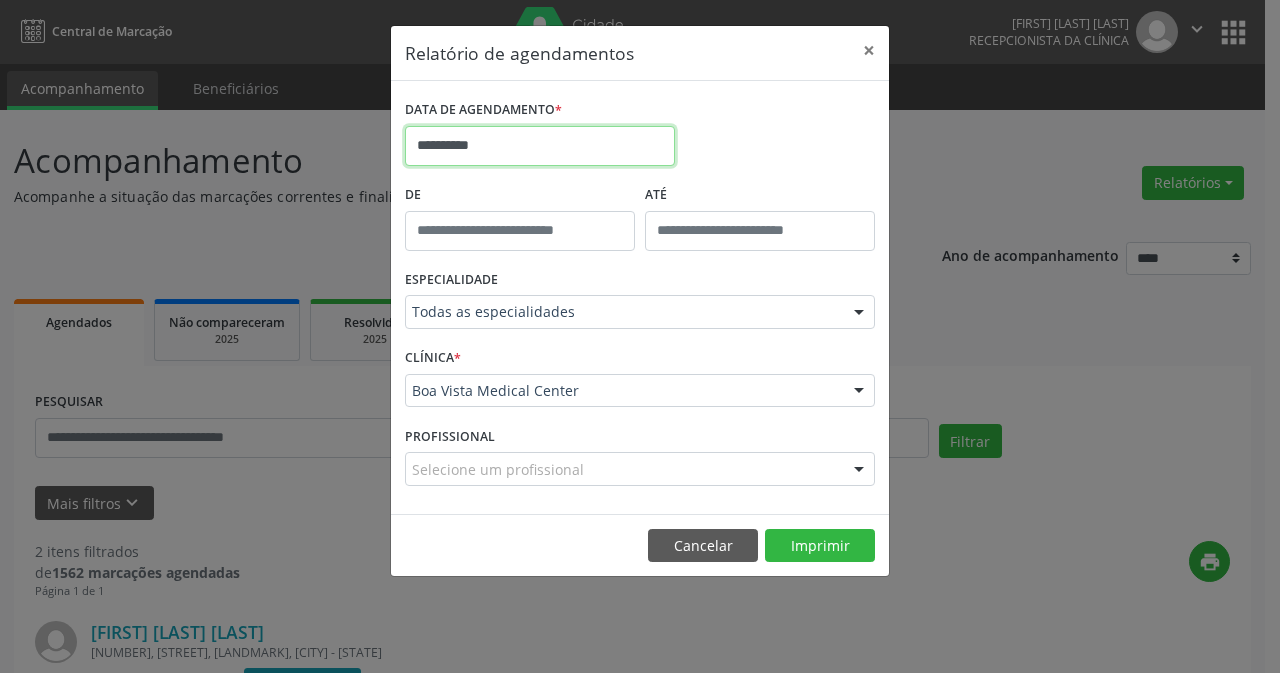 click on "**********" at bounding box center [540, 146] 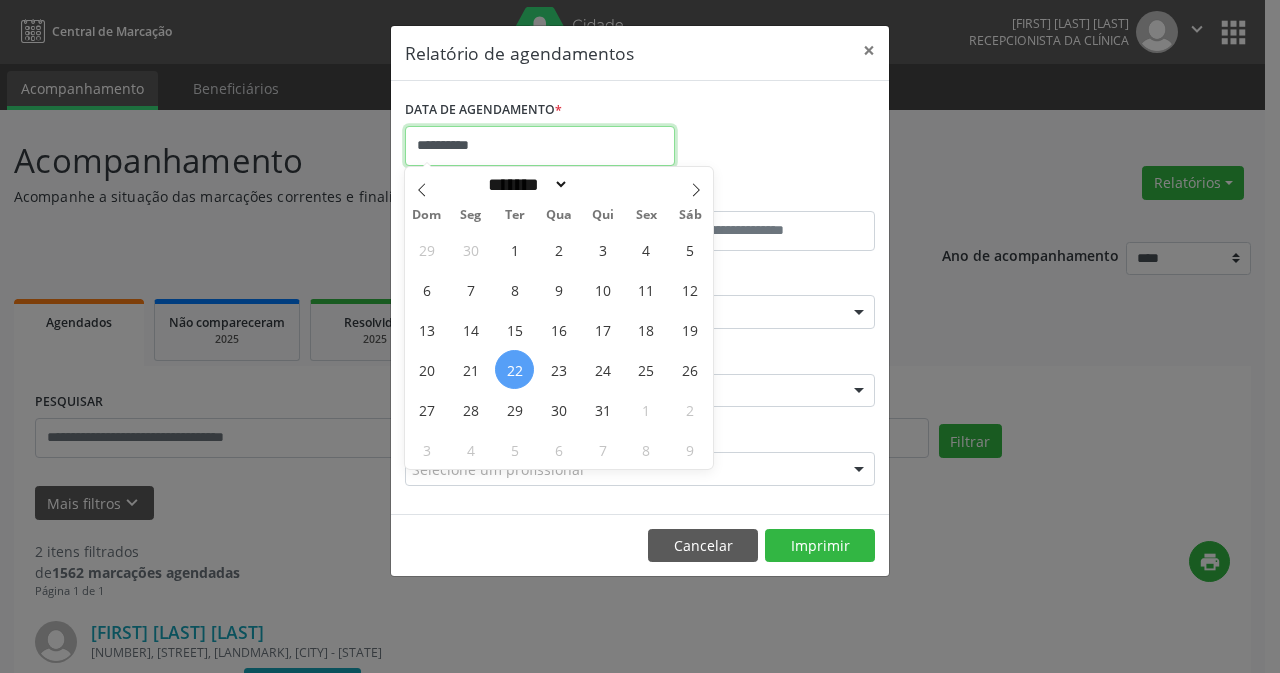 click on "**********" at bounding box center [540, 146] 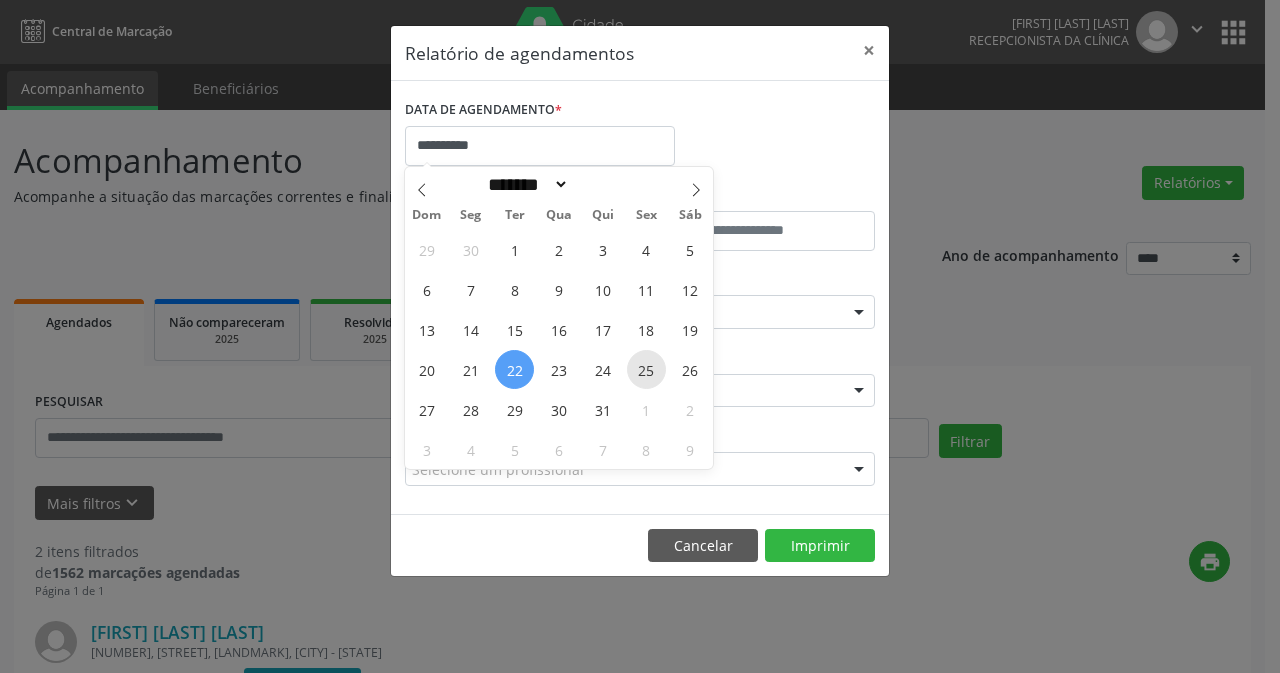 click on "25" at bounding box center (646, 369) 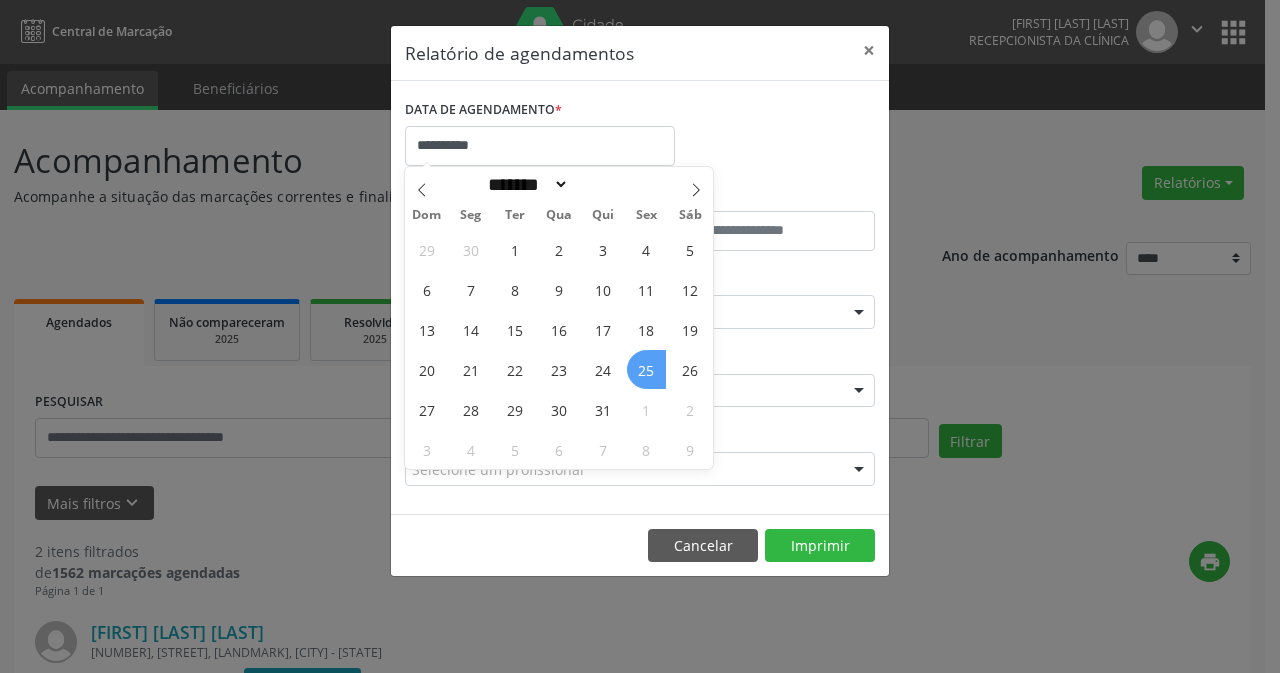 click on "25" at bounding box center (646, 369) 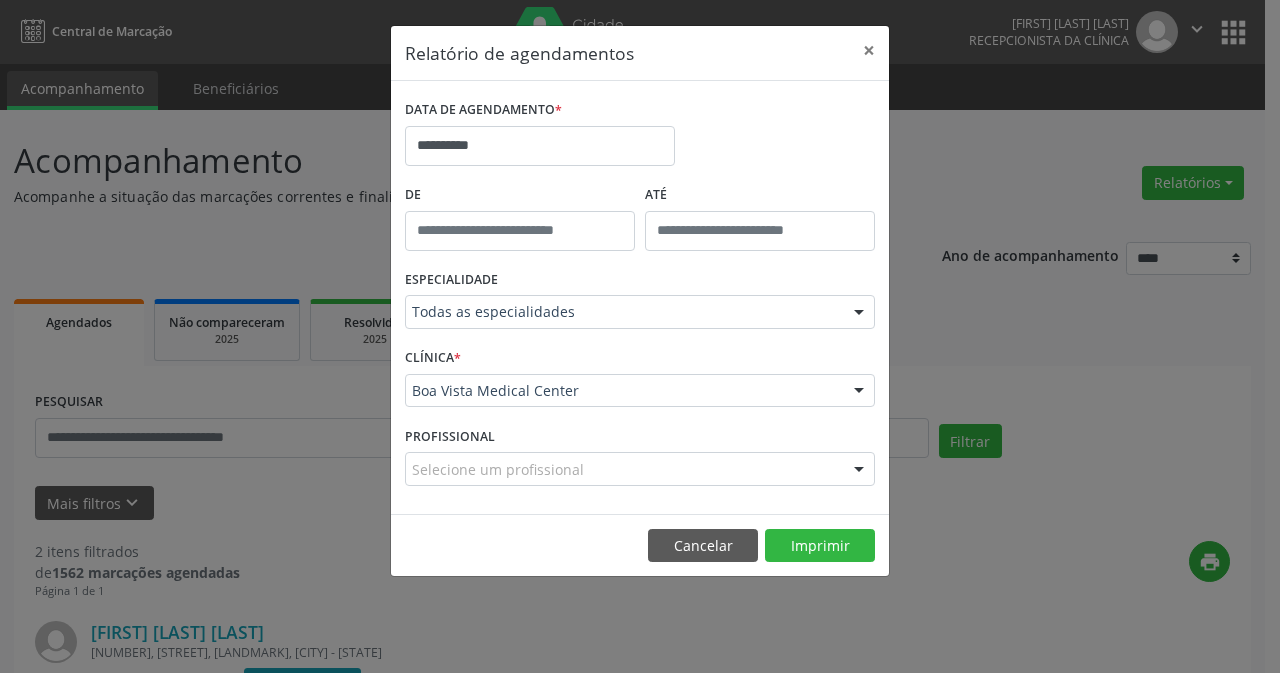 click on "CLÍNICA
*
[CLINIC_NAME]         [CLINIC_NAME]
Nenhum resultado encontrado para: "   "
Não há nenhuma opção para ser exibida." at bounding box center (640, 382) 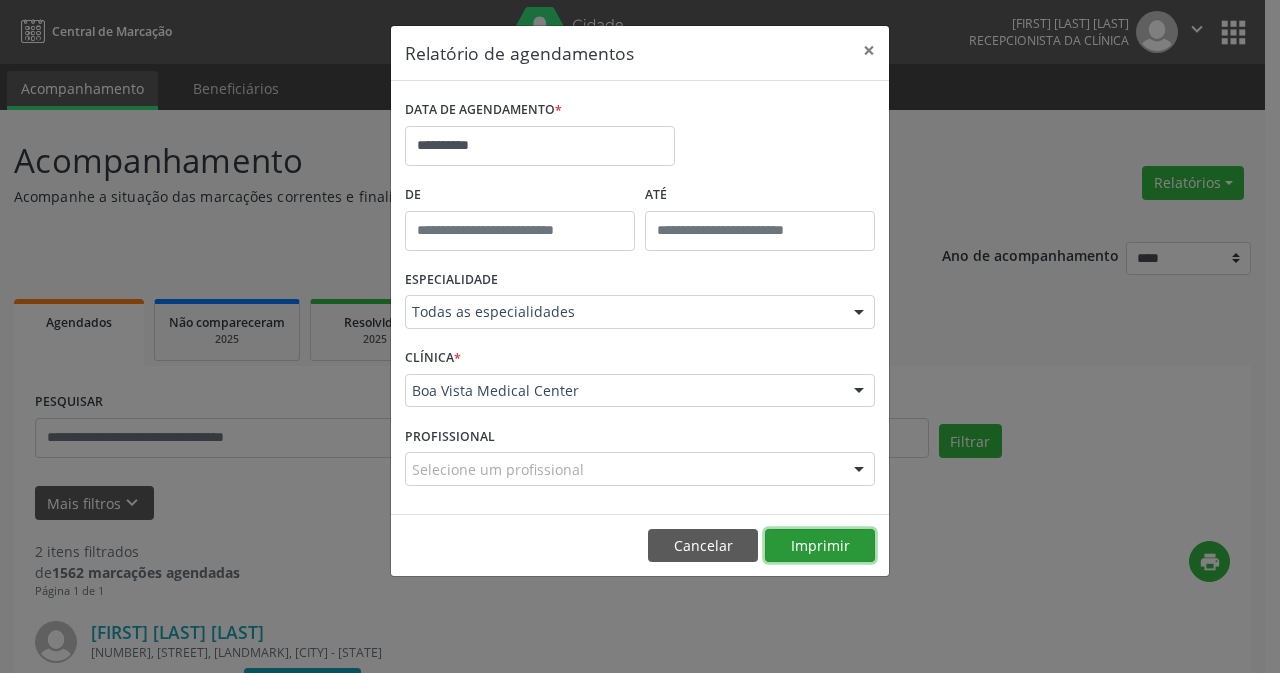 click on "Imprimir" at bounding box center [820, 546] 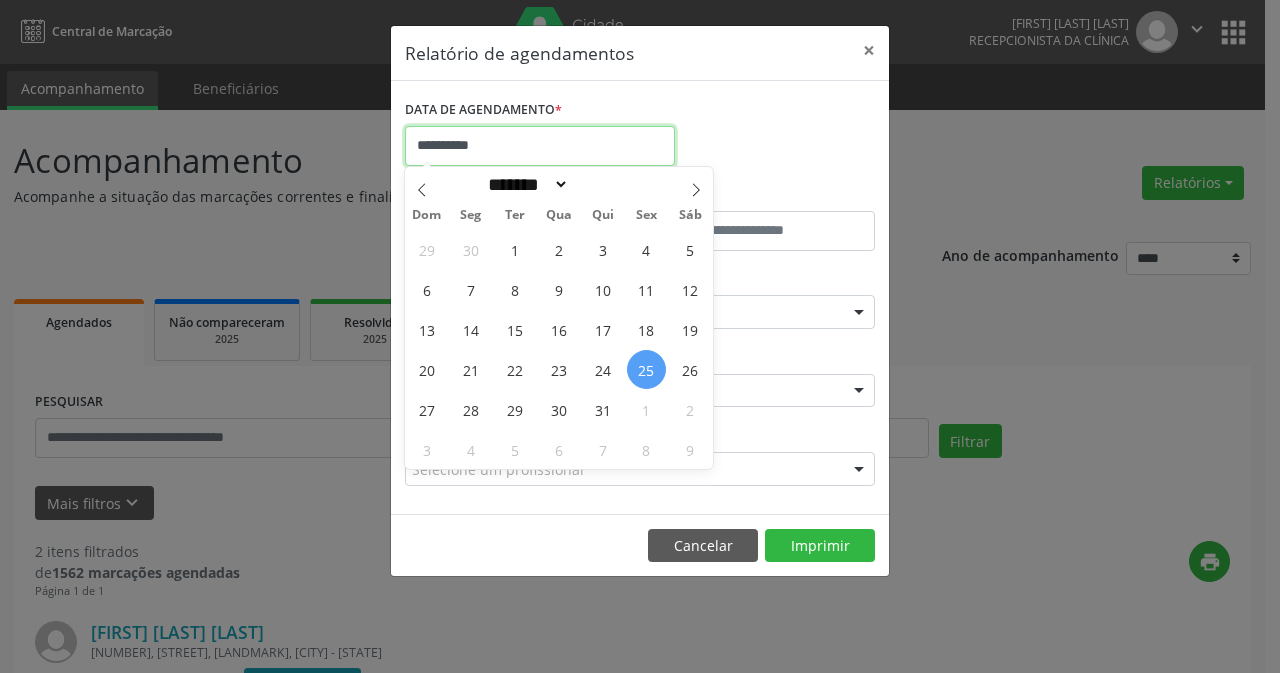 click on "**********" at bounding box center [540, 146] 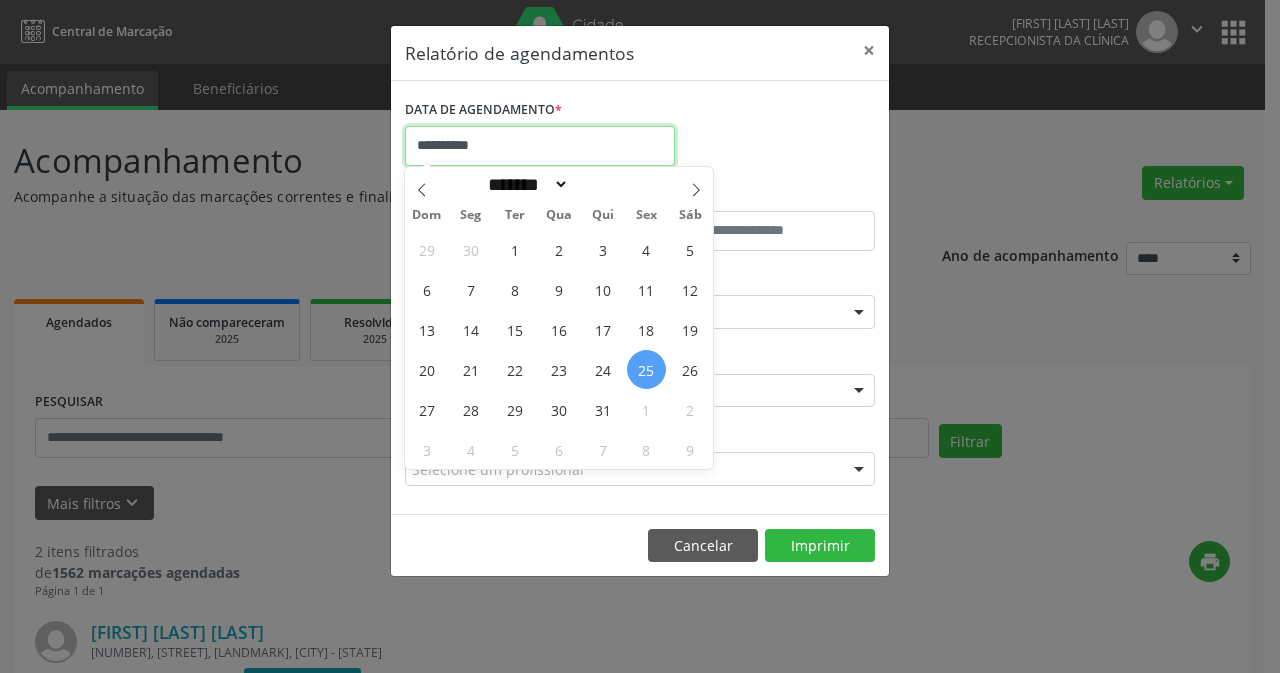 type 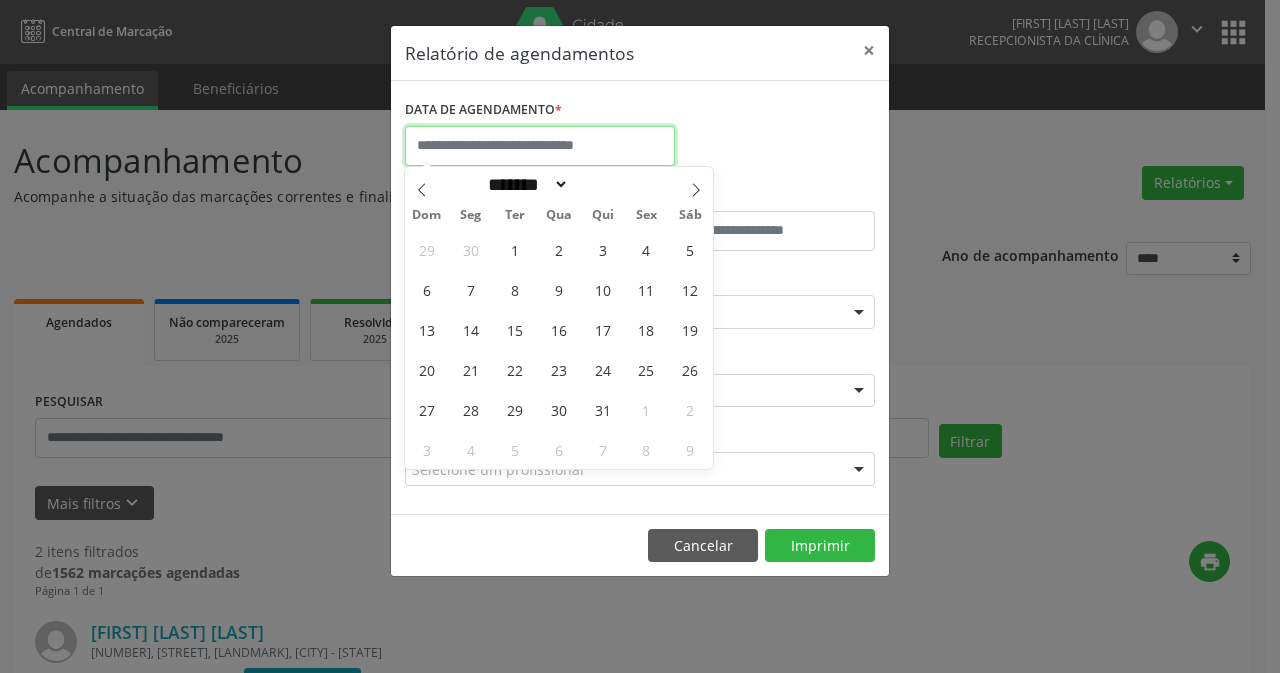 click at bounding box center (540, 146) 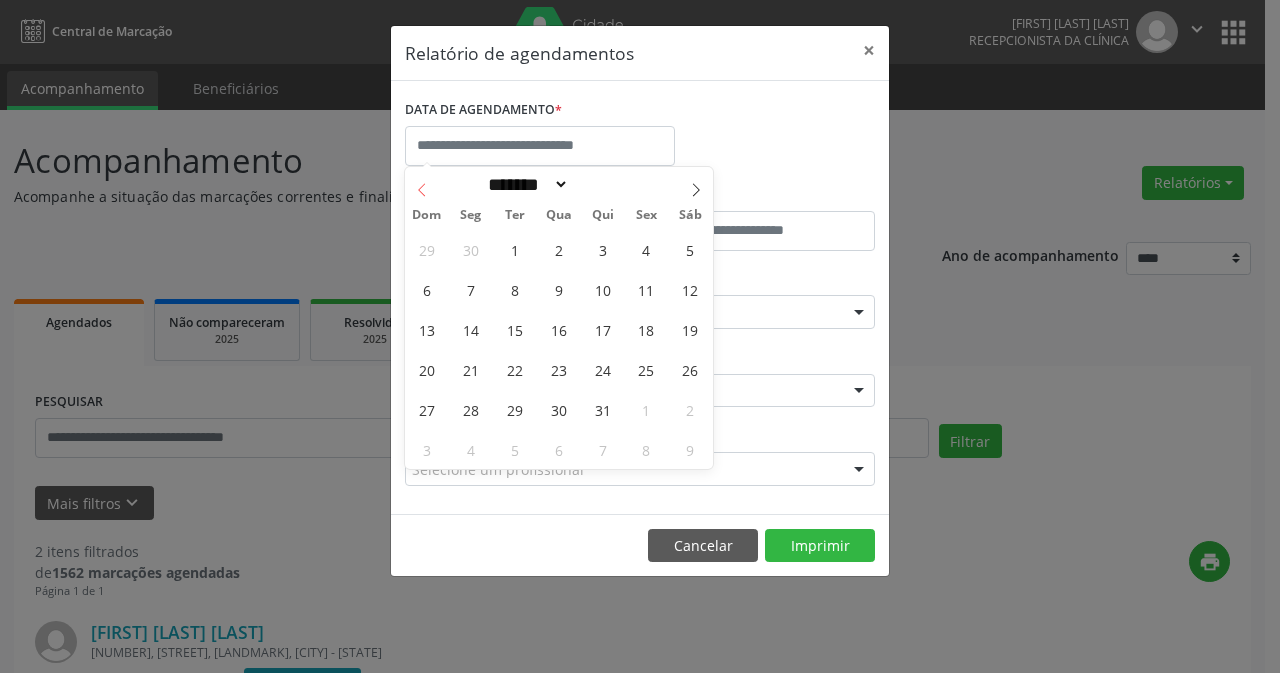 drag, startPoint x: 419, startPoint y: 183, endPoint x: 454, endPoint y: 207, distance: 42.43819 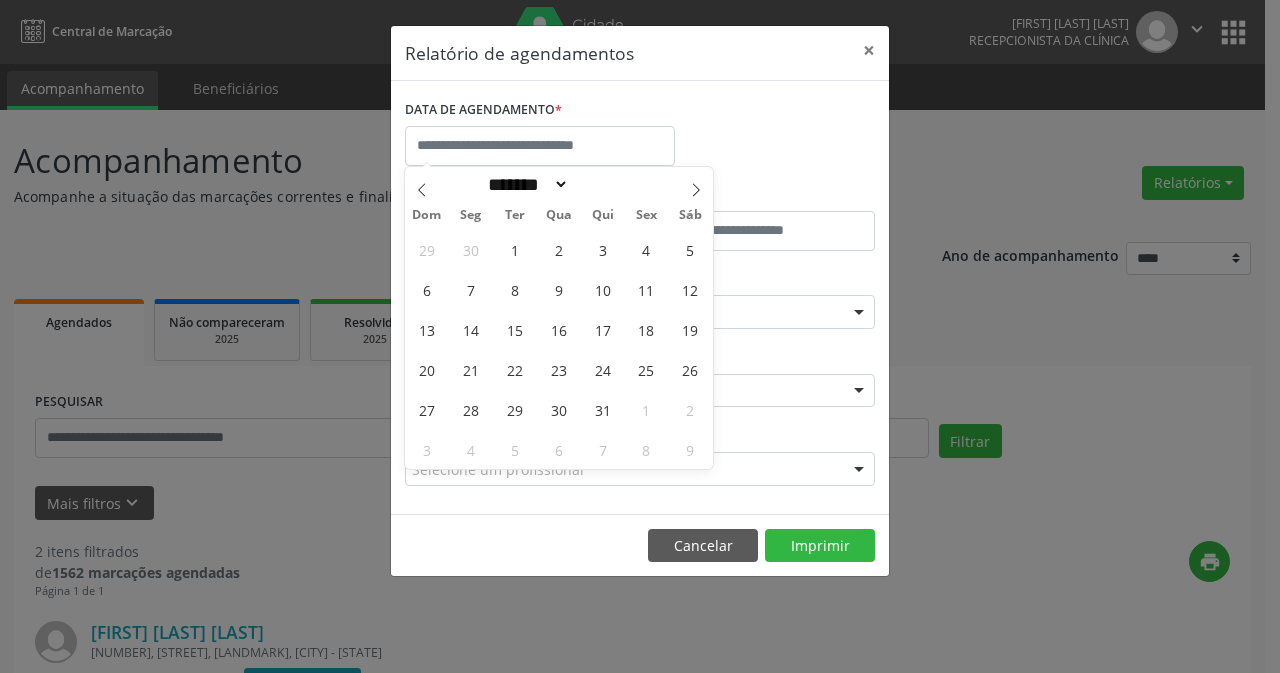 select on "*" 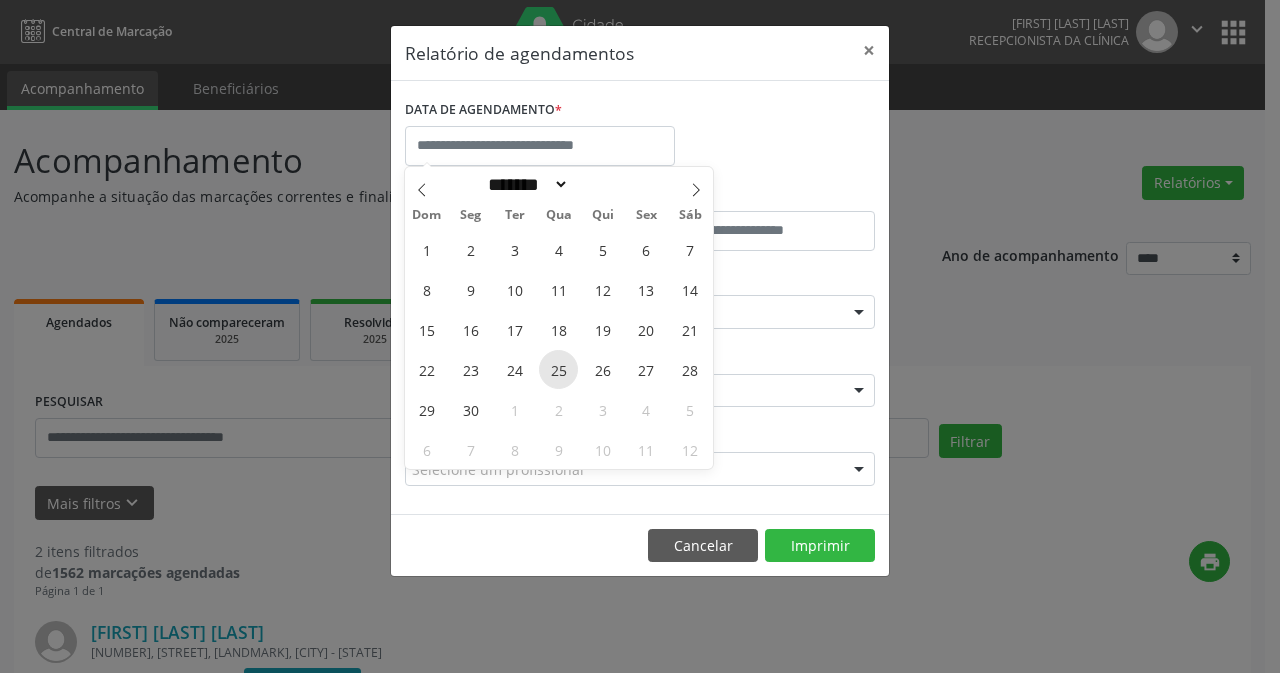 click on "25" at bounding box center (558, 369) 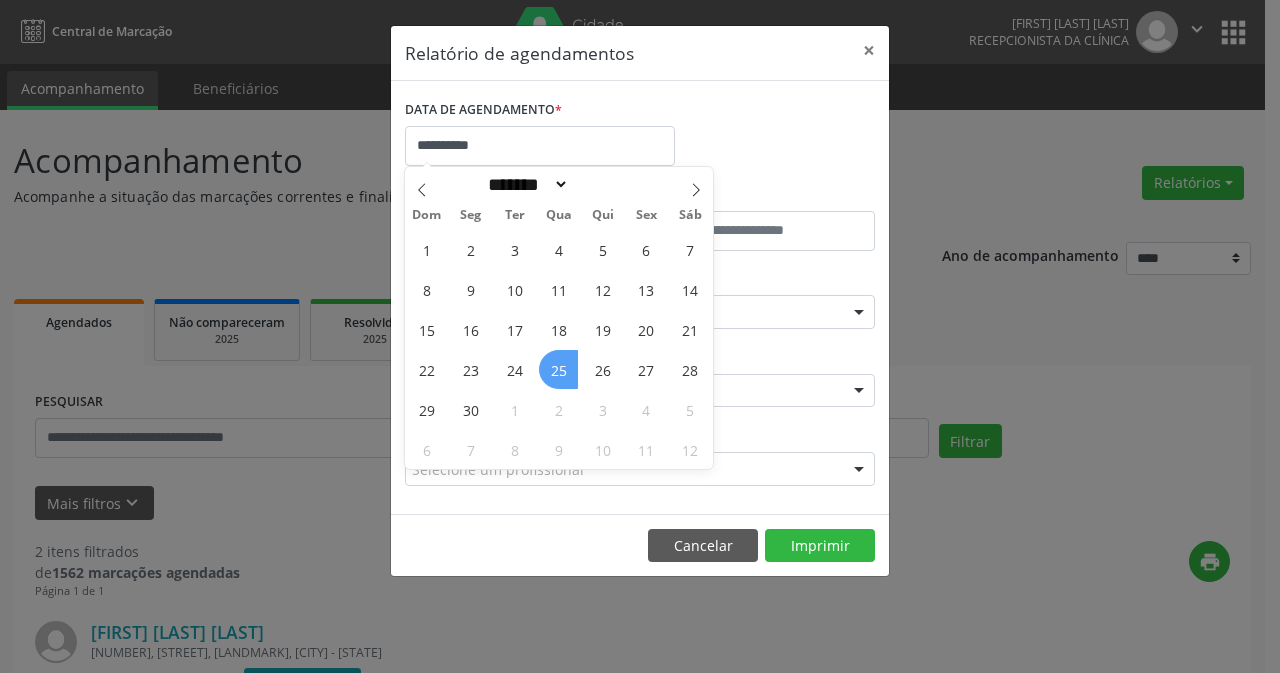click on "25" at bounding box center [558, 369] 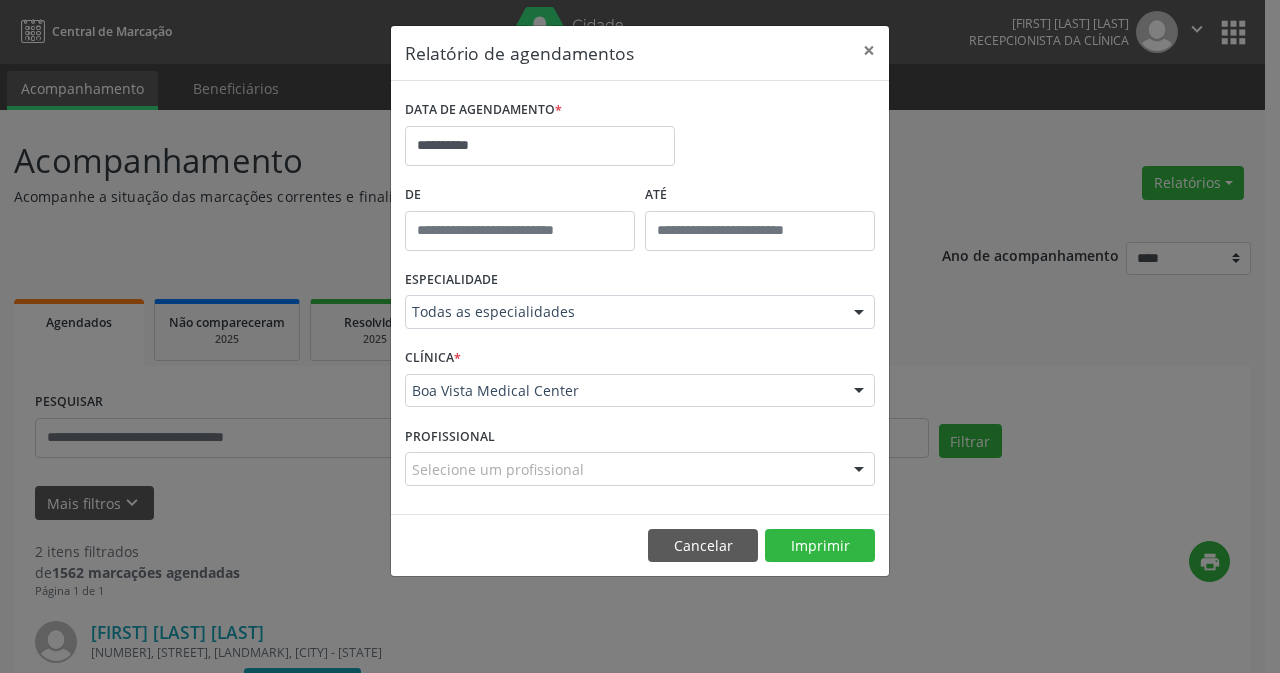 drag, startPoint x: 877, startPoint y: 315, endPoint x: 715, endPoint y: 325, distance: 162.30835 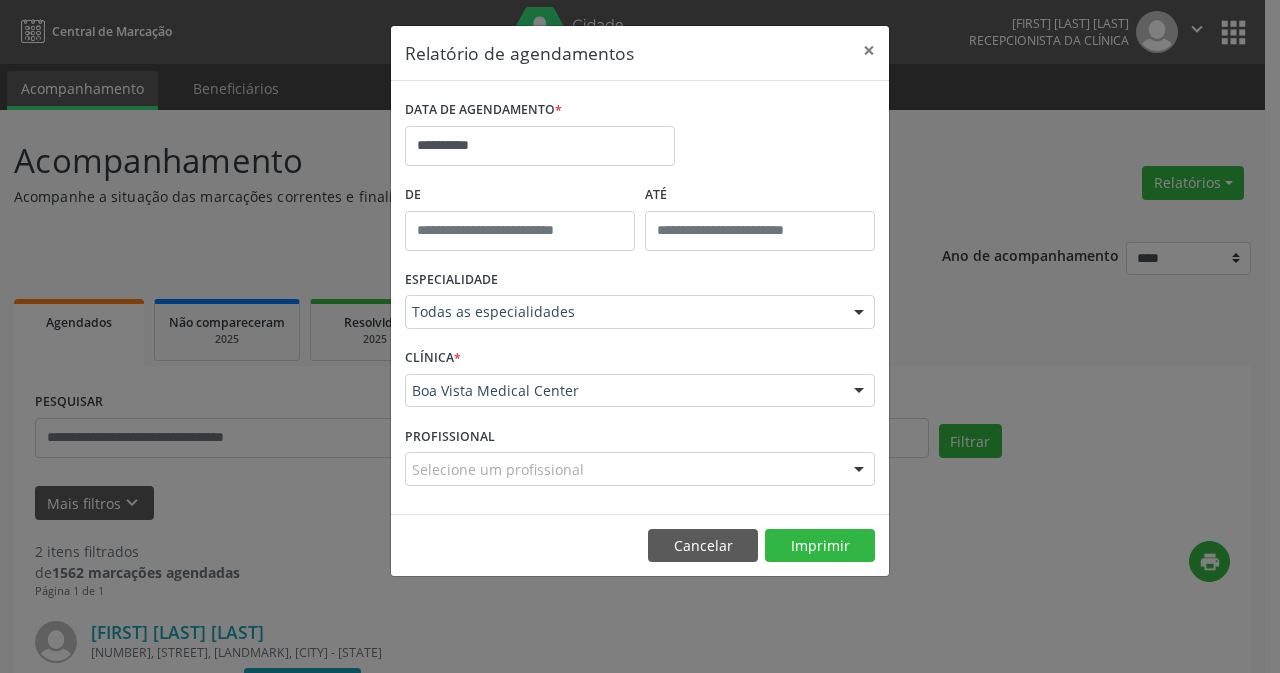 drag, startPoint x: 856, startPoint y: 307, endPoint x: 835, endPoint y: 307, distance: 21 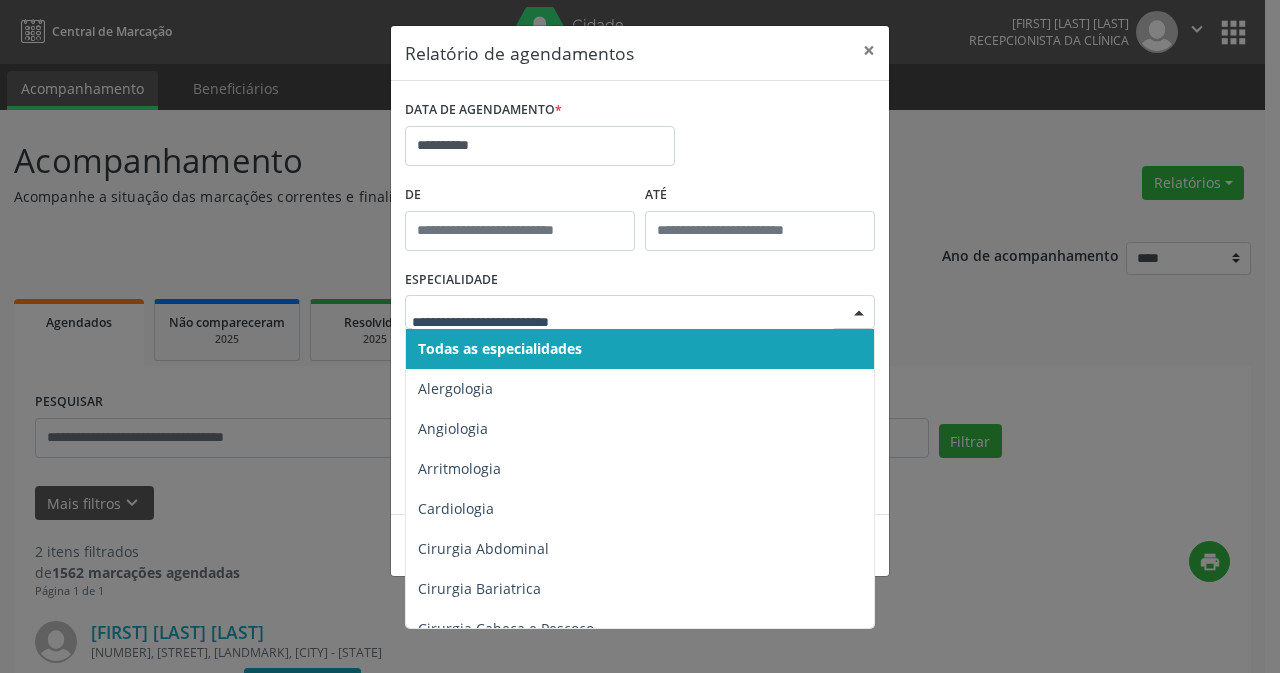 drag, startPoint x: 504, startPoint y: 347, endPoint x: 701, endPoint y: 343, distance: 197.0406 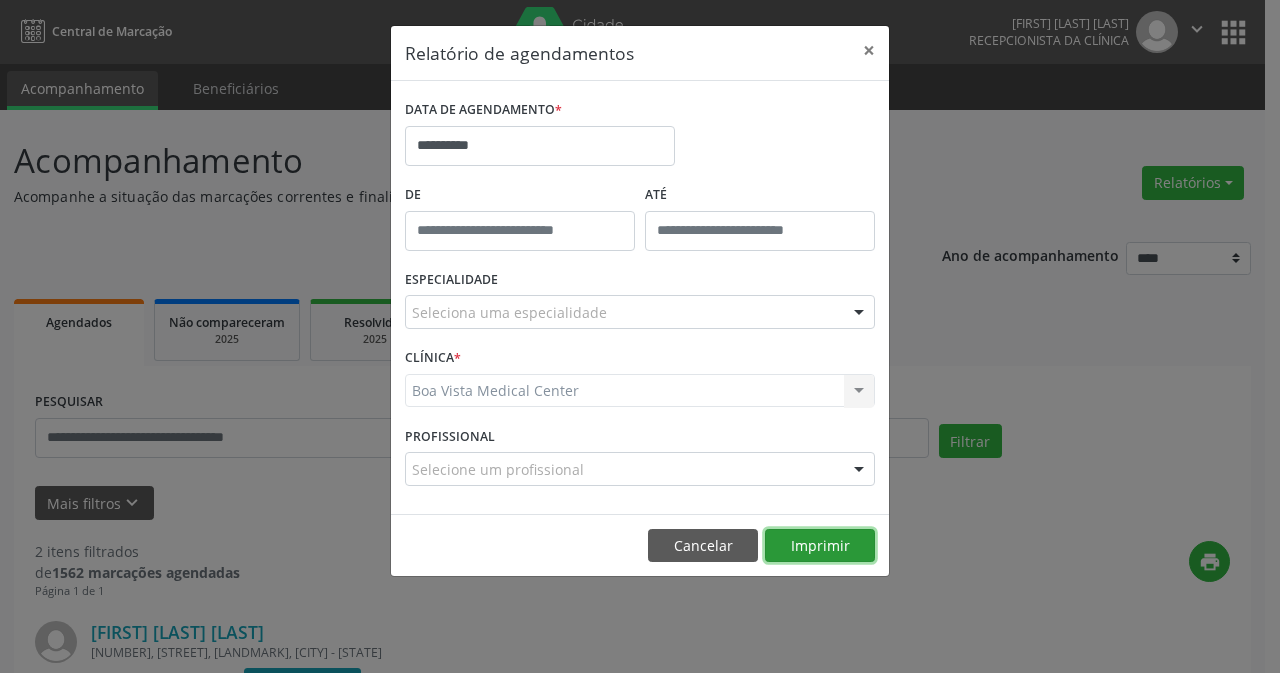 click on "Imprimir" at bounding box center (820, 546) 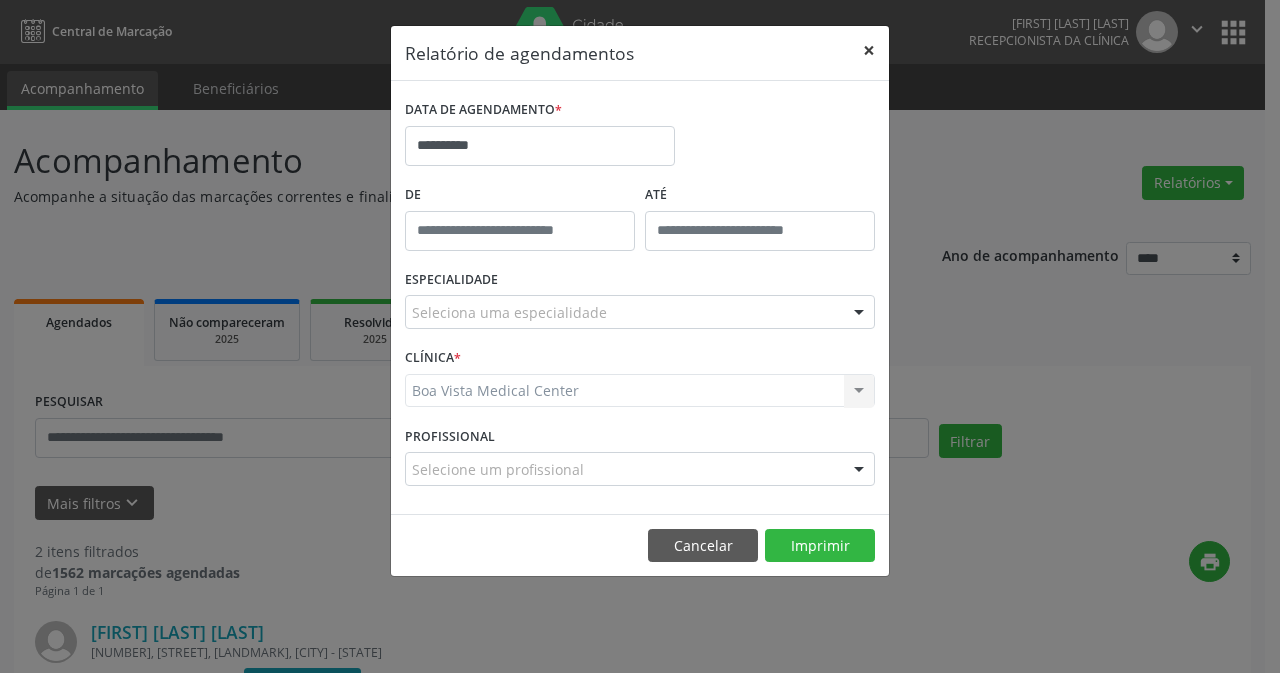 click on "×" at bounding box center (869, 50) 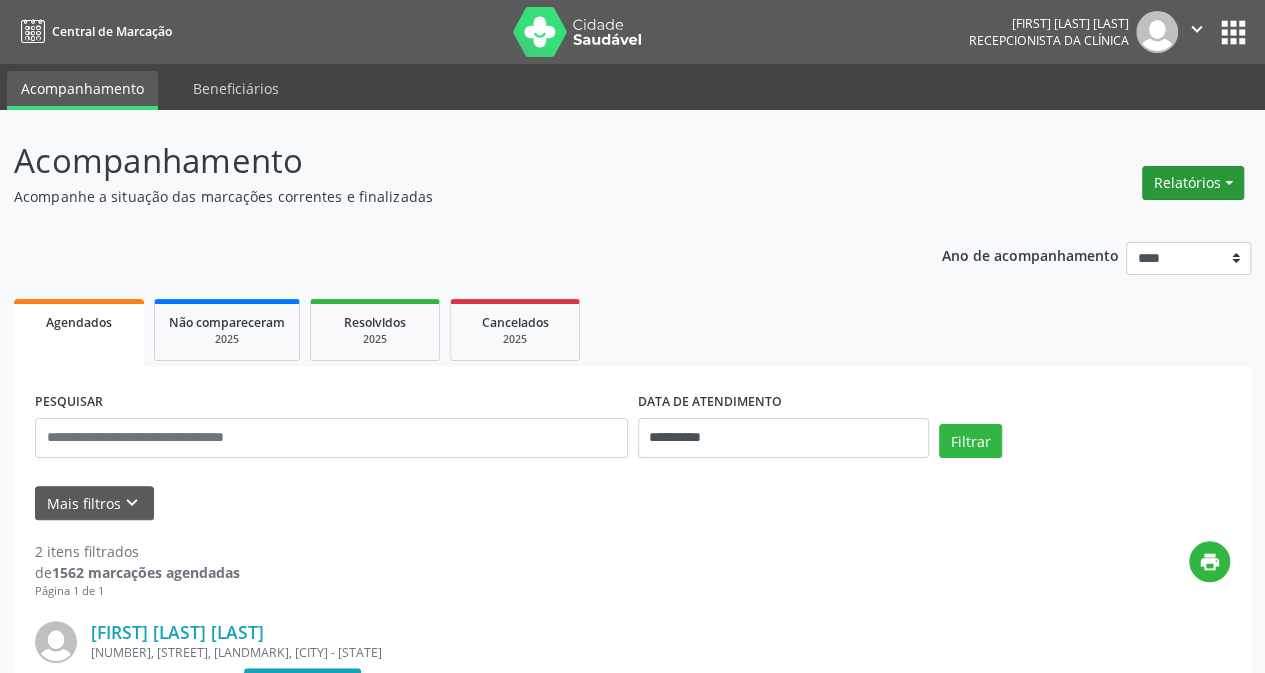 click on "Relatórios" at bounding box center (1193, 183) 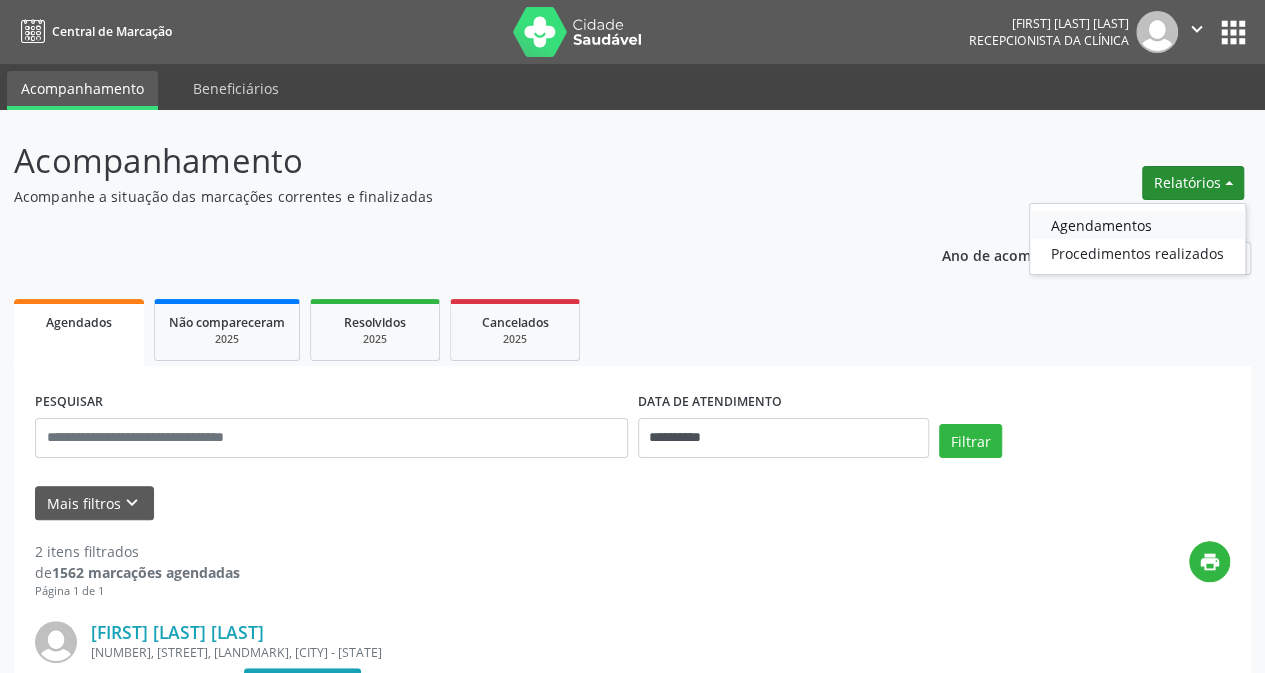 click on "Agendamentos" at bounding box center [1137, 225] 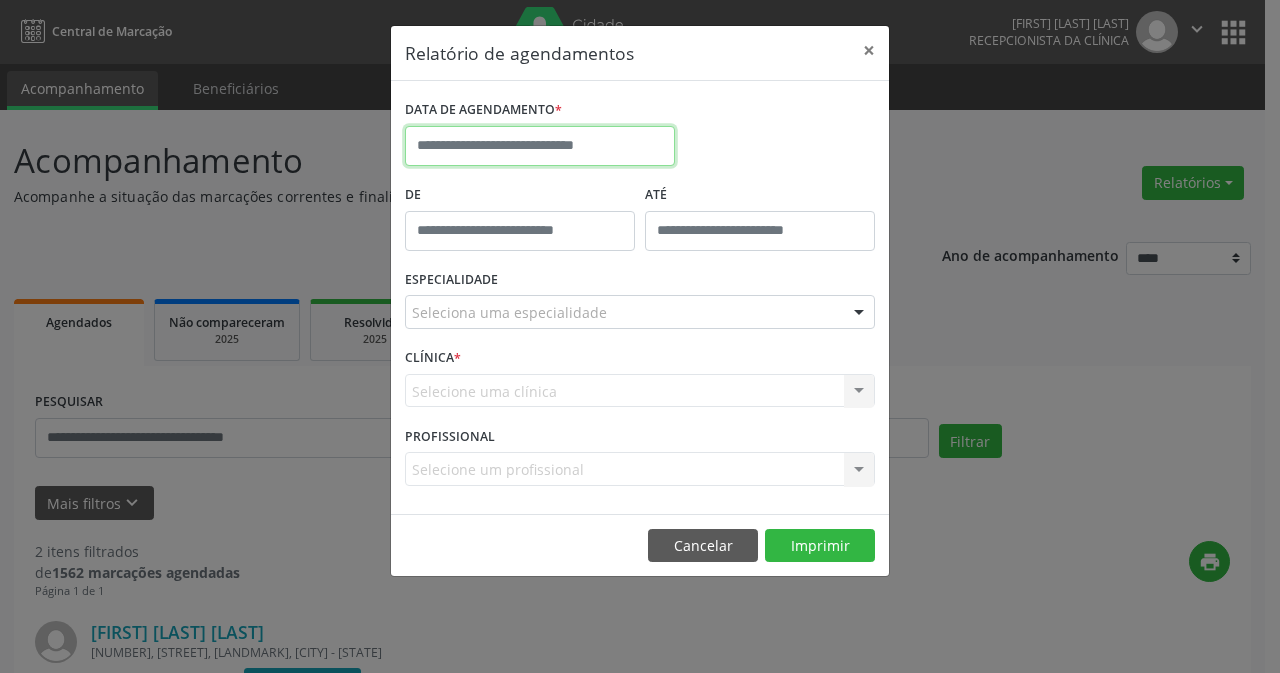 click at bounding box center [540, 146] 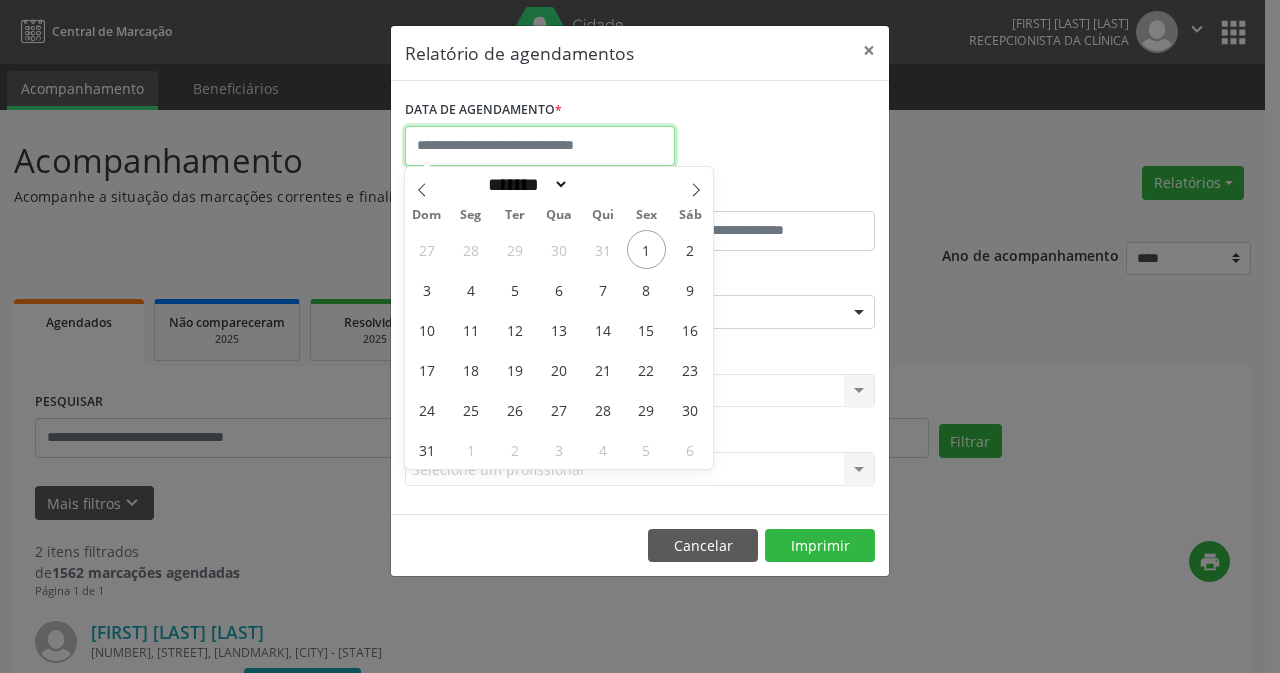 click at bounding box center (540, 146) 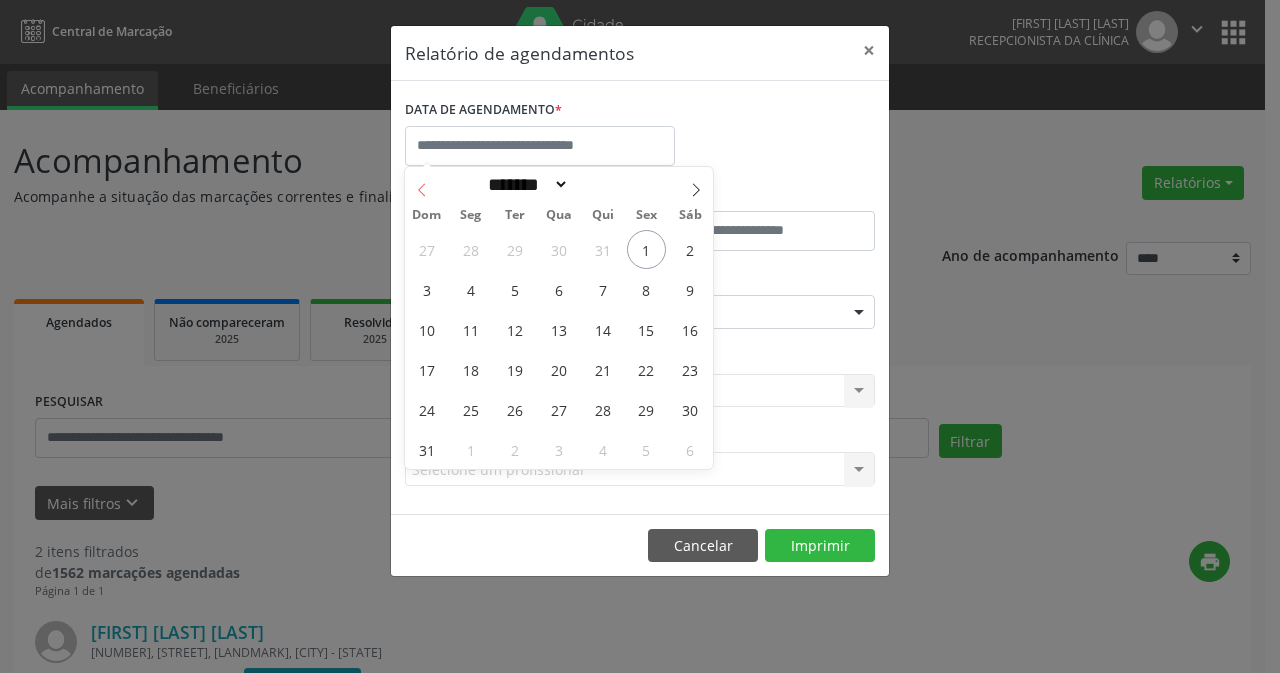 click 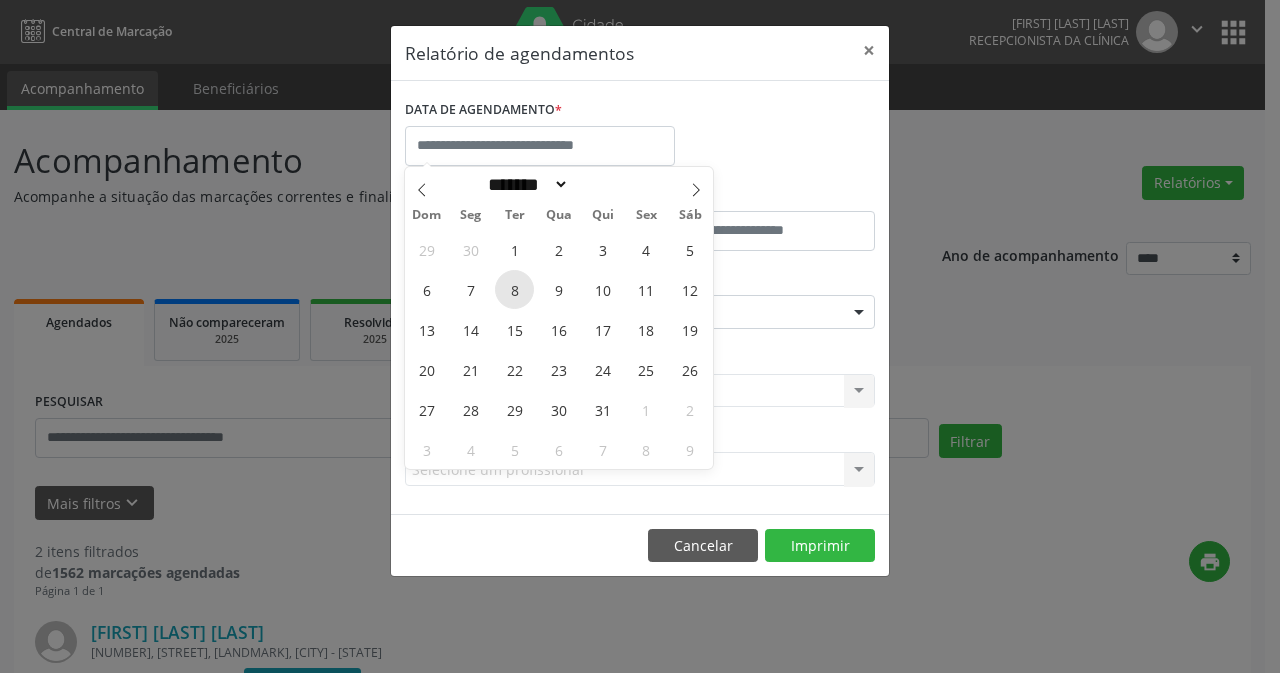 click on "8" at bounding box center (514, 289) 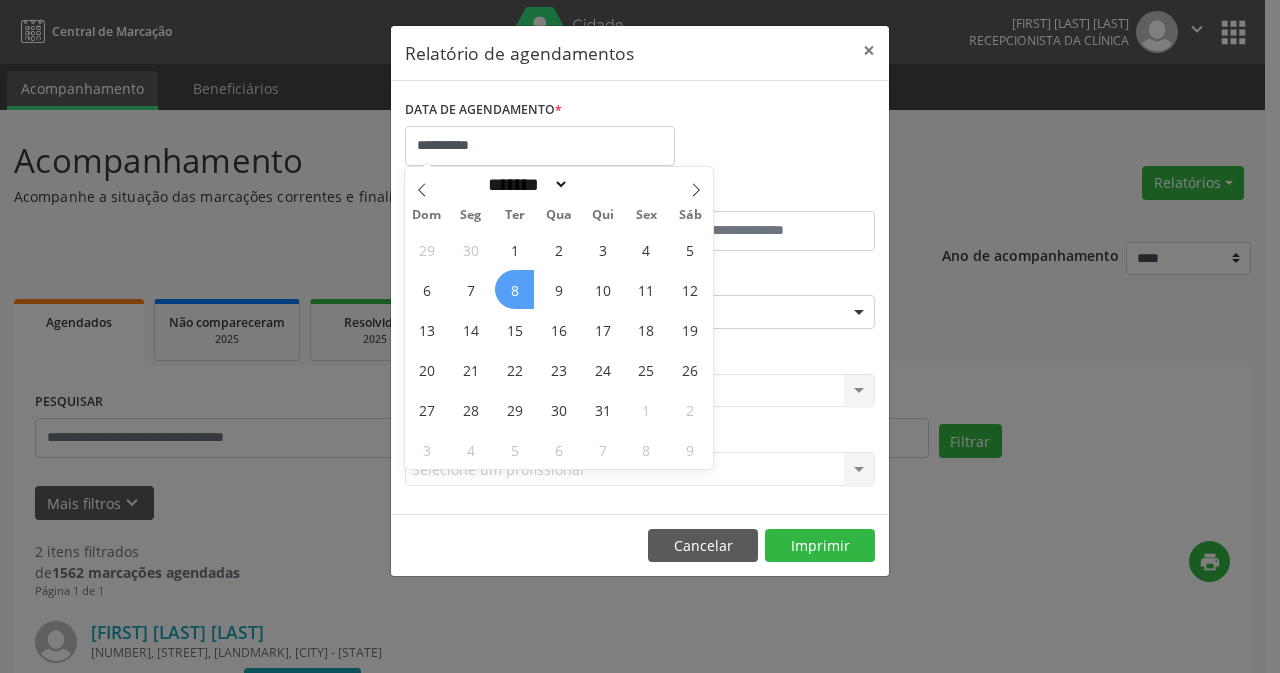 click on "8" at bounding box center (514, 289) 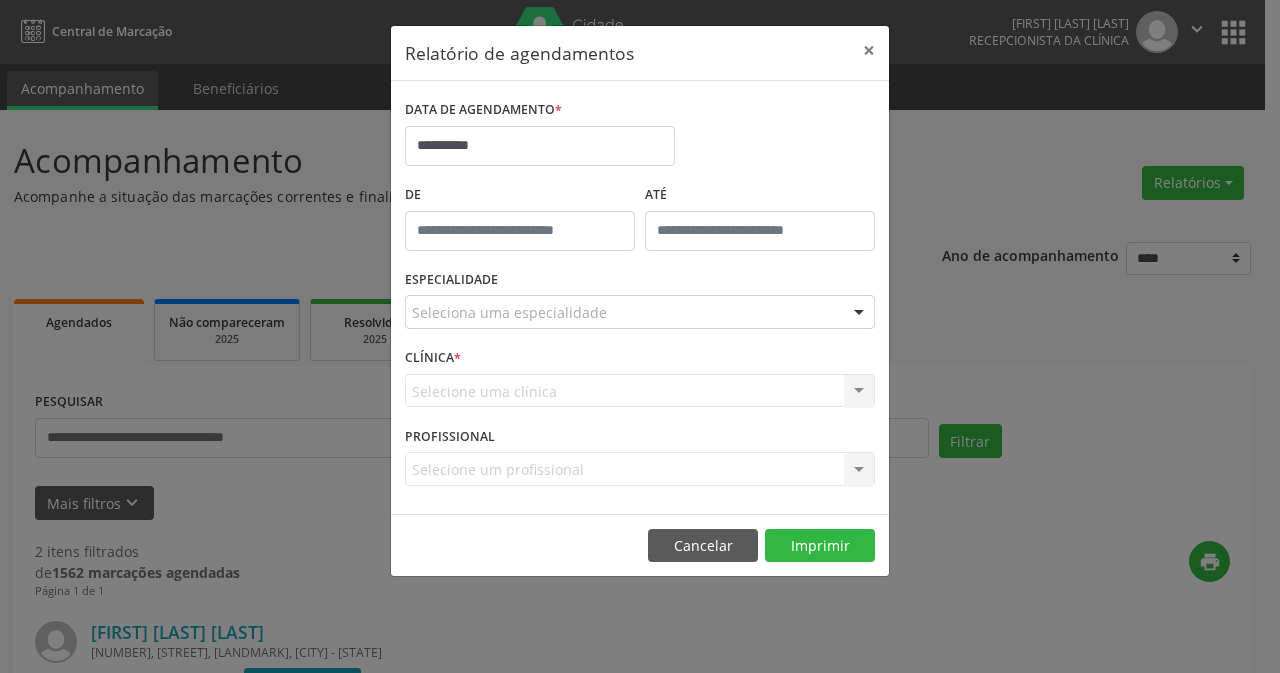 click at bounding box center (859, 313) 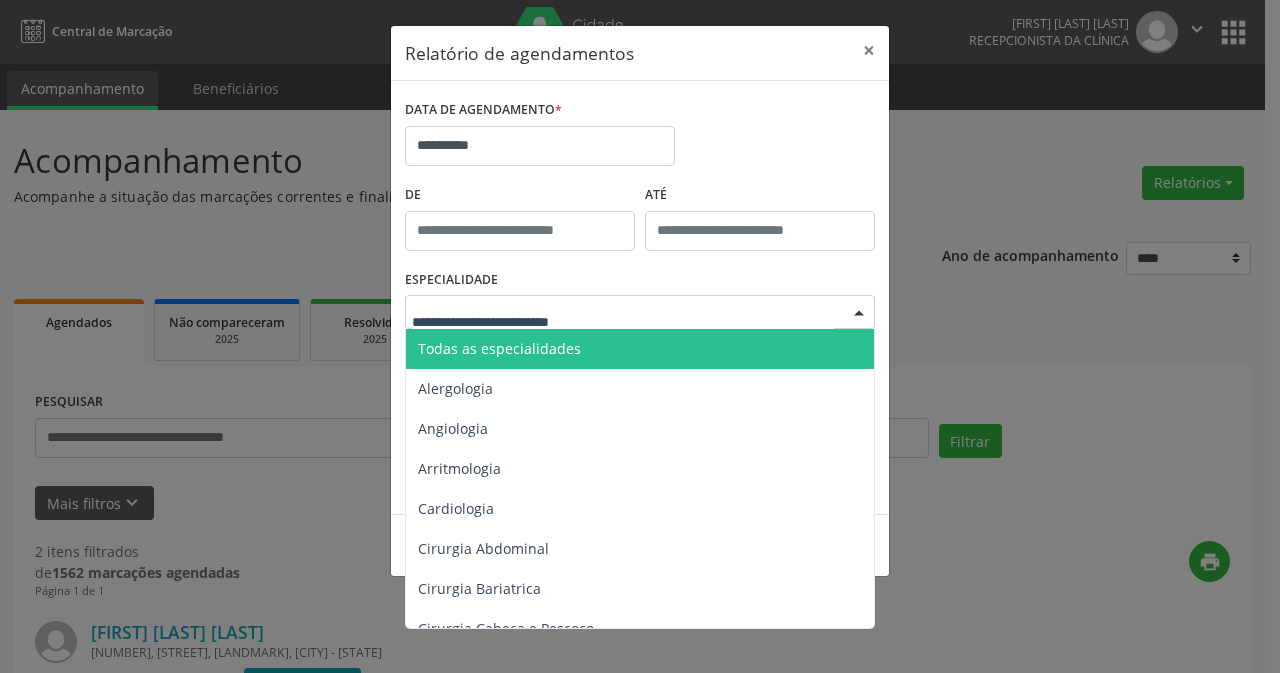 click on "Todas as especialidades" at bounding box center [499, 348] 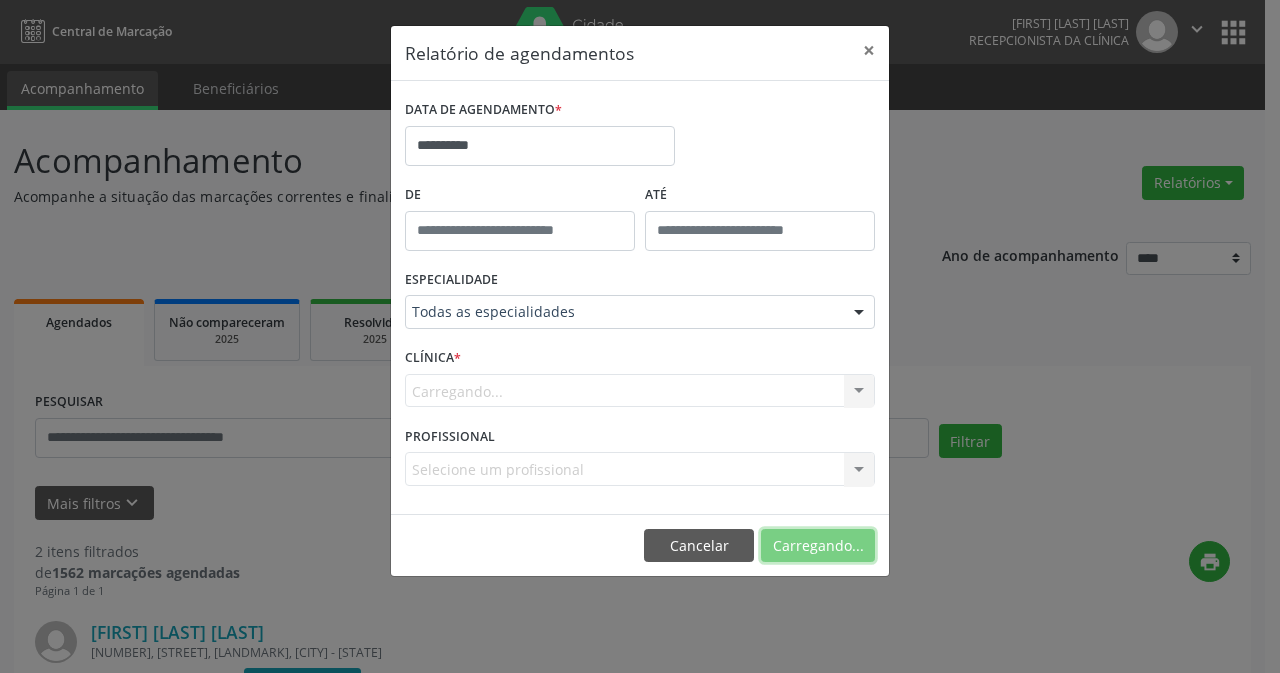 click on "Carregando..." at bounding box center (818, 546) 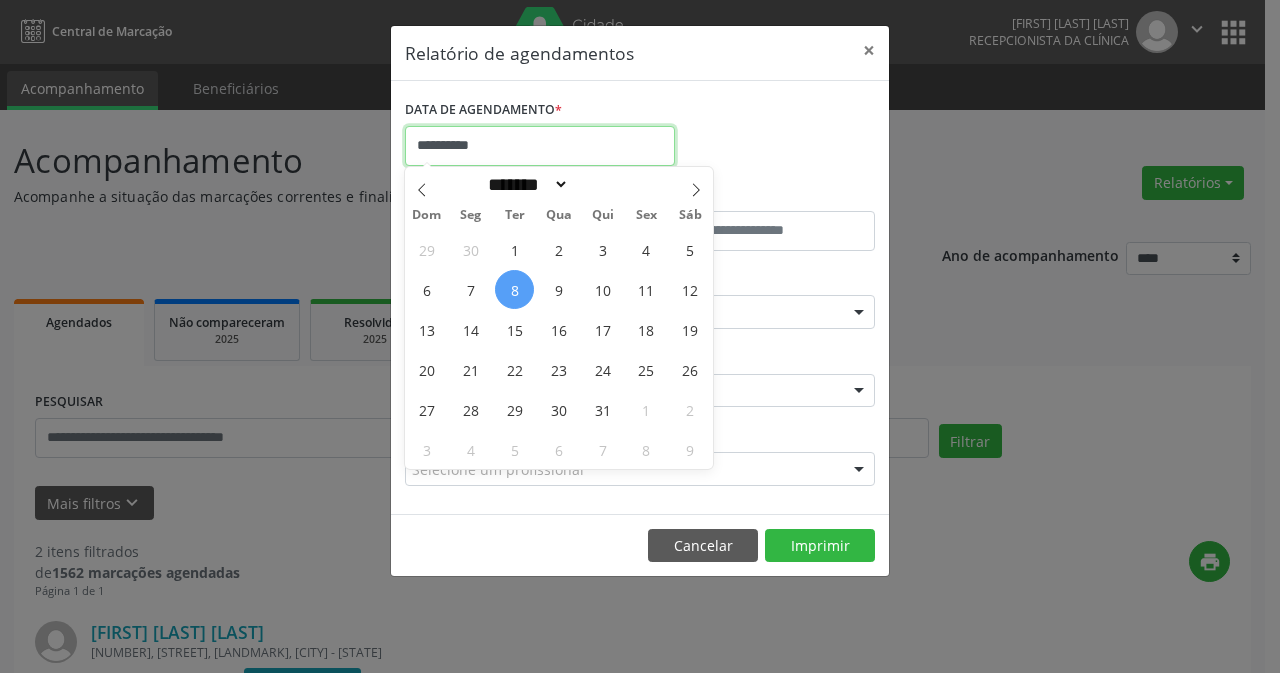 click on "**********" at bounding box center [540, 146] 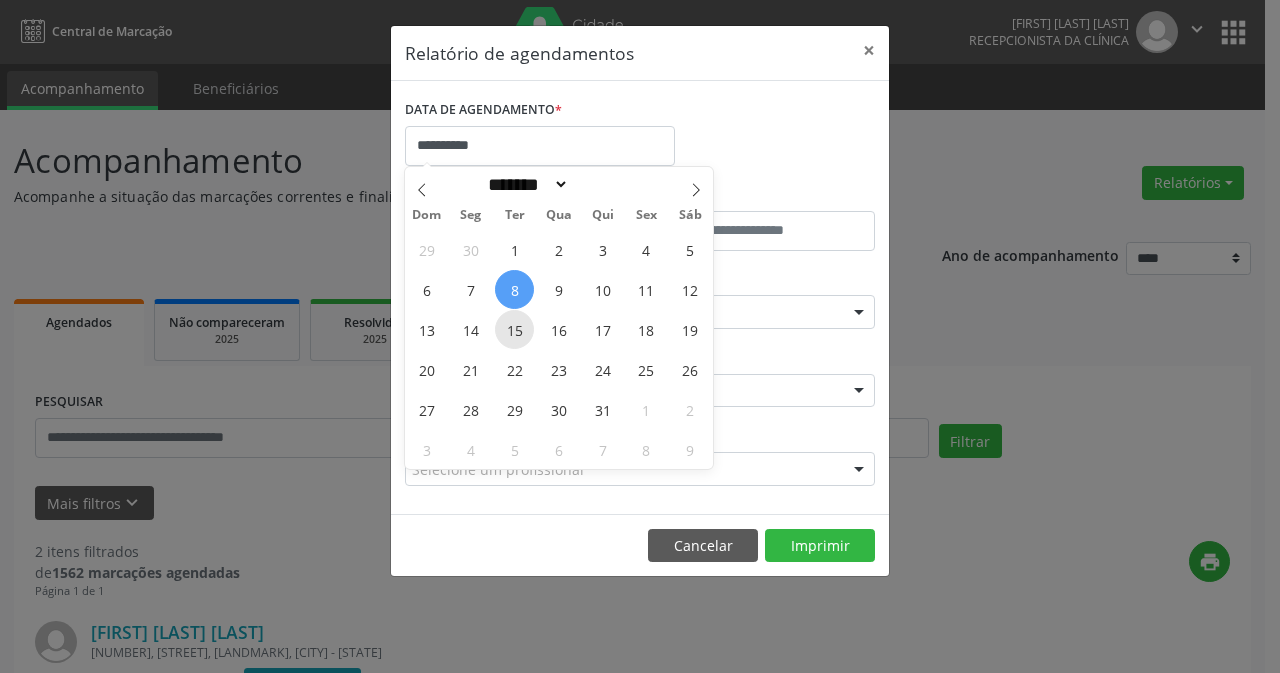 click on "15" at bounding box center (514, 329) 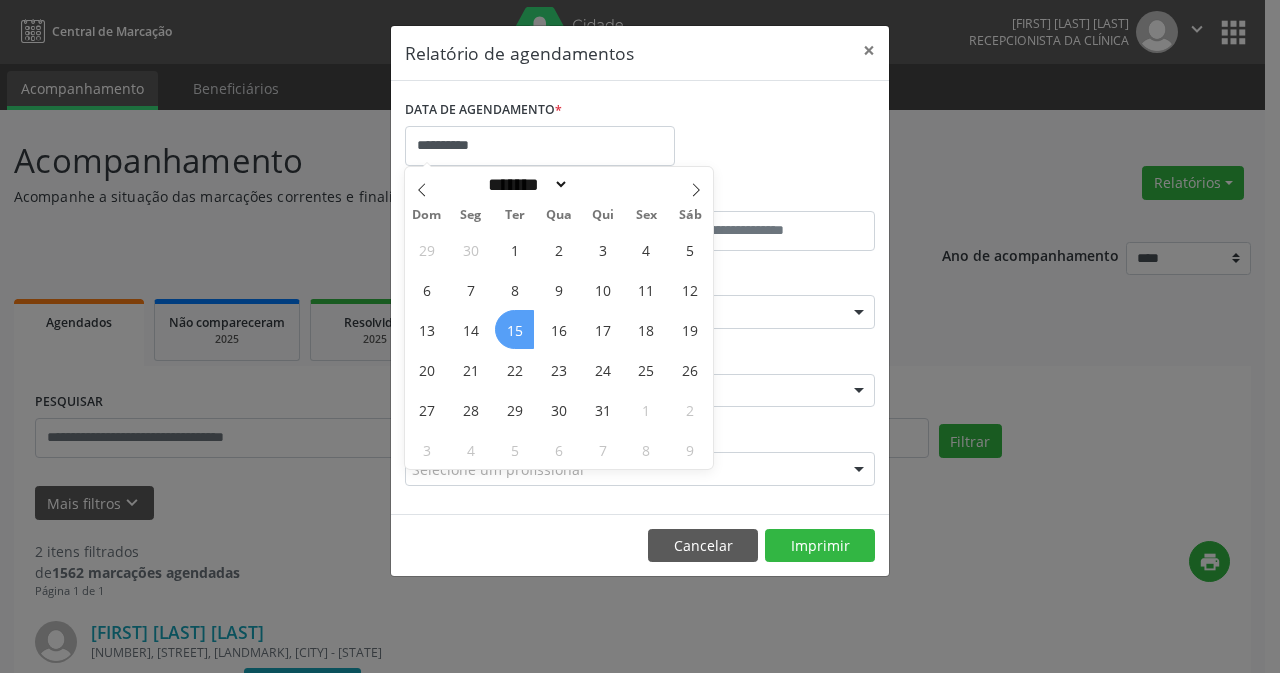 click on "15" at bounding box center [514, 329] 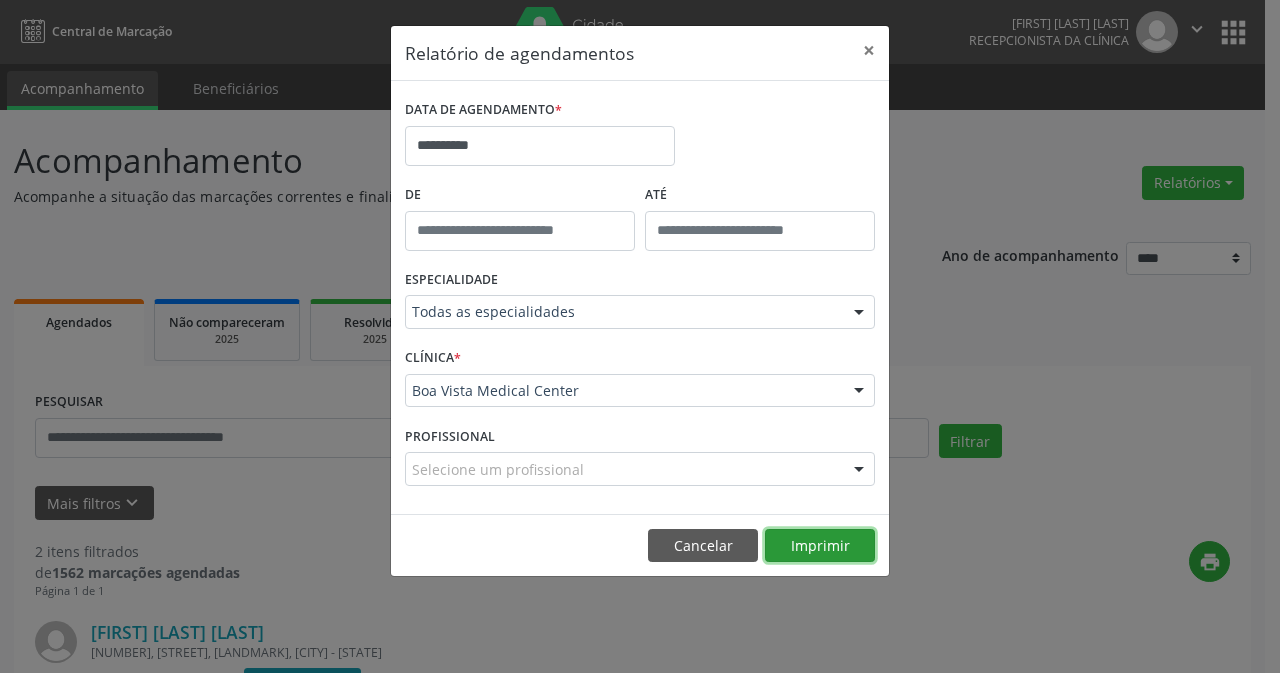 click on "Imprimir" at bounding box center (820, 546) 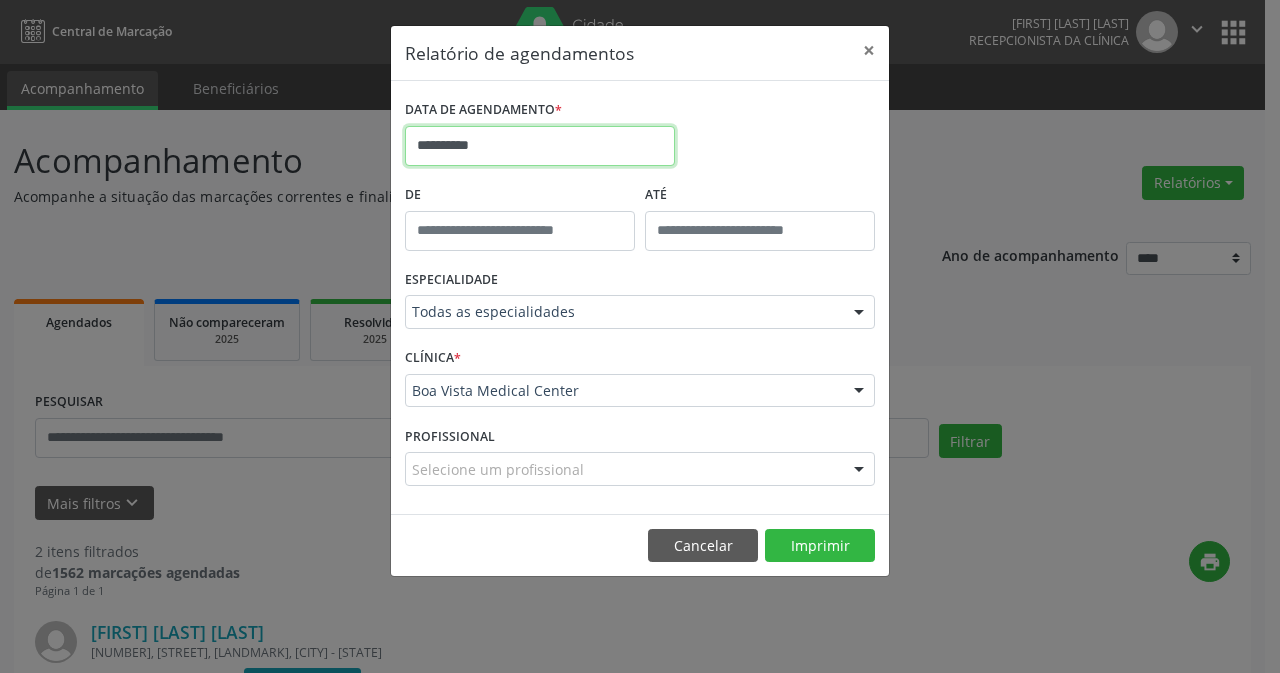 click on "**********" at bounding box center [540, 146] 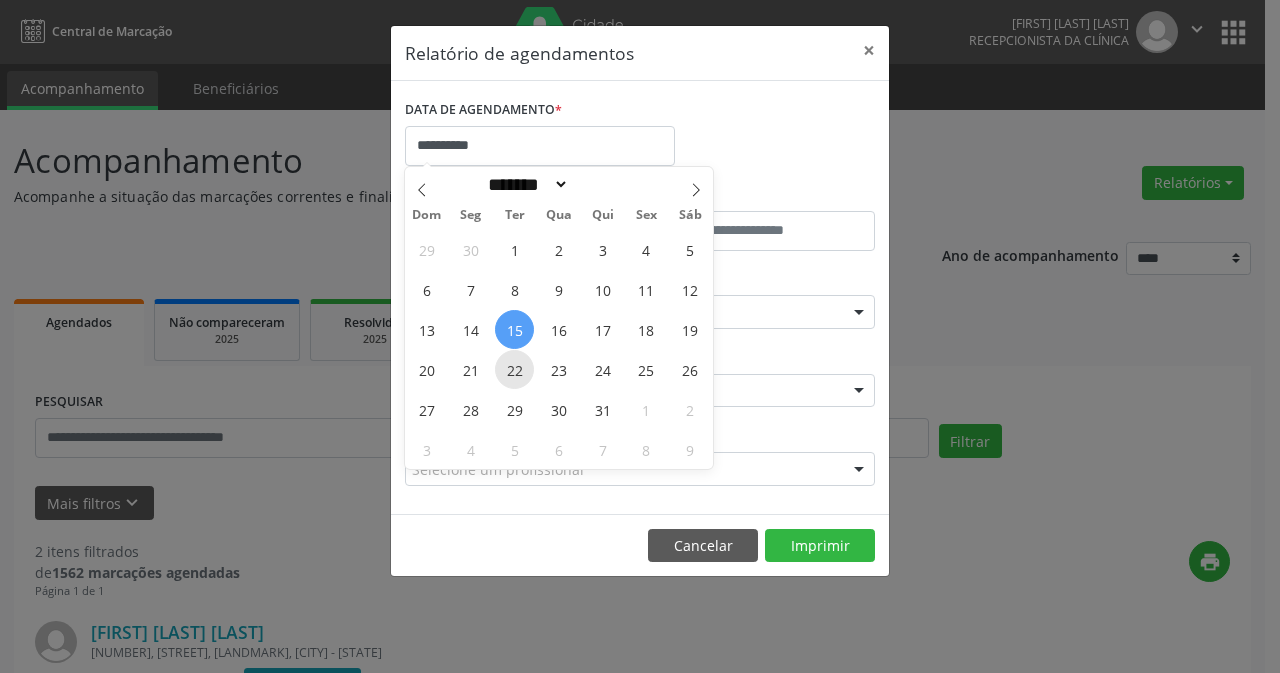 click on "22" at bounding box center (514, 369) 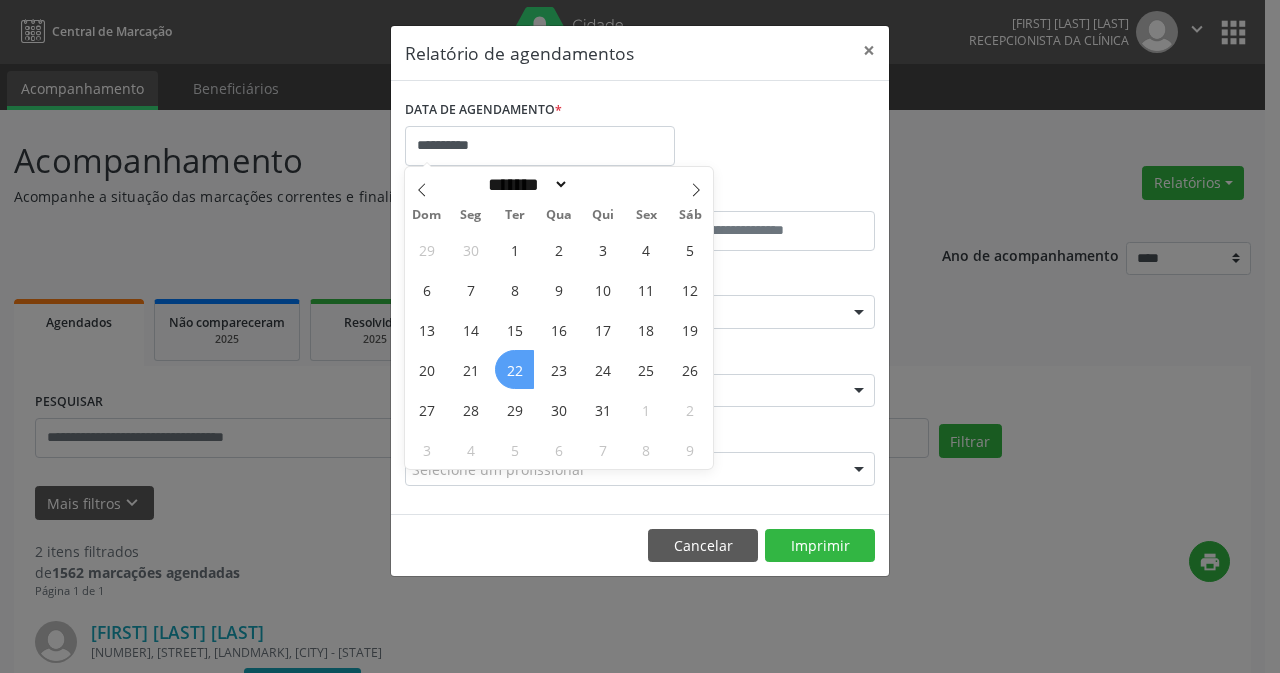 click on "22" at bounding box center [514, 369] 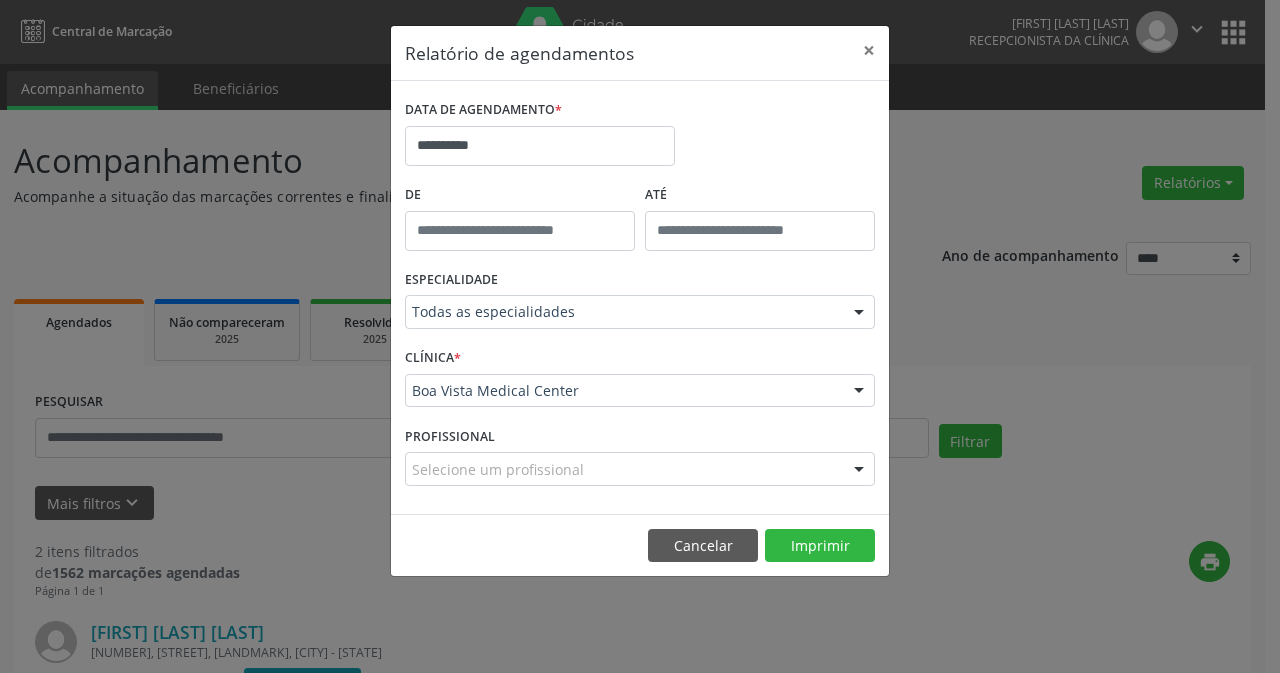 click on "CLÍNICA
*
[CLINIC_NAME]         [CLINIC_NAME]
Nenhum resultado encontrado para: "   "
Não há nenhuma opção para ser exibida." at bounding box center [640, 382] 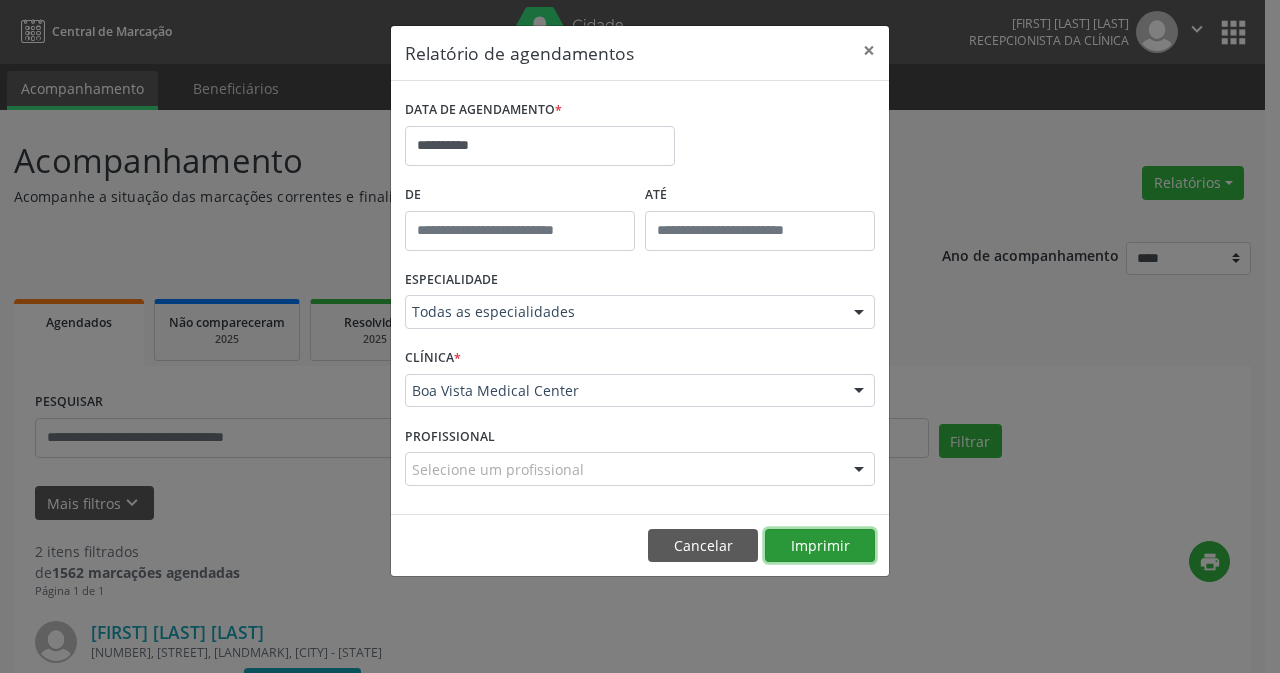 click on "Imprimir" at bounding box center [820, 546] 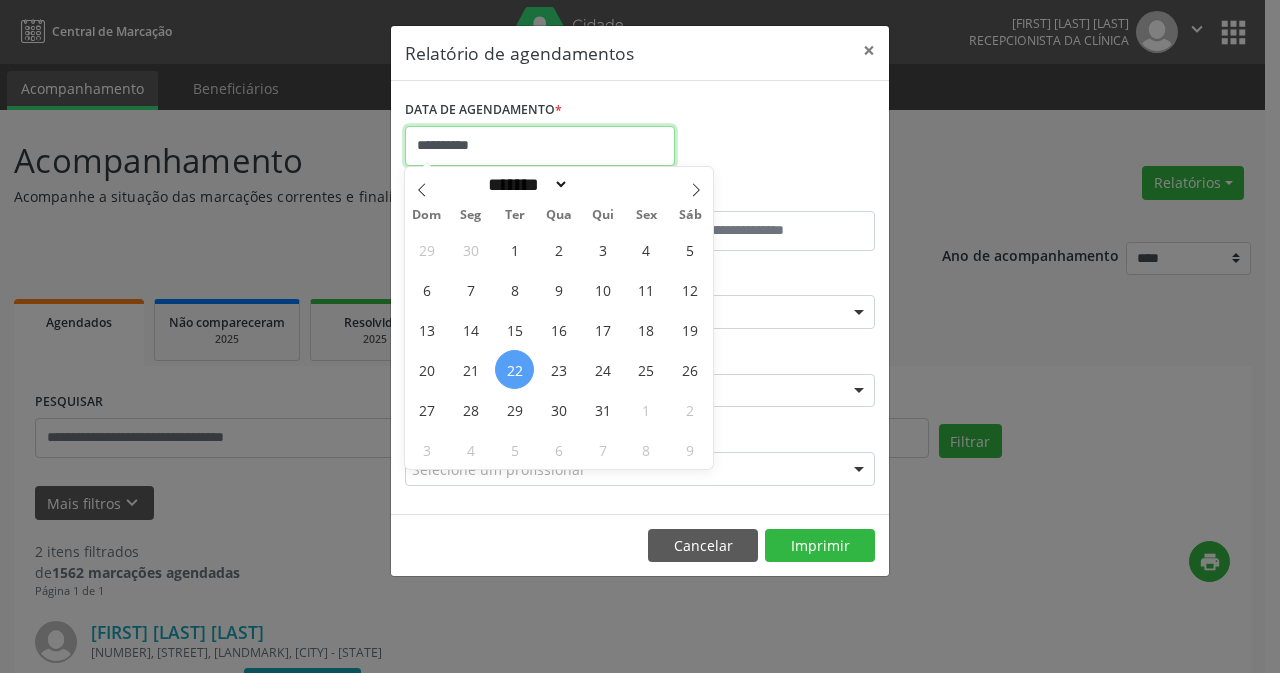 click on "**********" at bounding box center (540, 146) 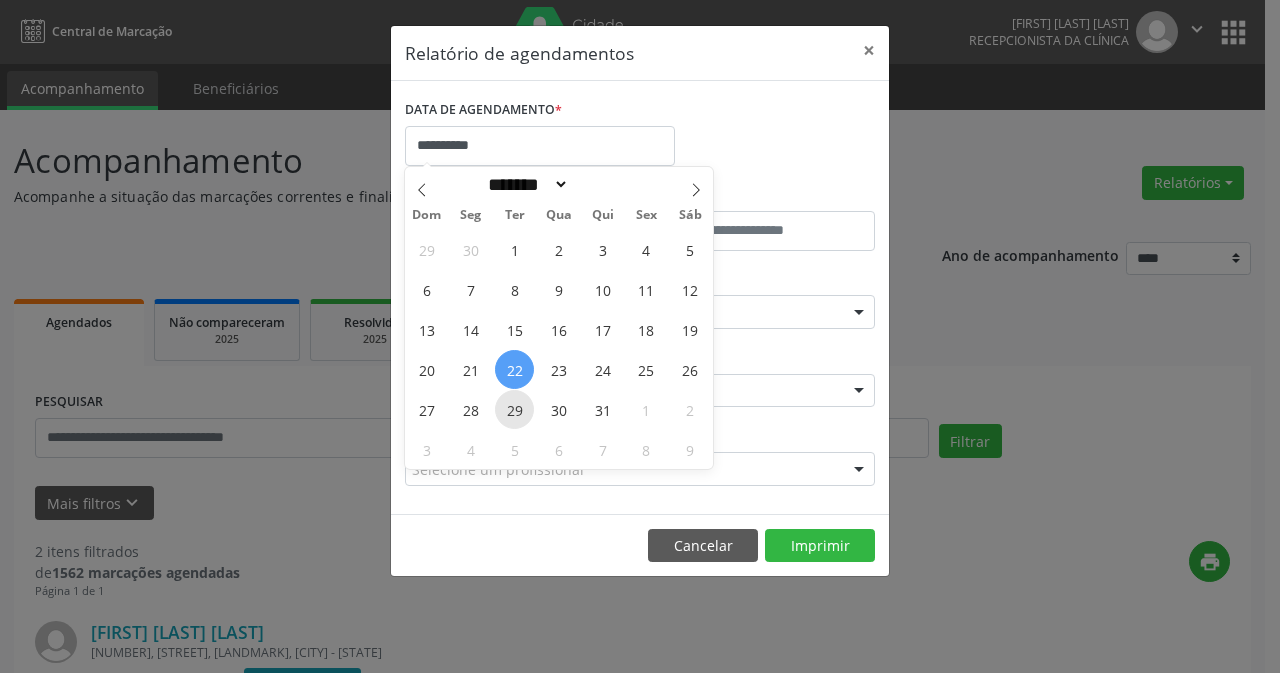 click on "29" at bounding box center [514, 409] 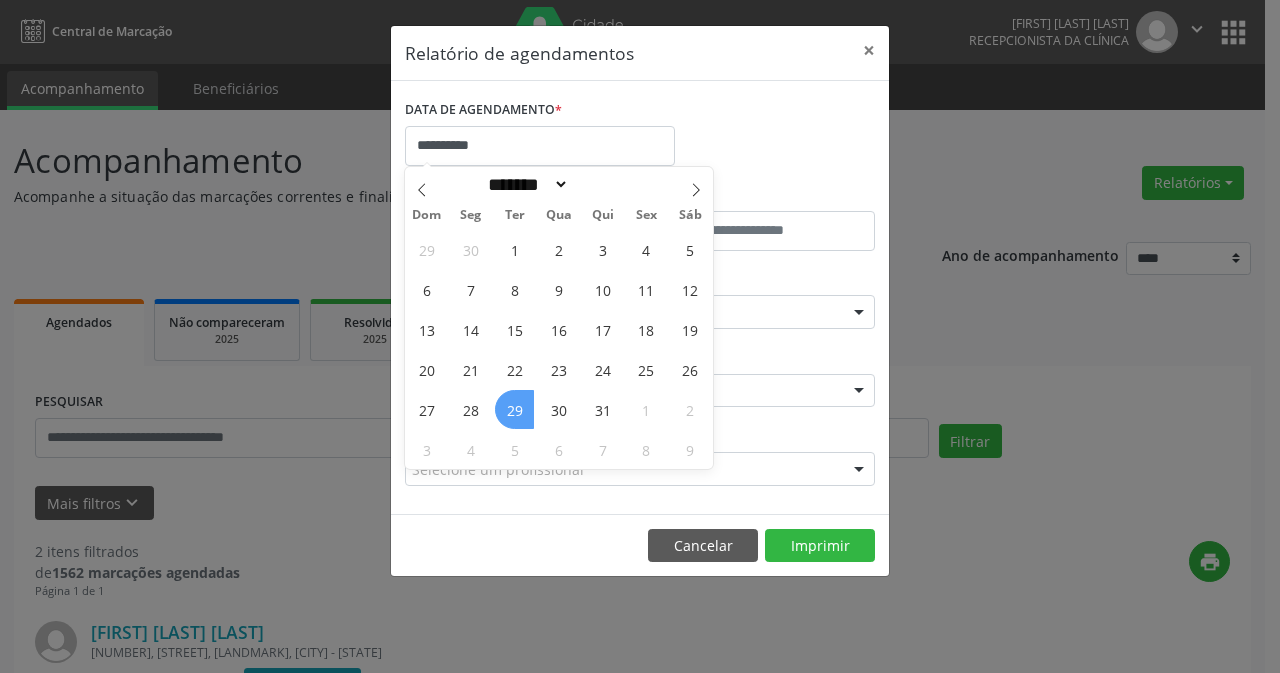 click on "29" at bounding box center (514, 409) 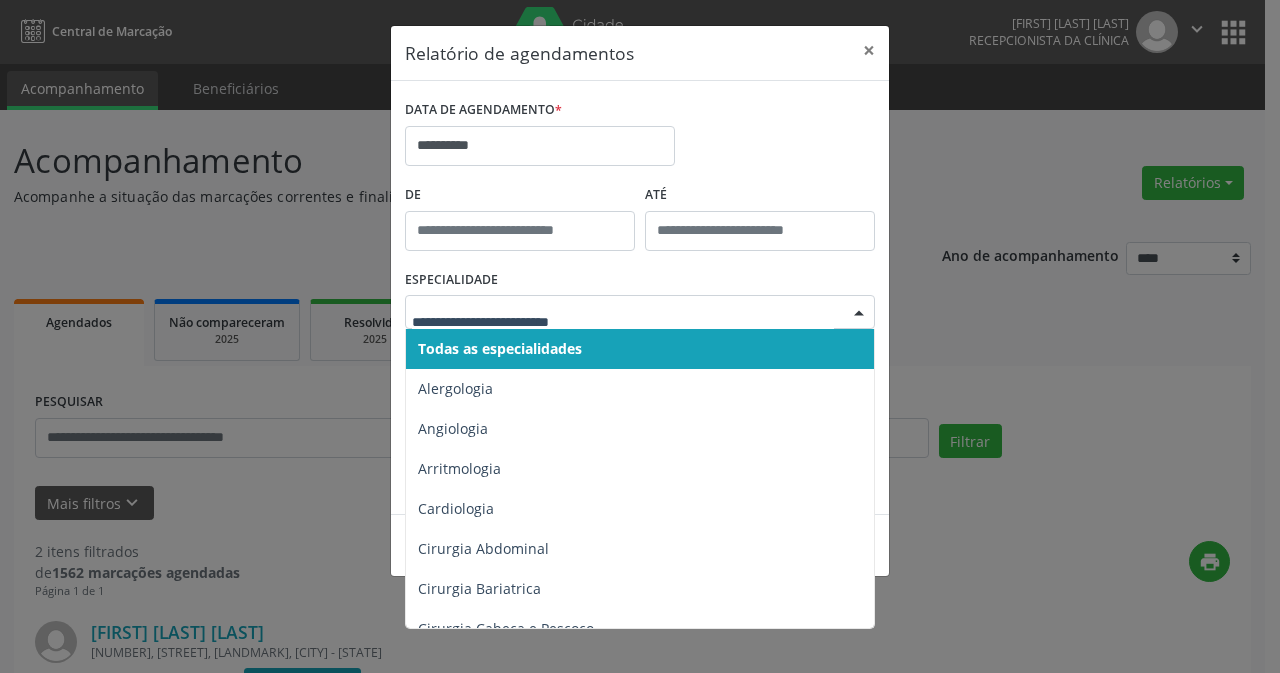 click at bounding box center [859, 313] 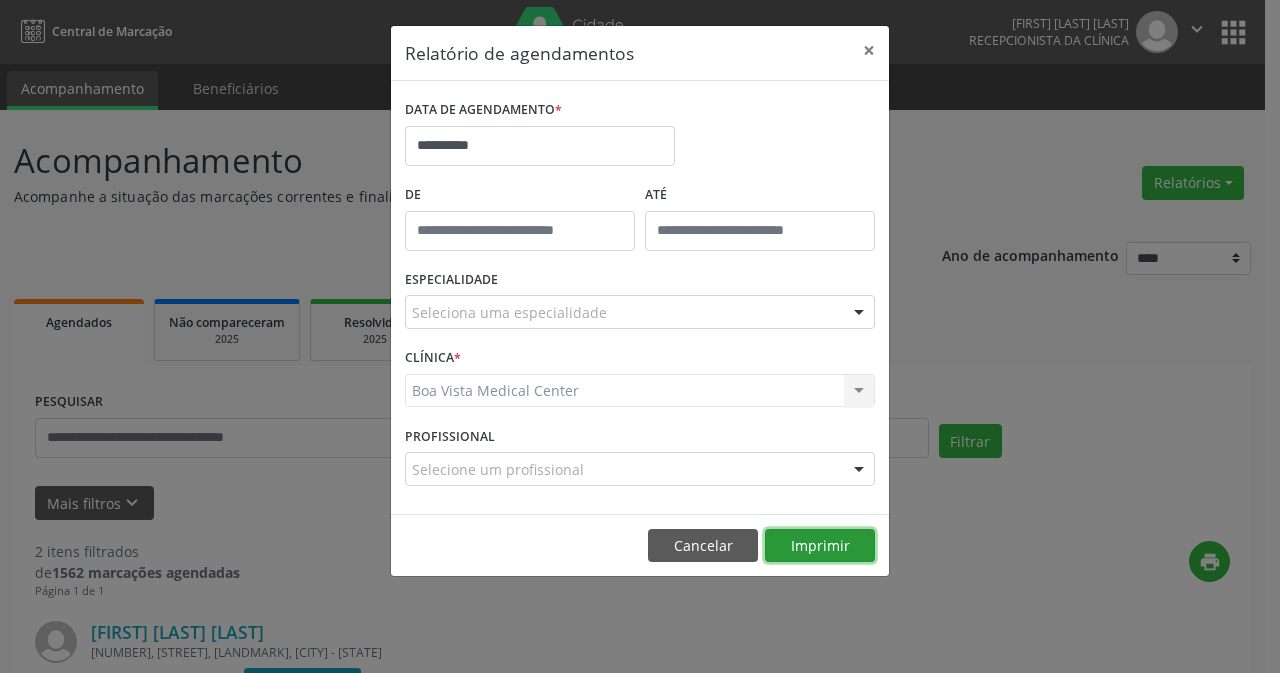 click on "Imprimir" at bounding box center [820, 546] 